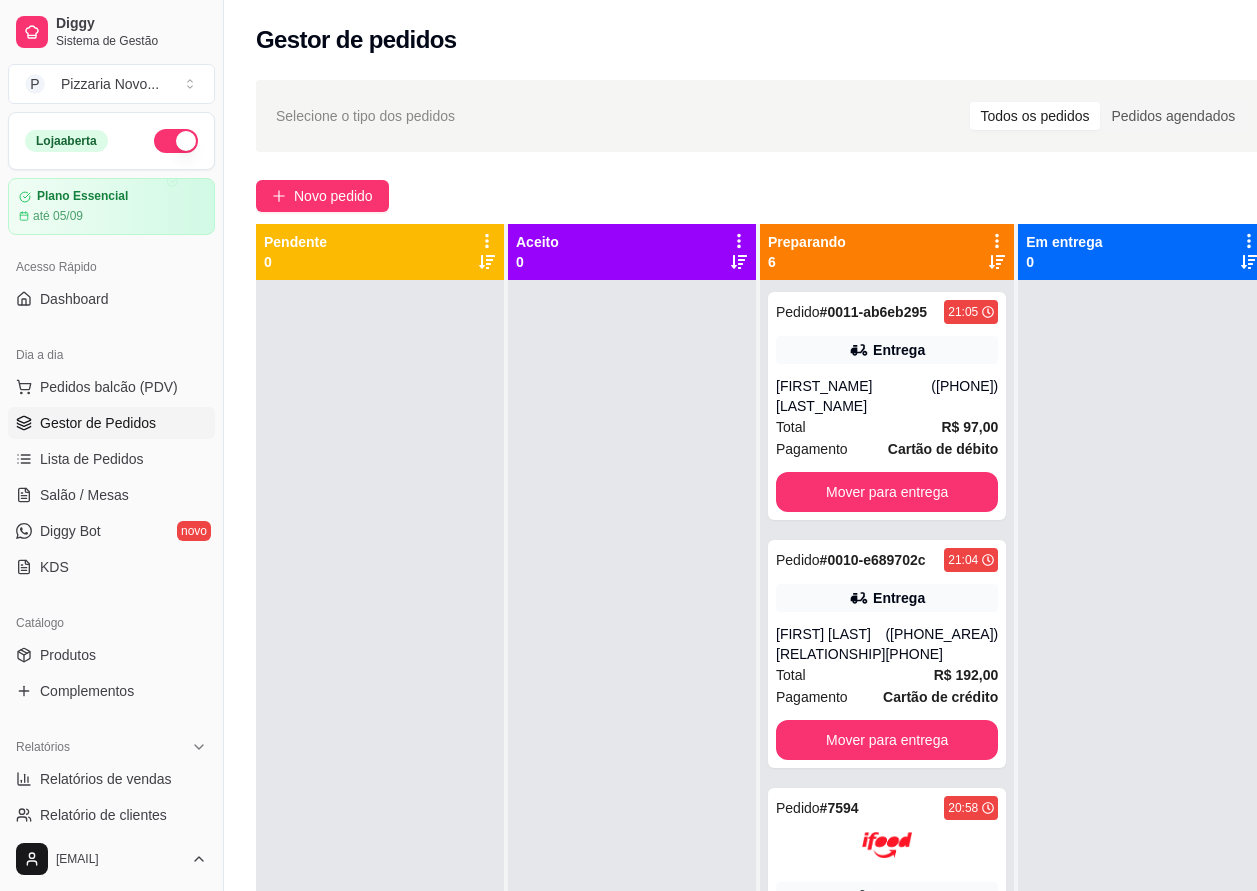 scroll, scrollTop: 320, scrollLeft: 0, axis: vertical 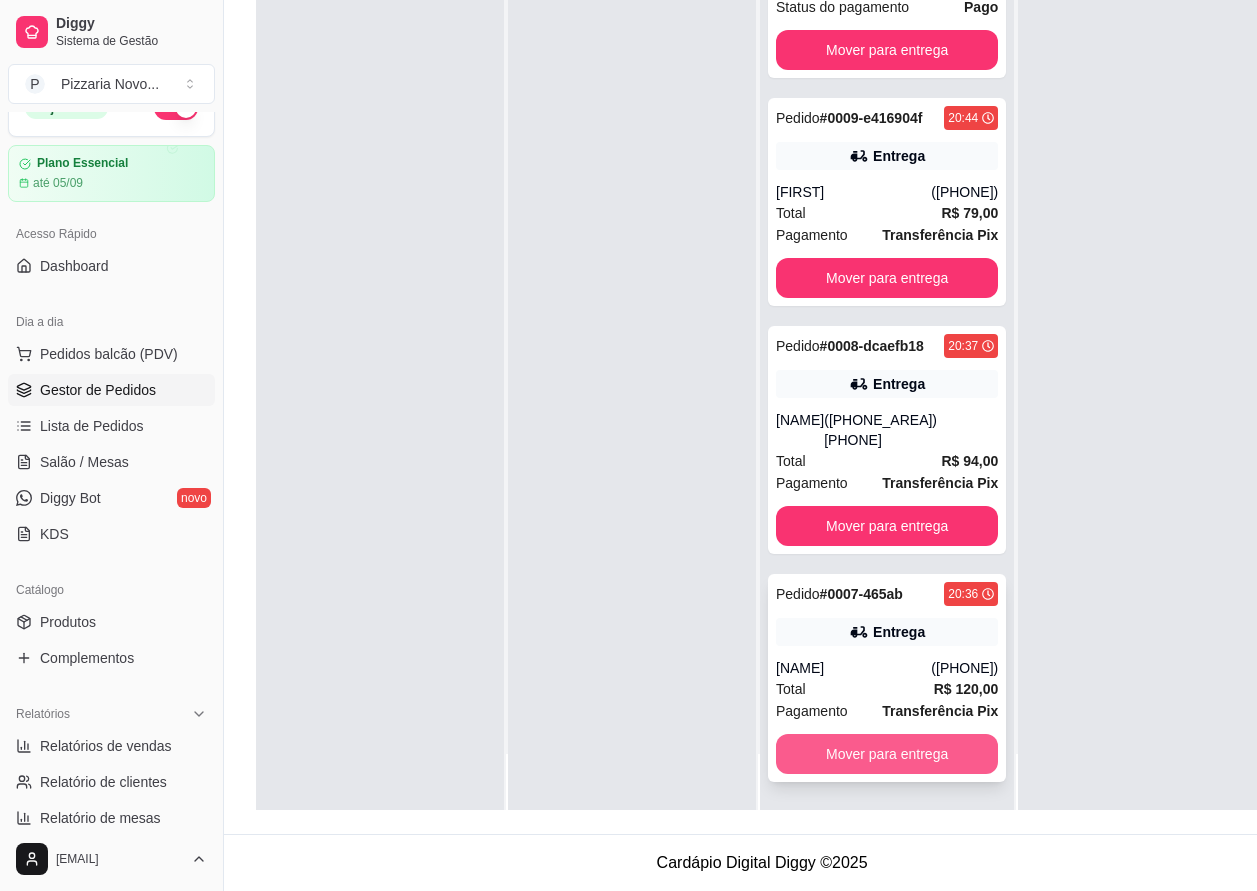 click on "Mover para entrega" at bounding box center [887, 754] 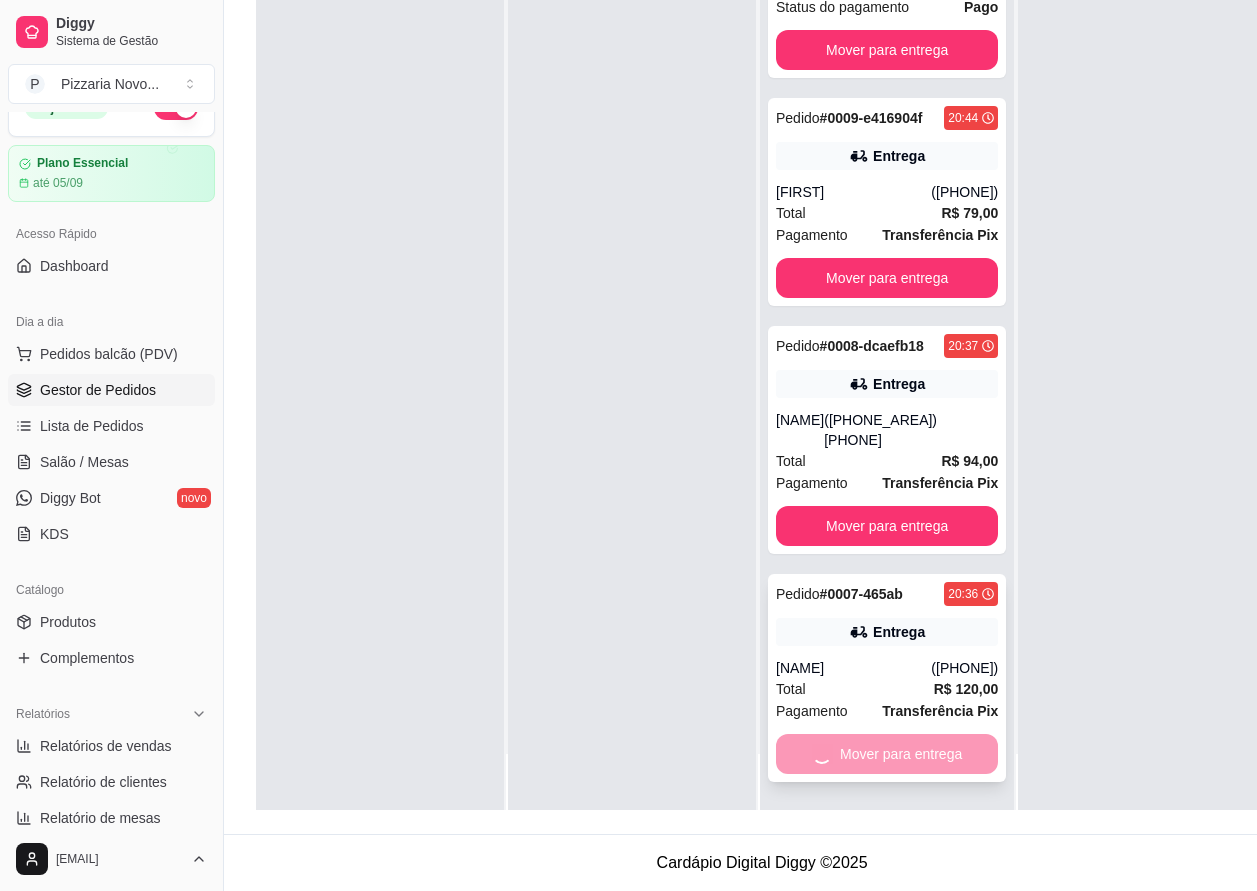 scroll, scrollTop: 438, scrollLeft: 0, axis: vertical 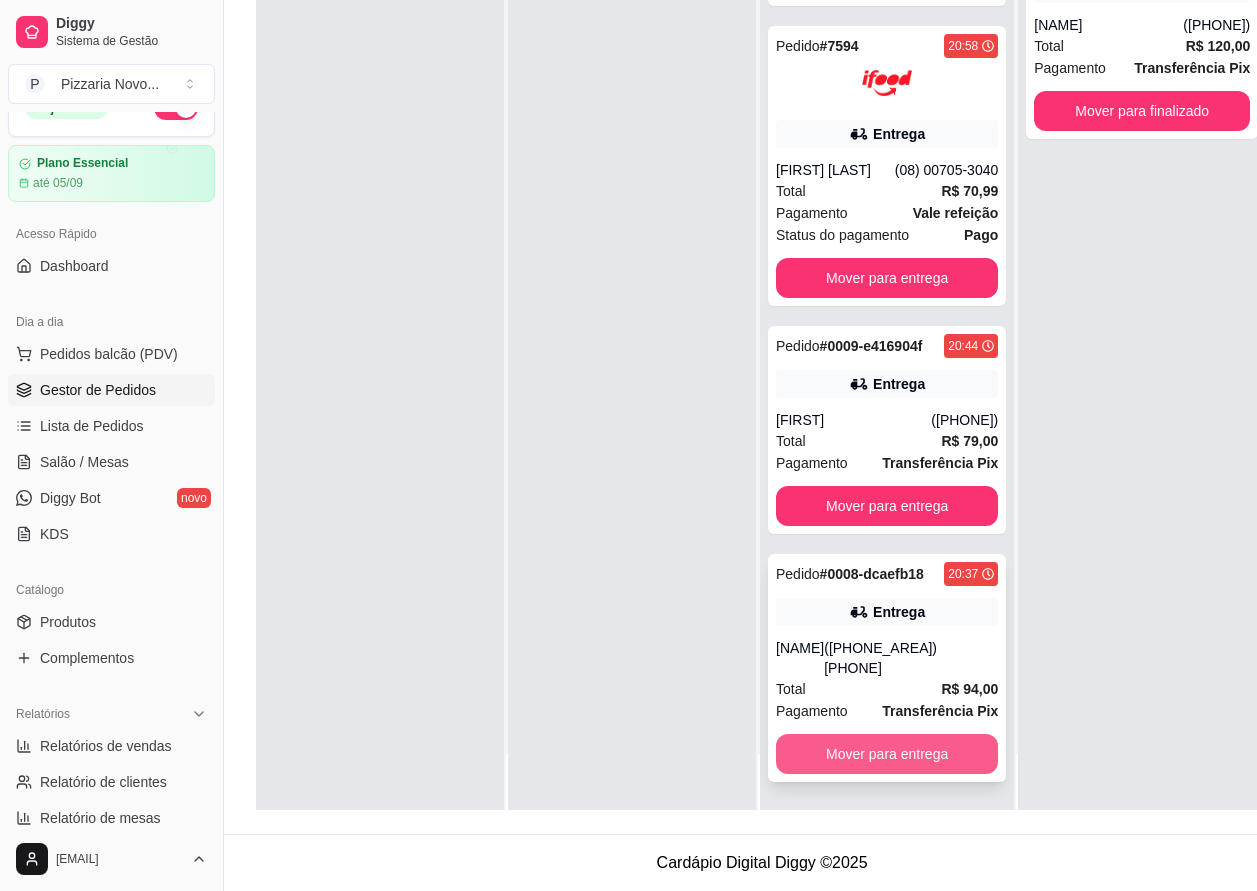 click on "Mover para entrega" at bounding box center (887, 754) 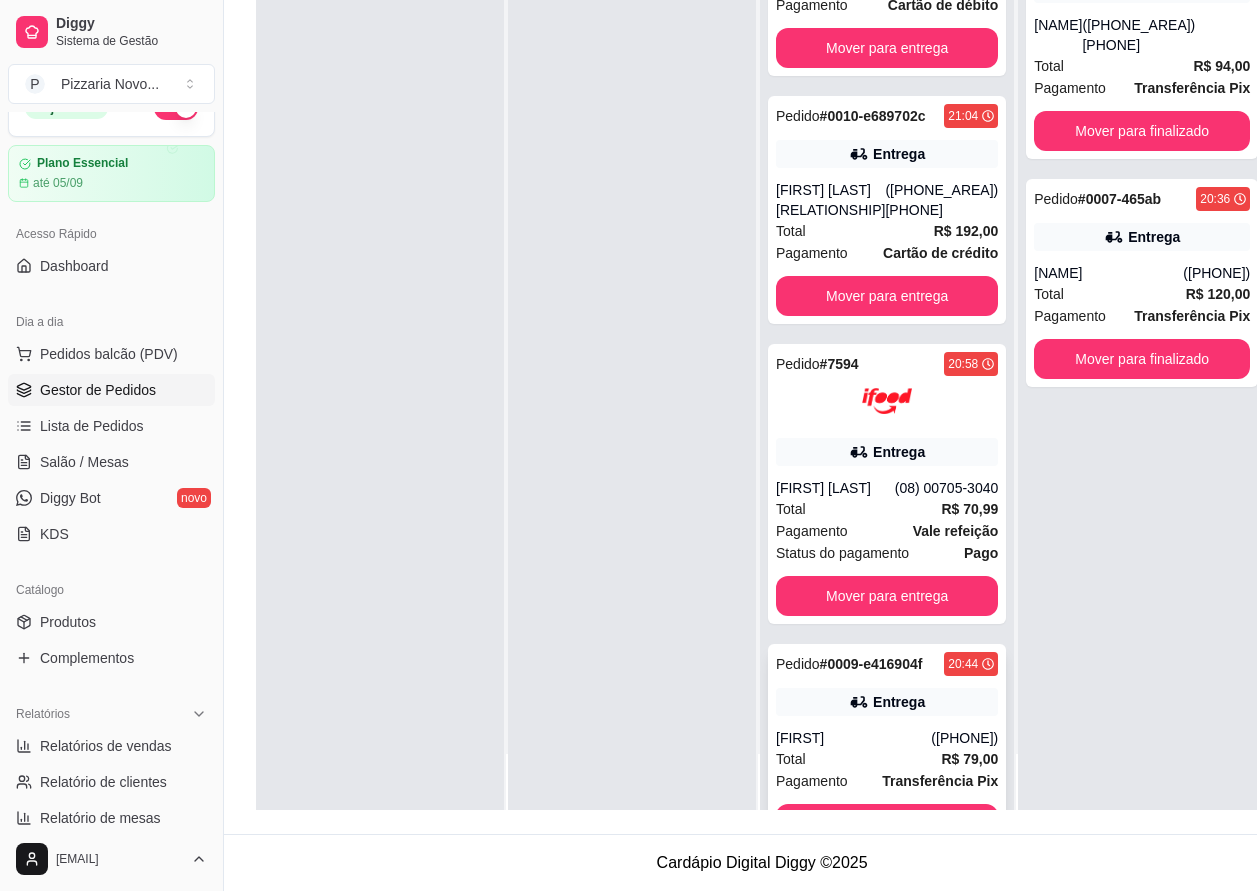 scroll, scrollTop: 0, scrollLeft: 0, axis: both 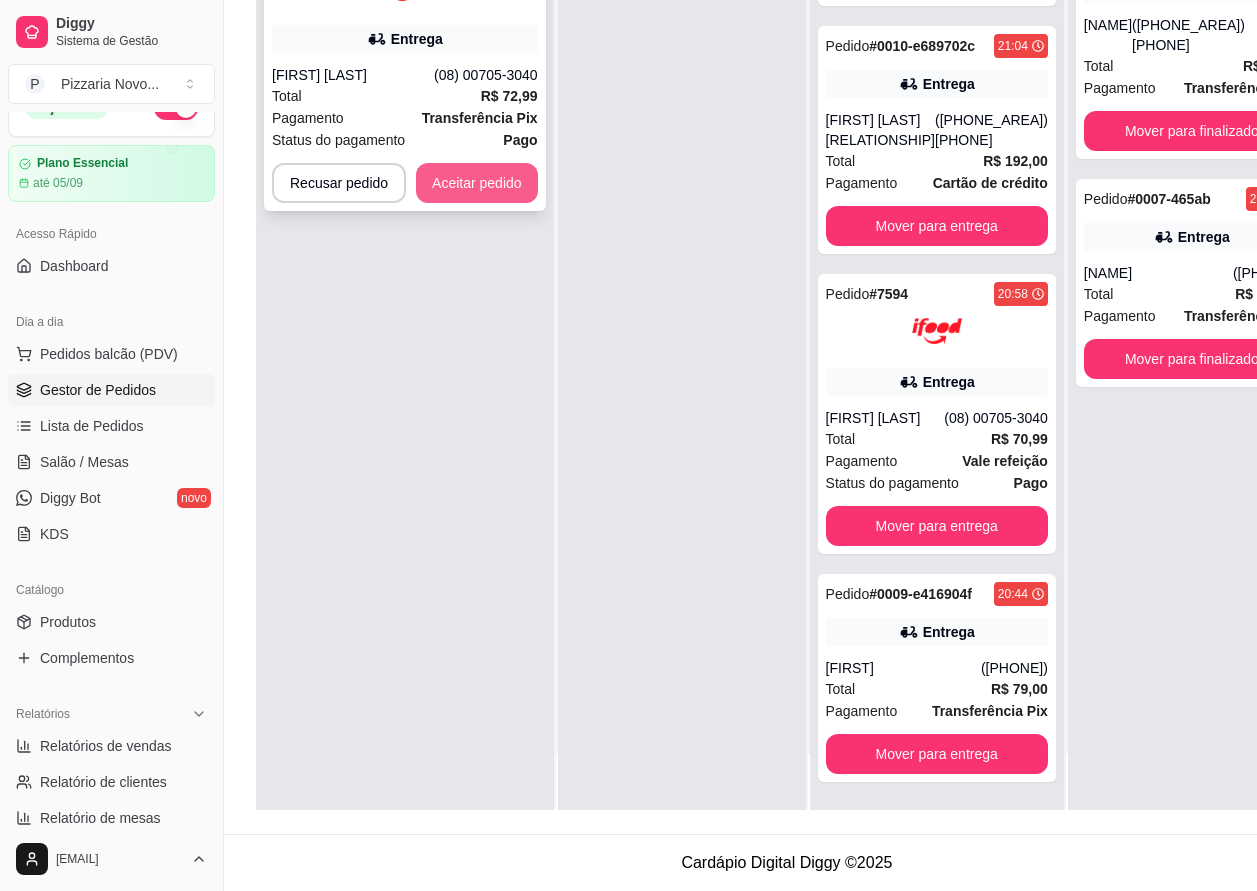 click on "Aceitar pedido" at bounding box center (477, 183) 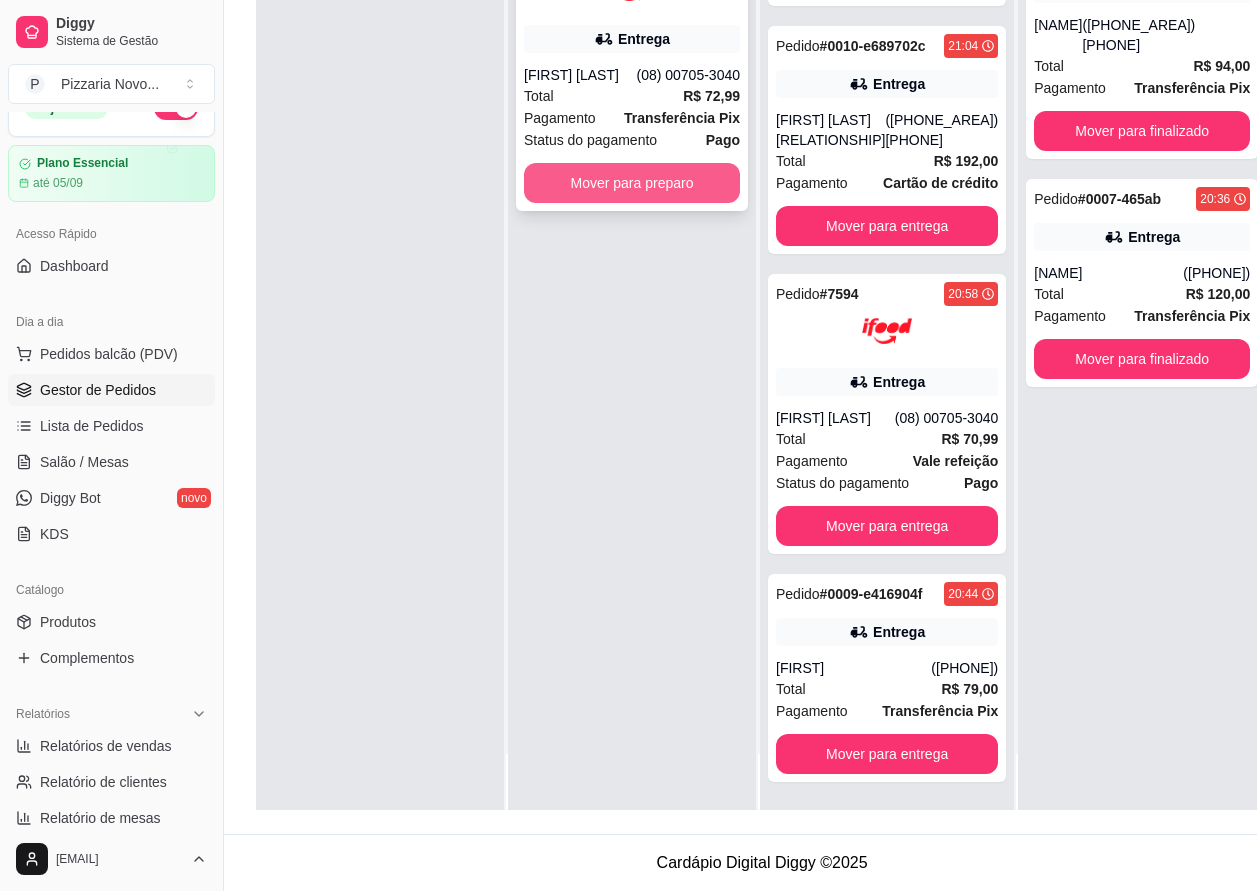 click on "Mover para preparo" at bounding box center [632, 183] 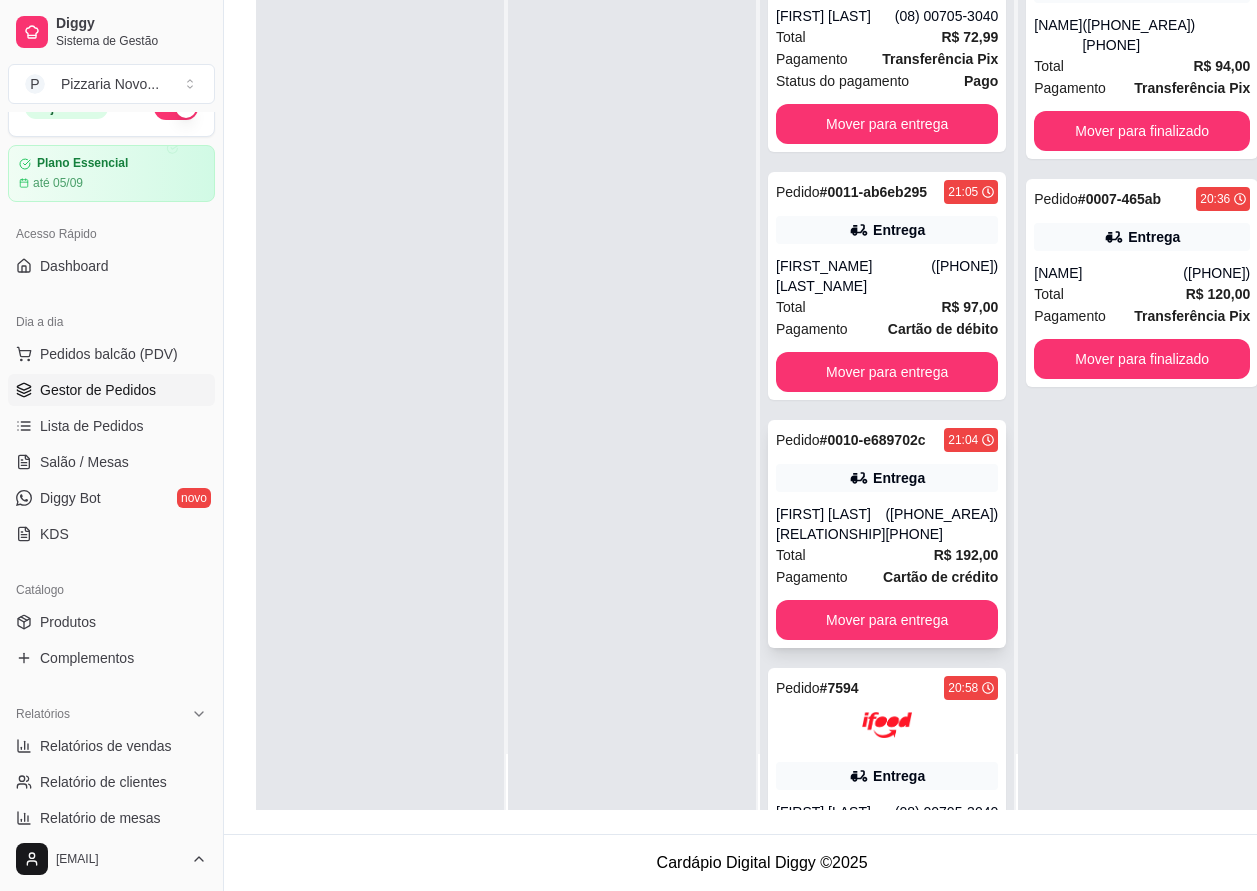 scroll, scrollTop: 0, scrollLeft: 0, axis: both 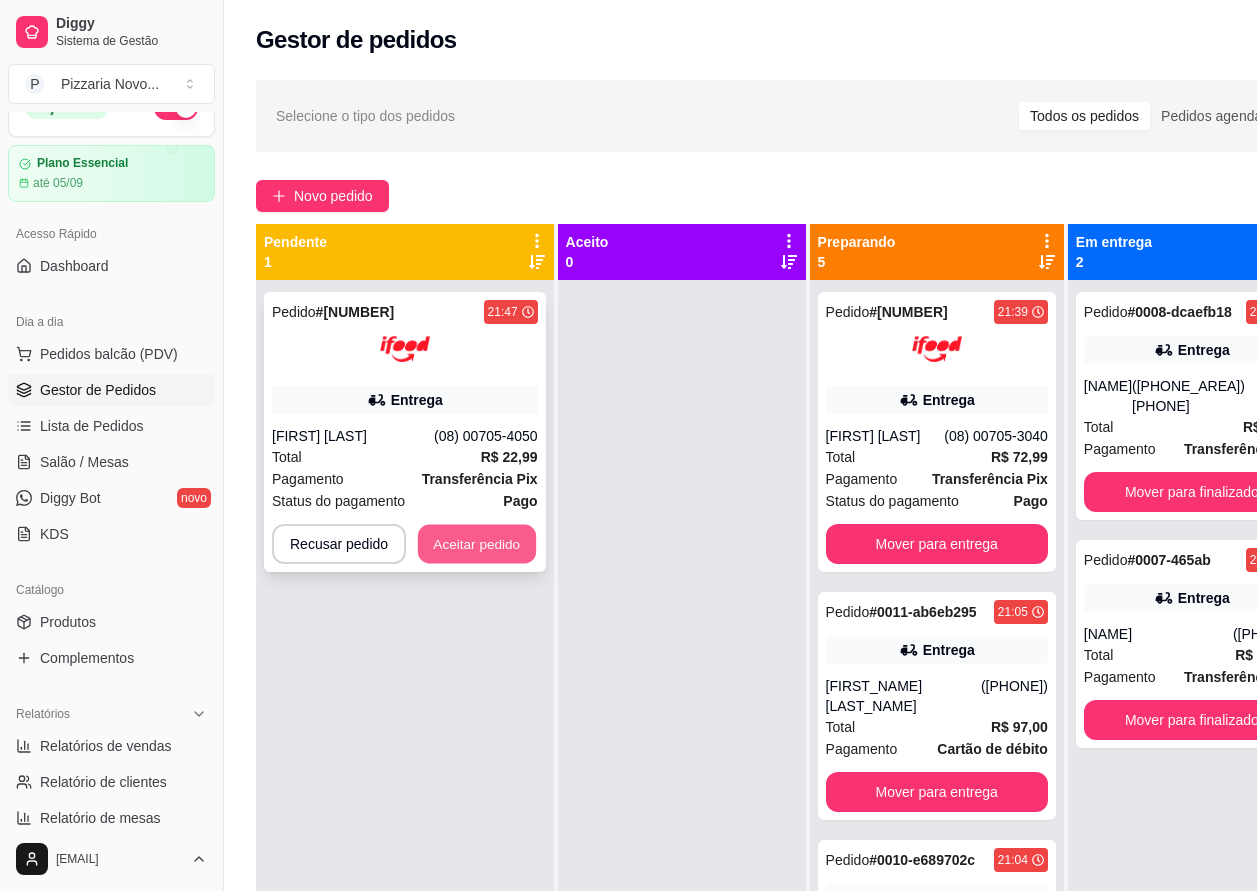 click on "Aceitar pedido" at bounding box center (477, 544) 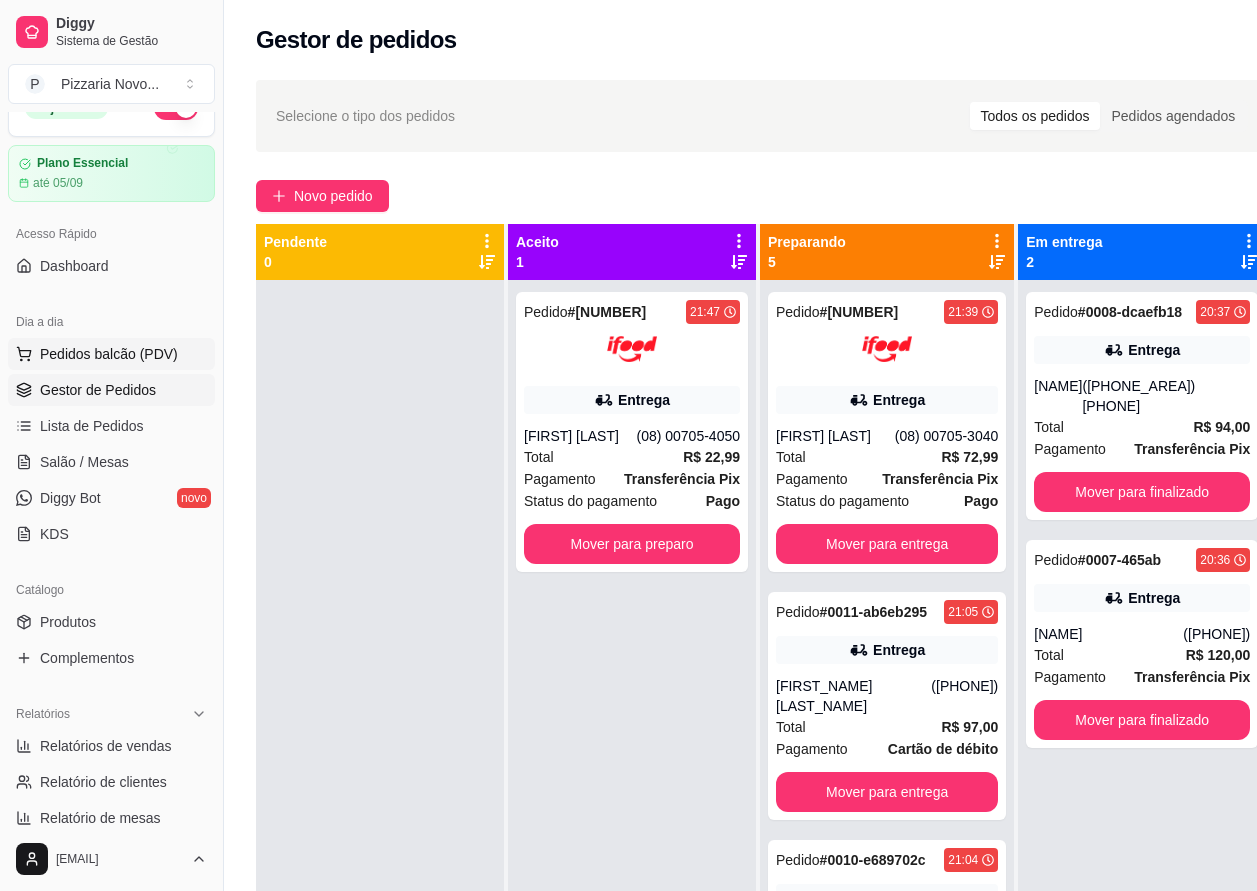 click on "Pedidos balcão (PDV)" at bounding box center (109, 354) 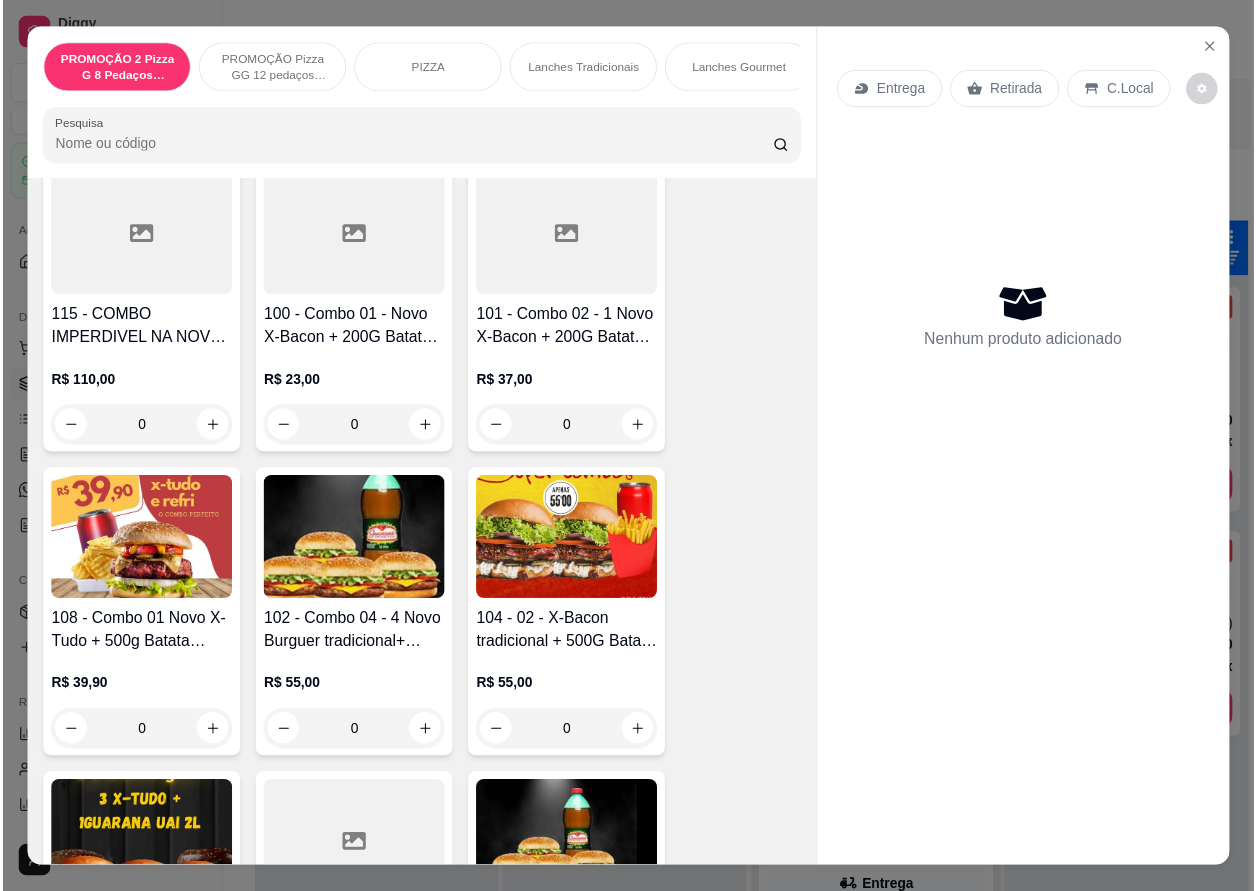 scroll, scrollTop: 3100, scrollLeft: 0, axis: vertical 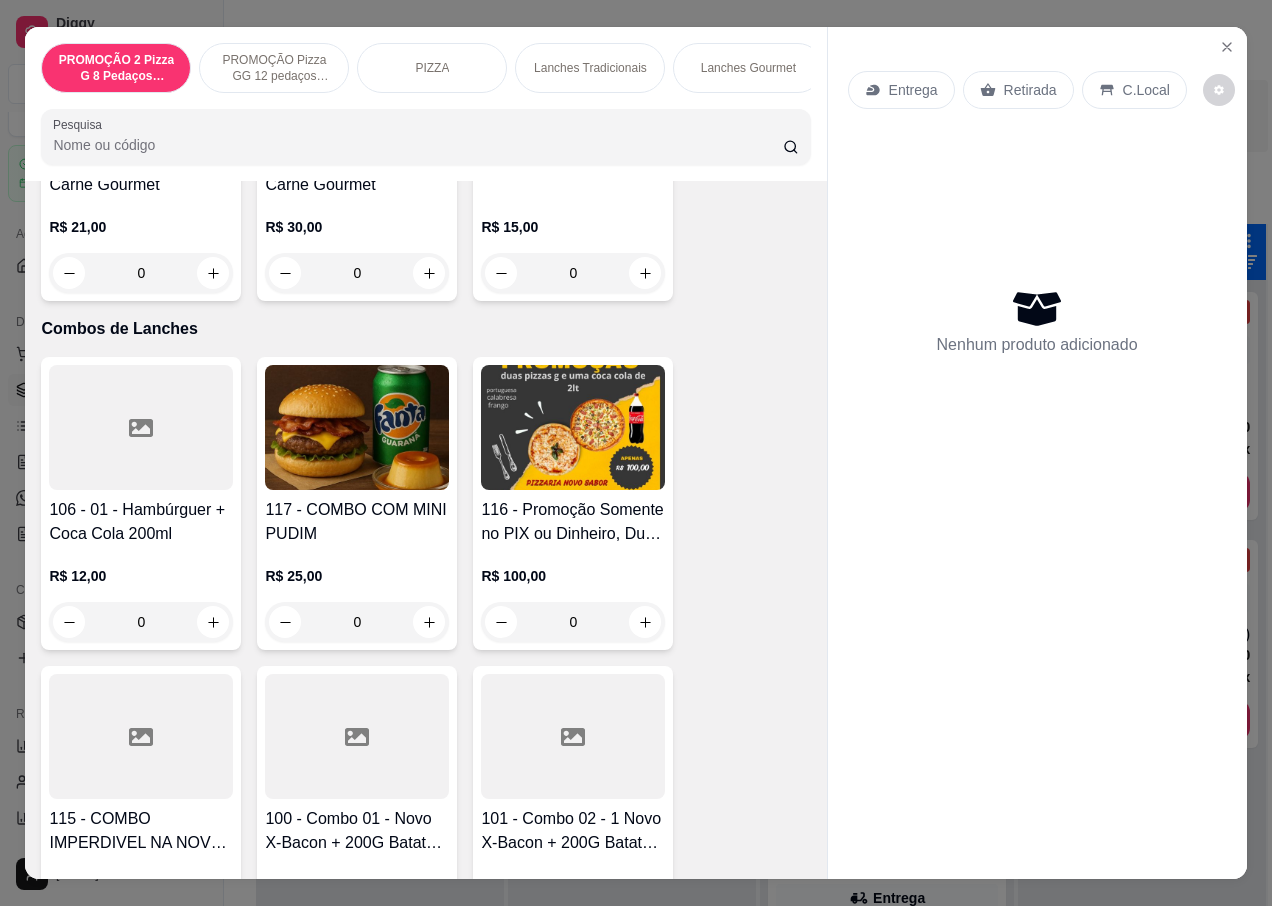 click on "0" at bounding box center [573, 622] 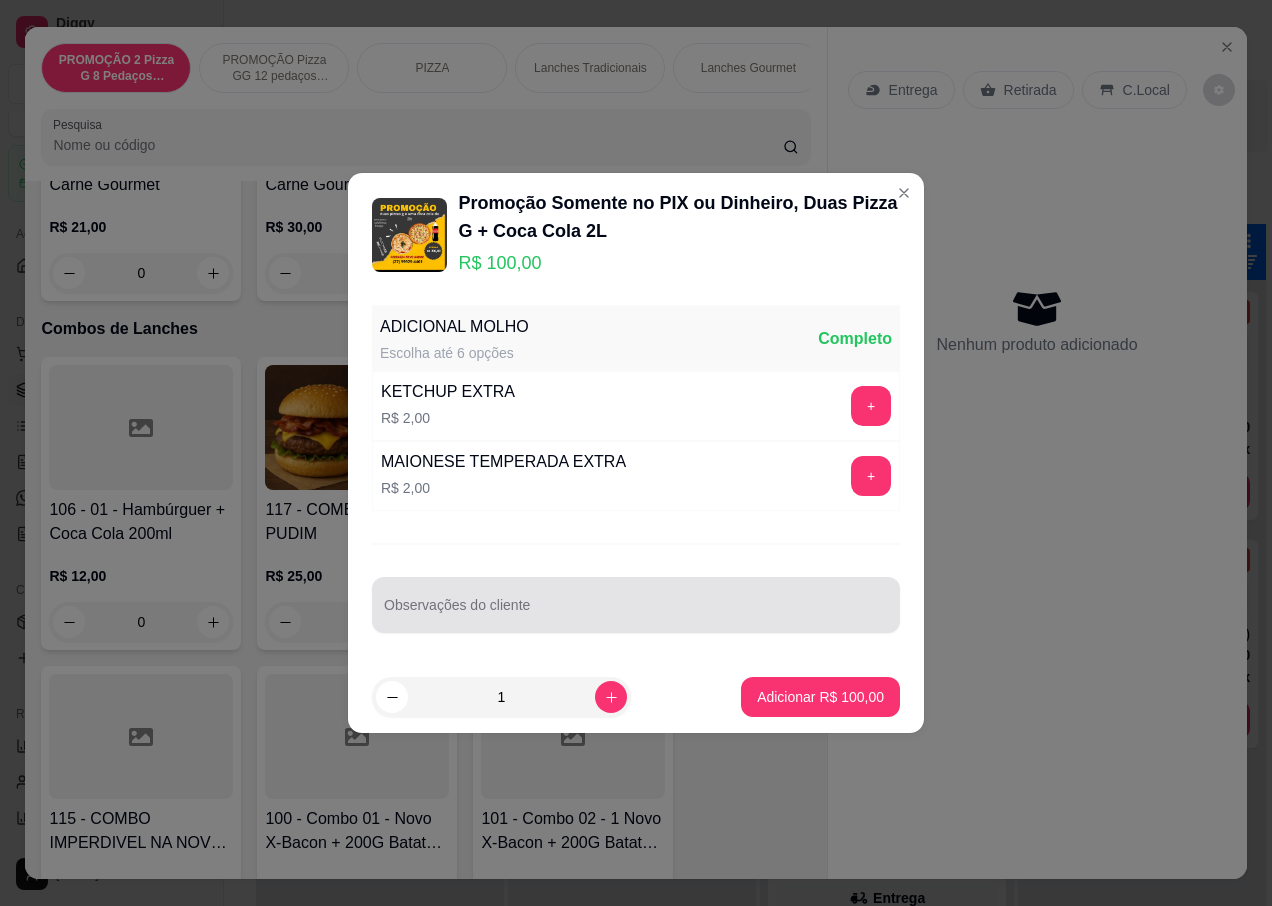 click on "Observações do cliente" at bounding box center (636, 605) 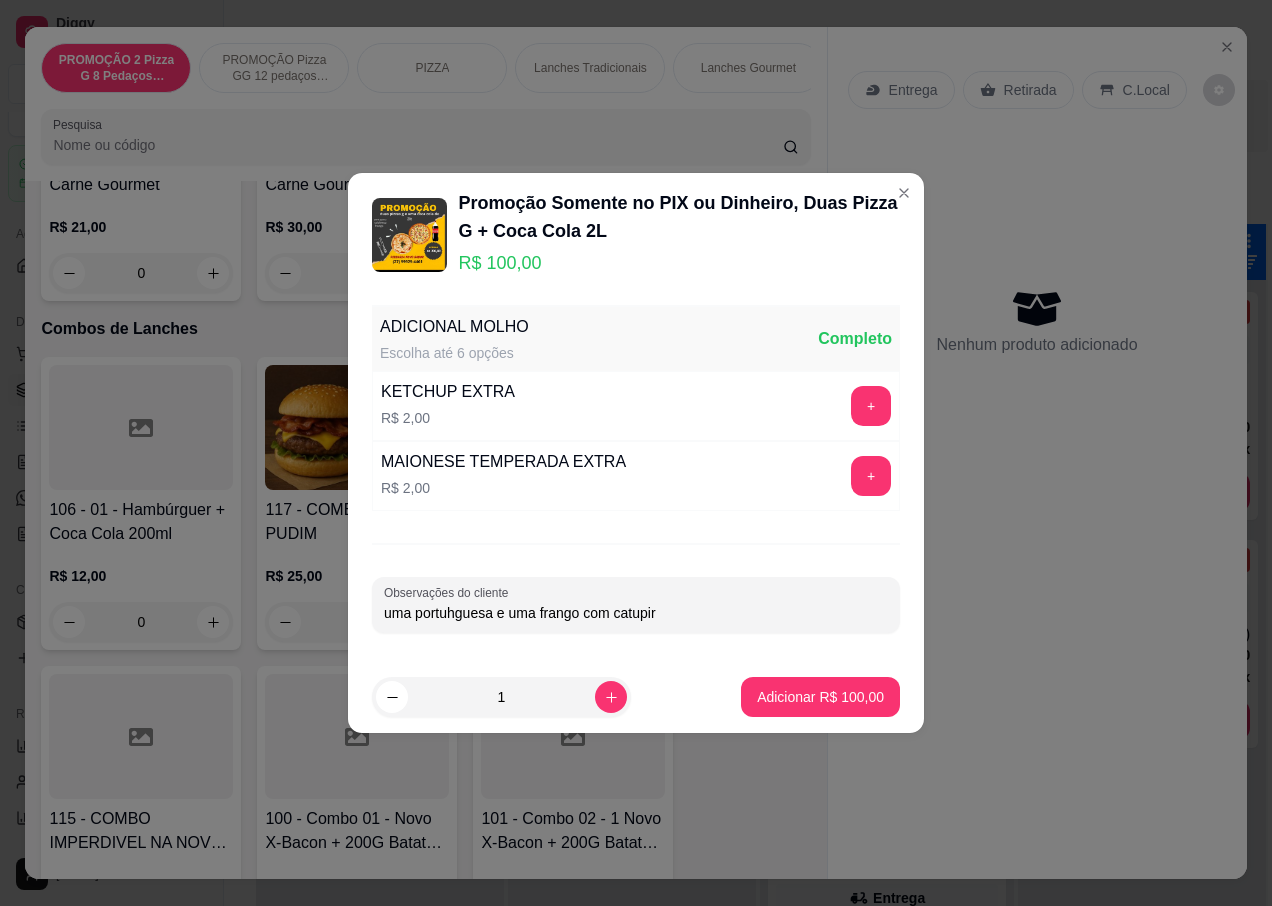 type on "uma [PIZZA_TYPE] e uma [PIZZA_TYPE] com catupiry" 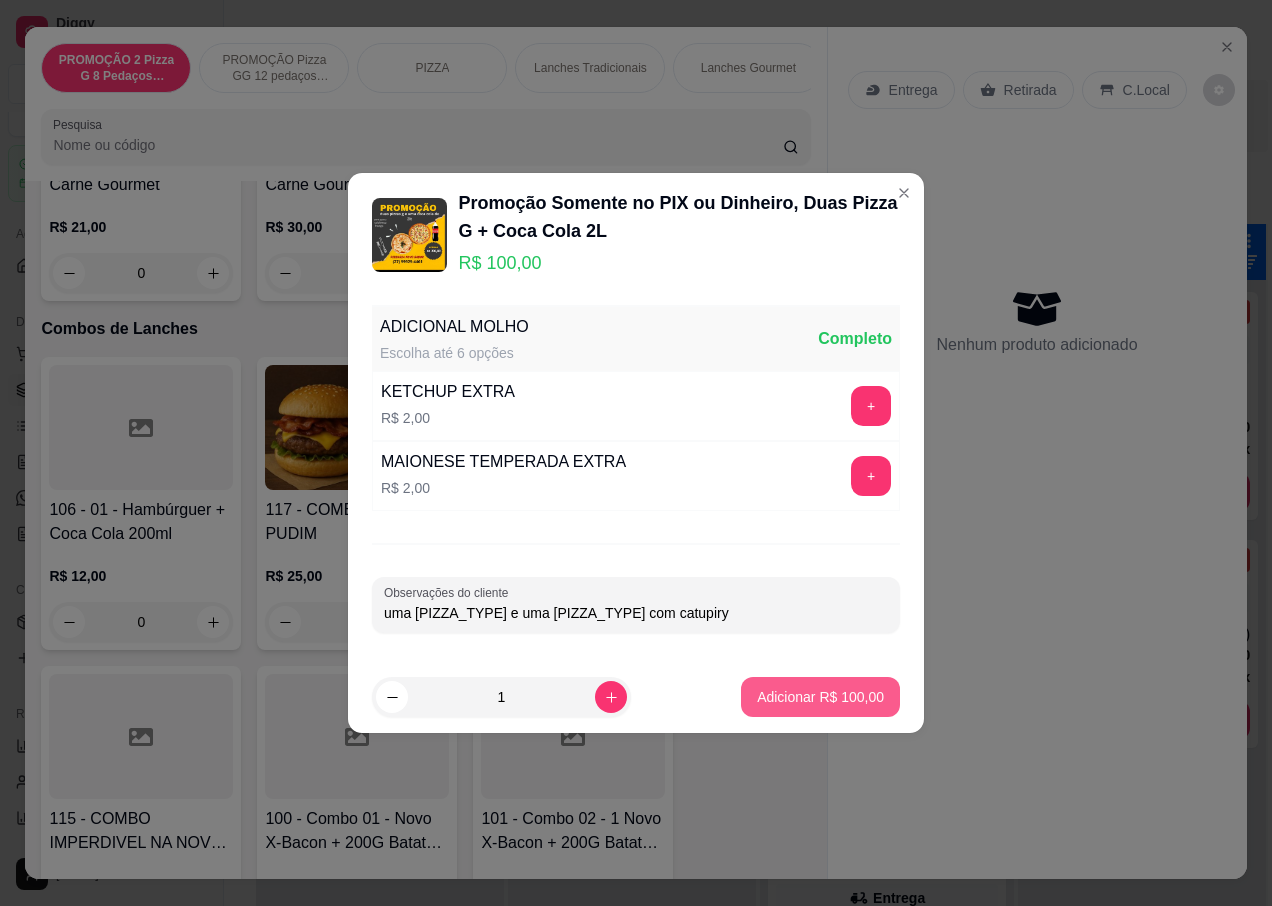 click on "Adicionar   R$ 100,00" at bounding box center [820, 697] 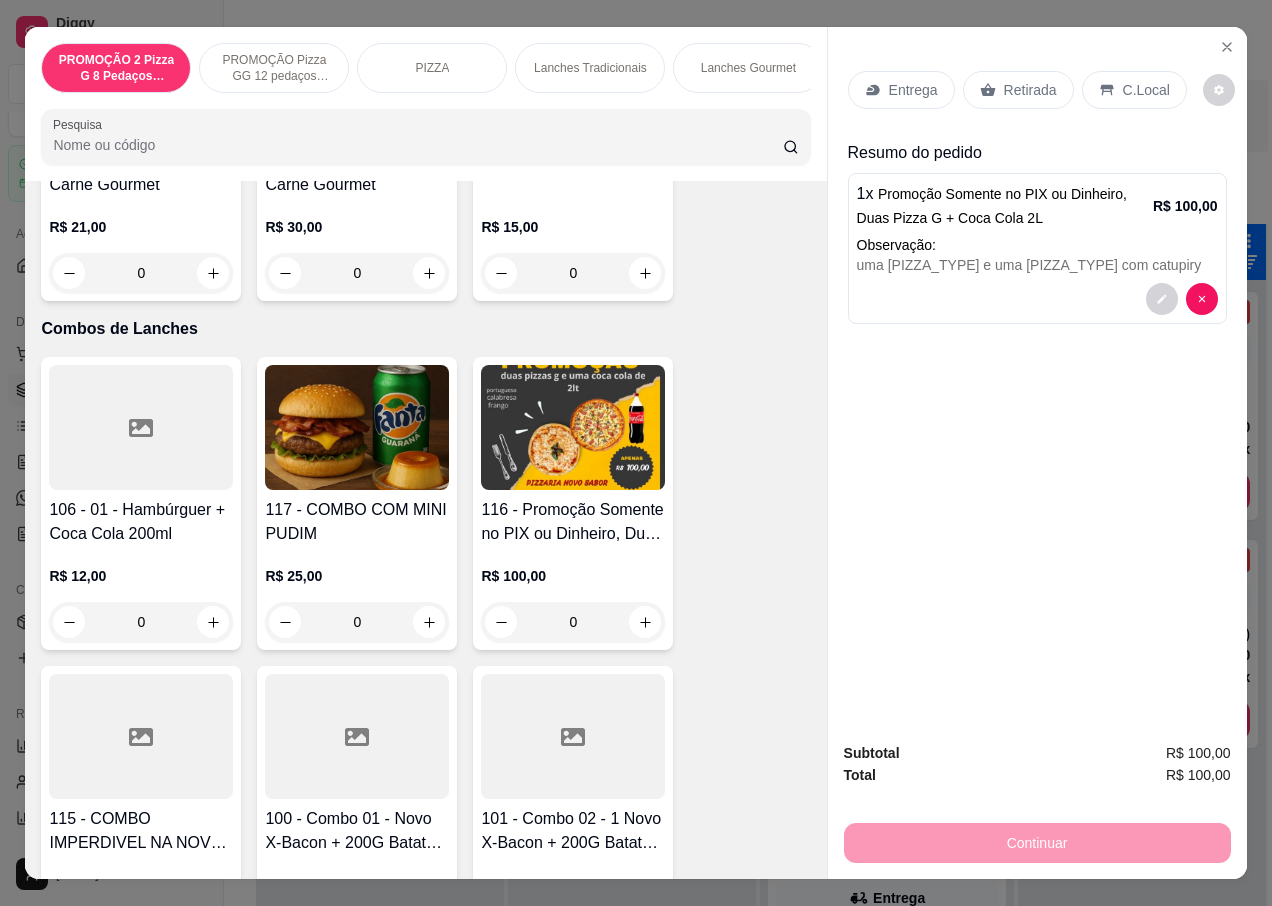 click on "Entrega" at bounding box center [913, 90] 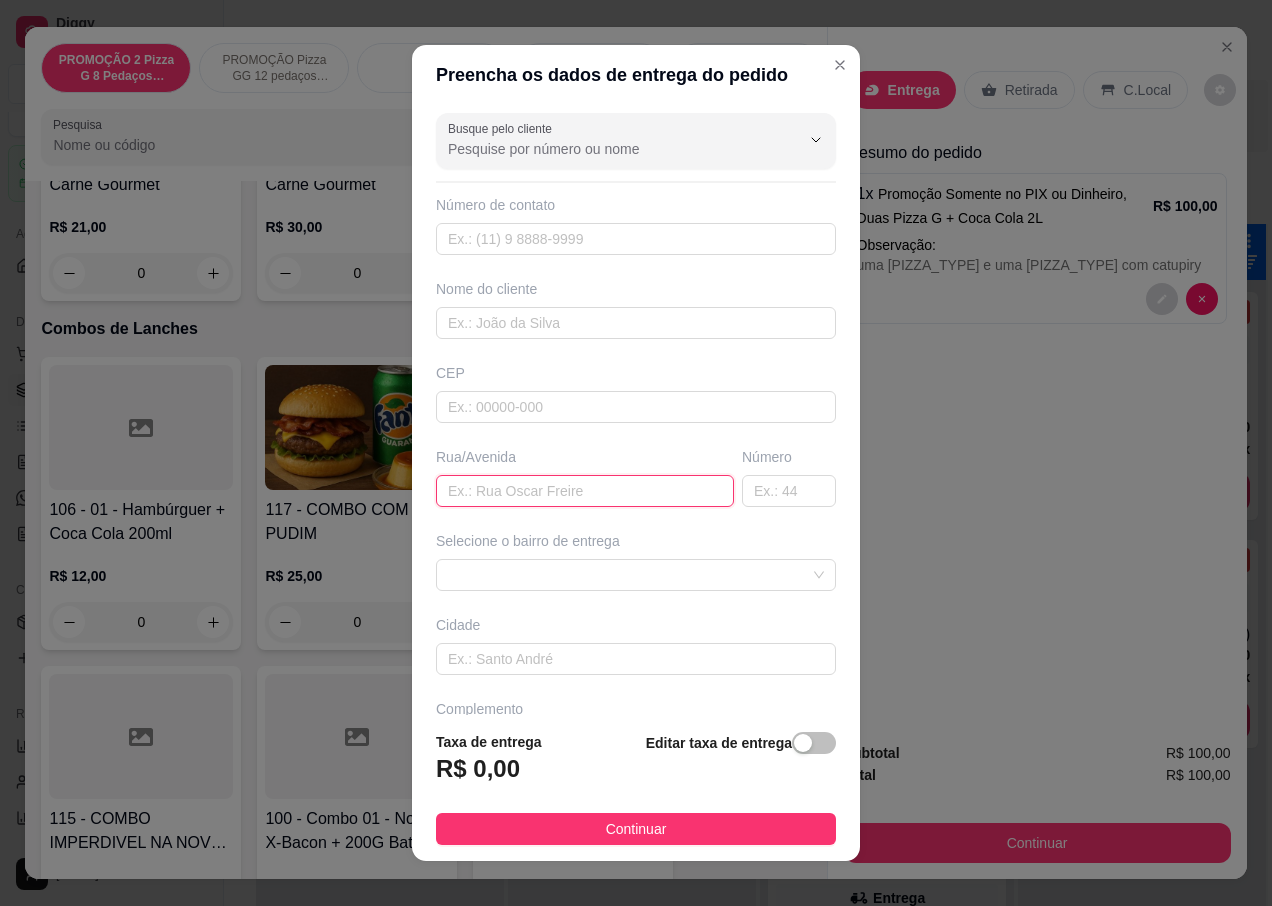 click at bounding box center (585, 491) 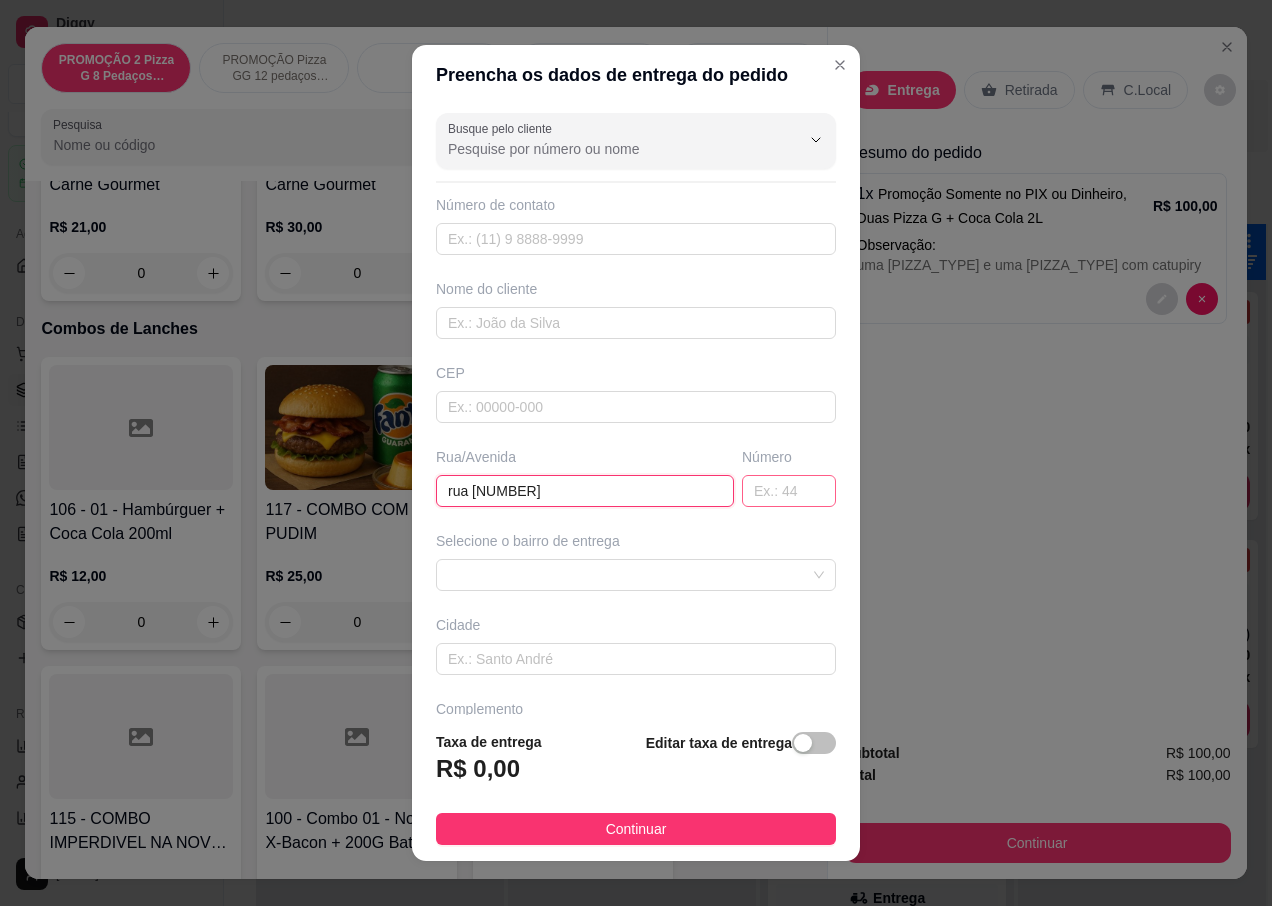 type on "rua [NUMBER]" 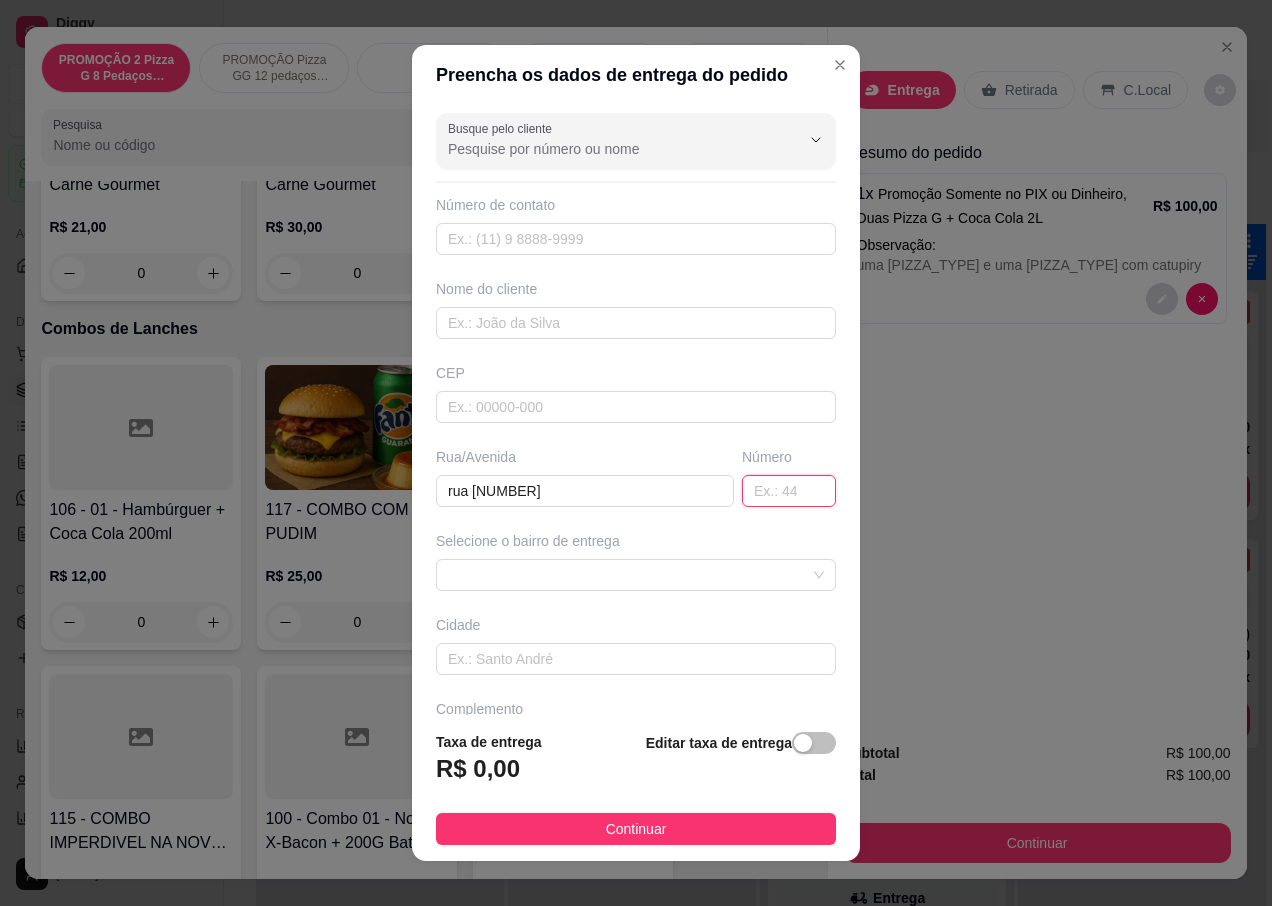 click at bounding box center (789, 491) 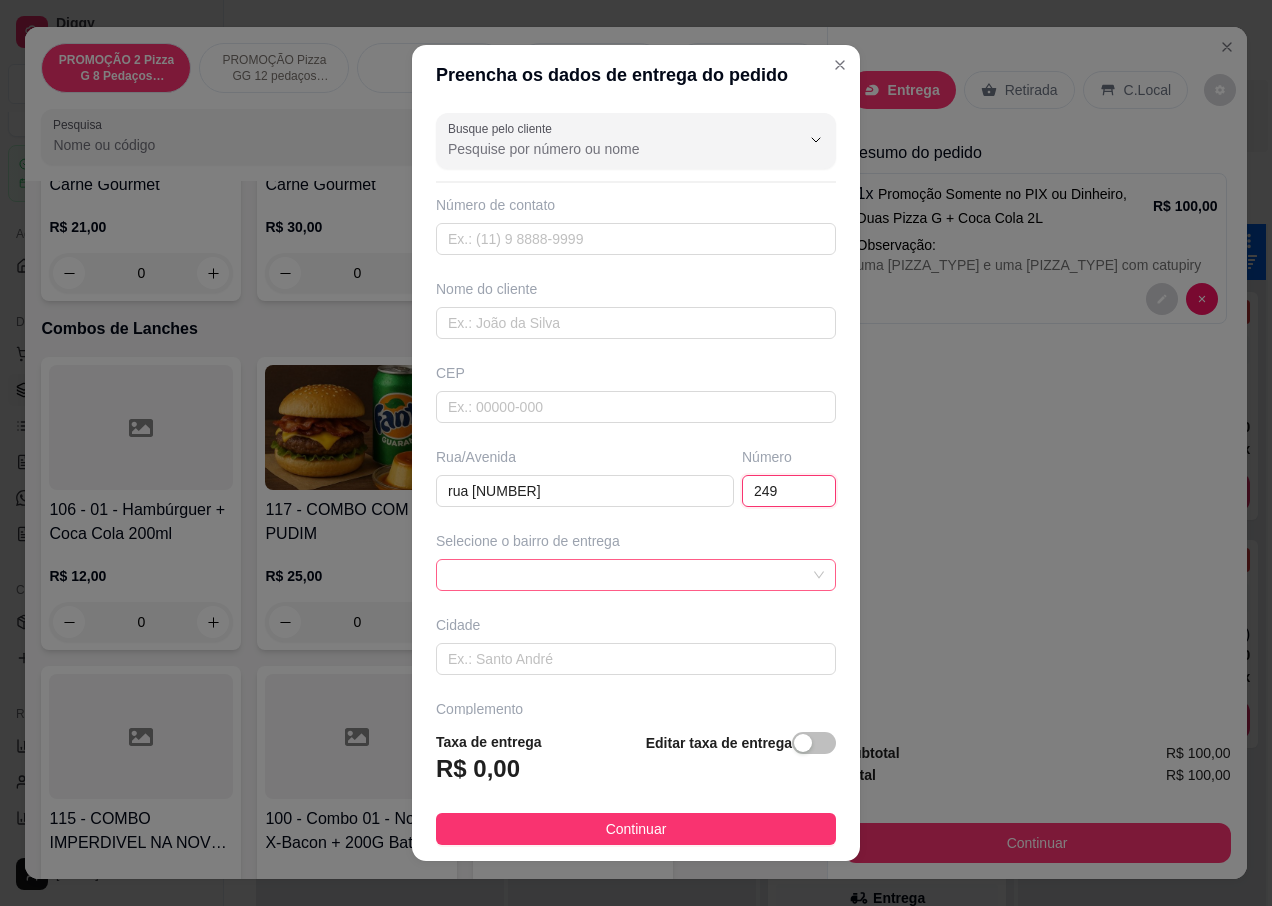 click at bounding box center [636, 575] 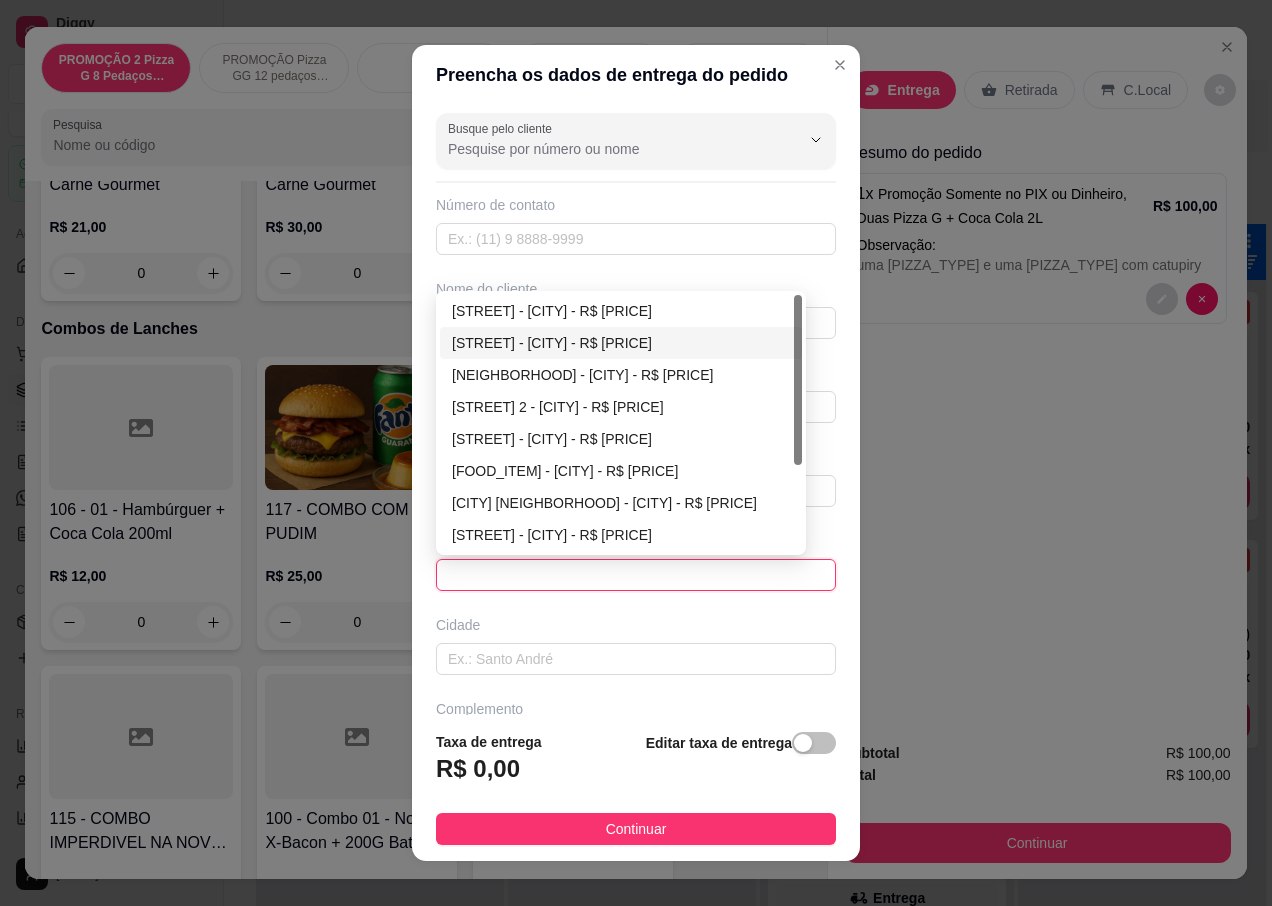 click on "[STREET] - [CITY] -  R$ [PRICE]" at bounding box center [621, 343] 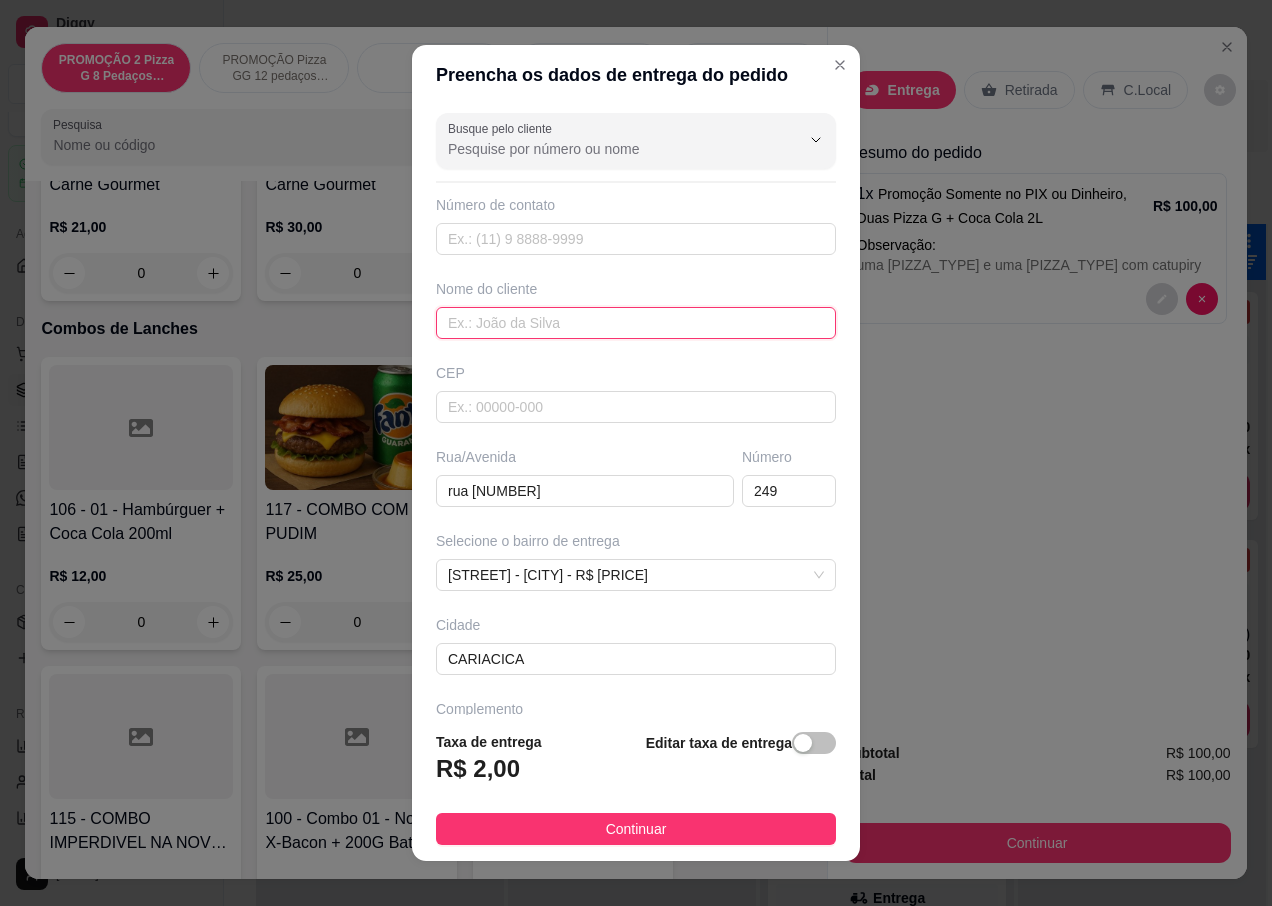 click at bounding box center [636, 323] 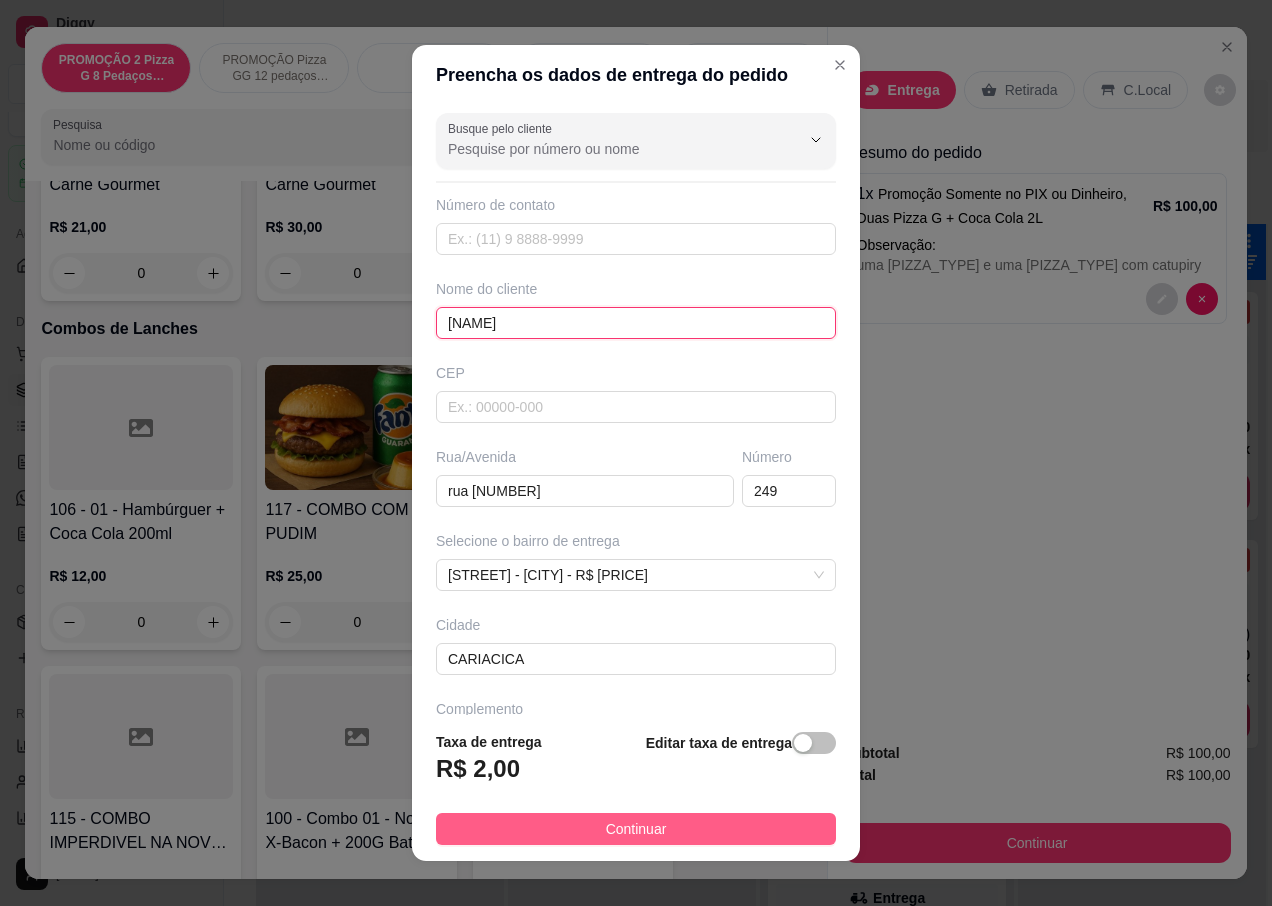 type on "[NAME]" 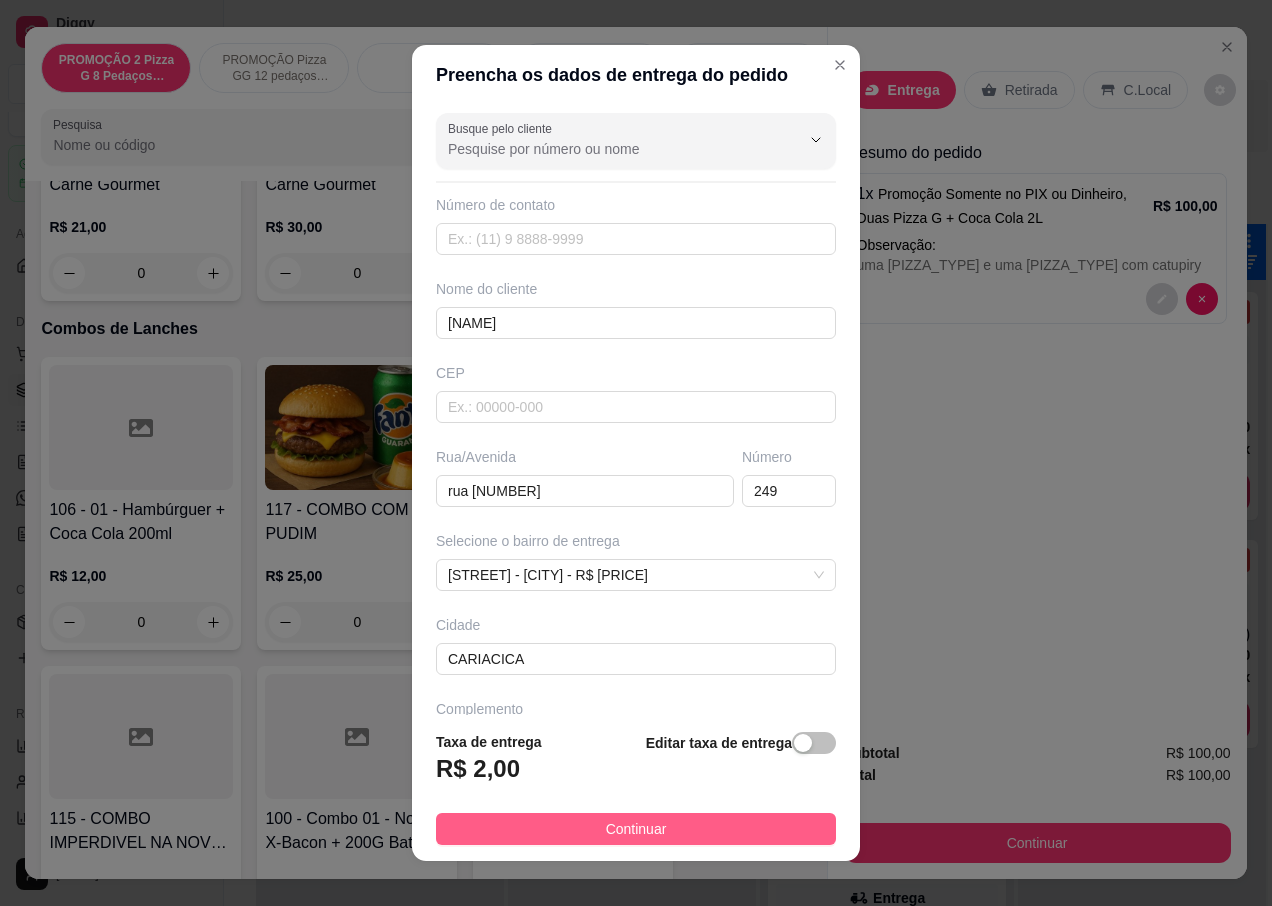 click on "Continuar" at bounding box center [636, 829] 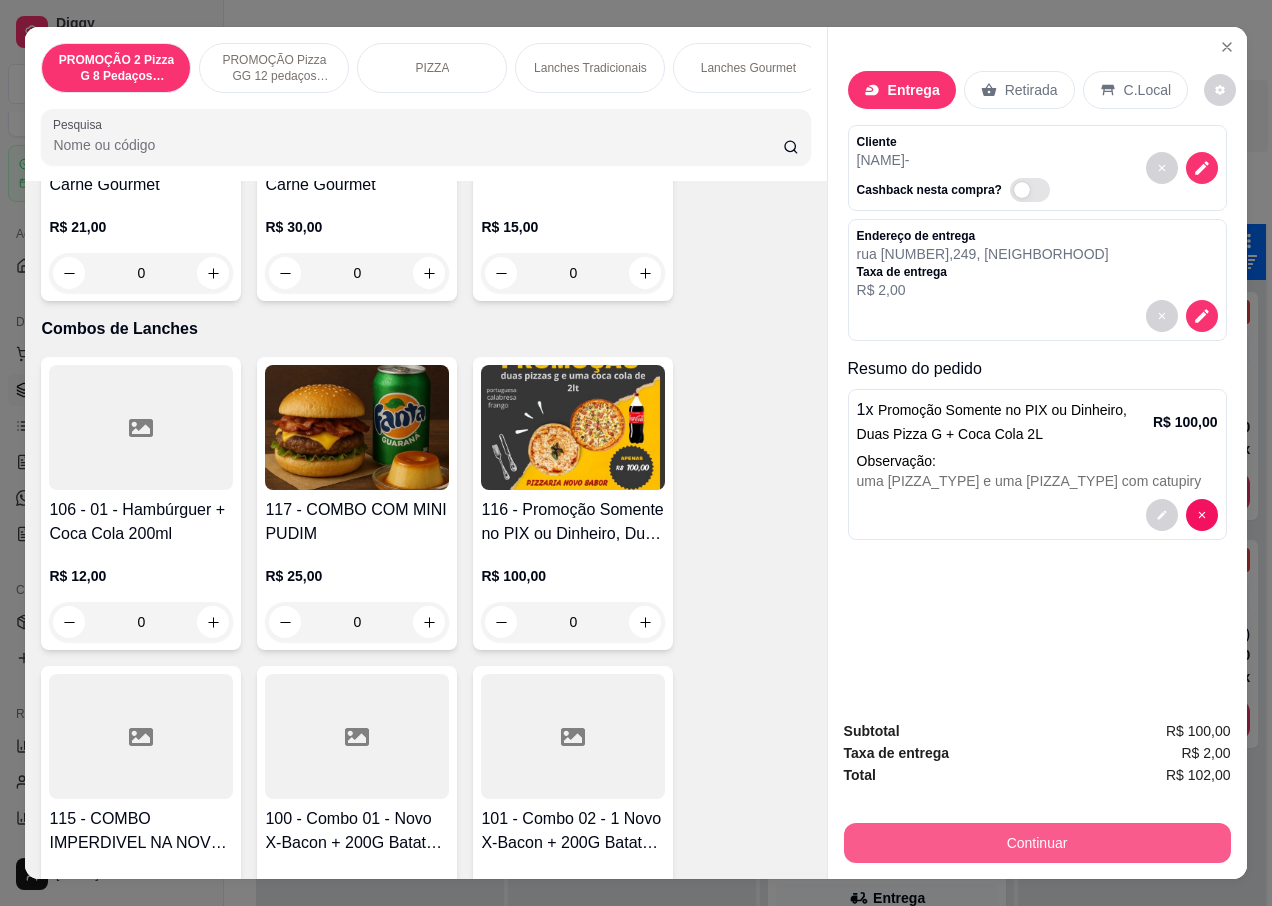click on "Continuar" at bounding box center (1037, 843) 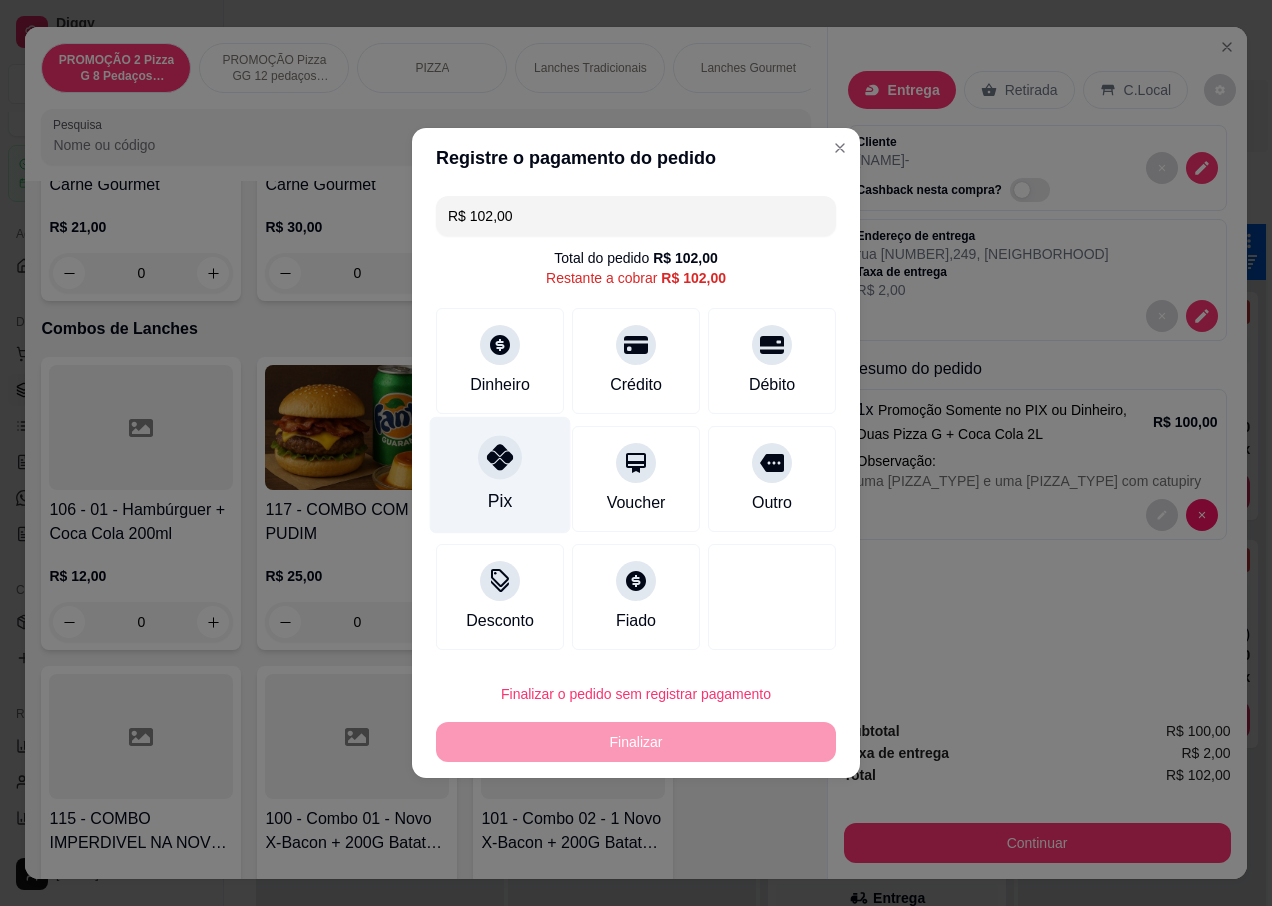 click at bounding box center (500, 457) 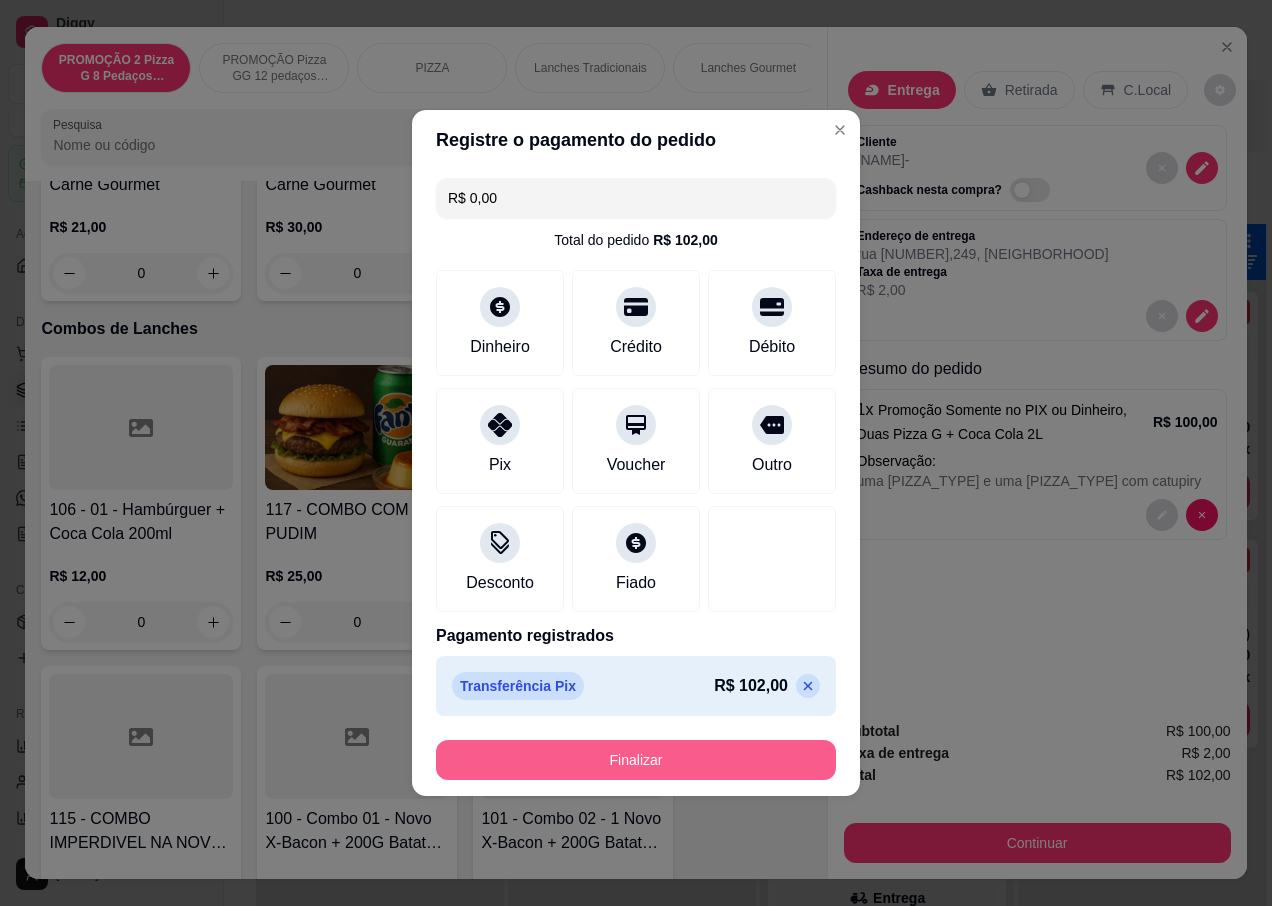 click on "Finalizar" at bounding box center (636, 760) 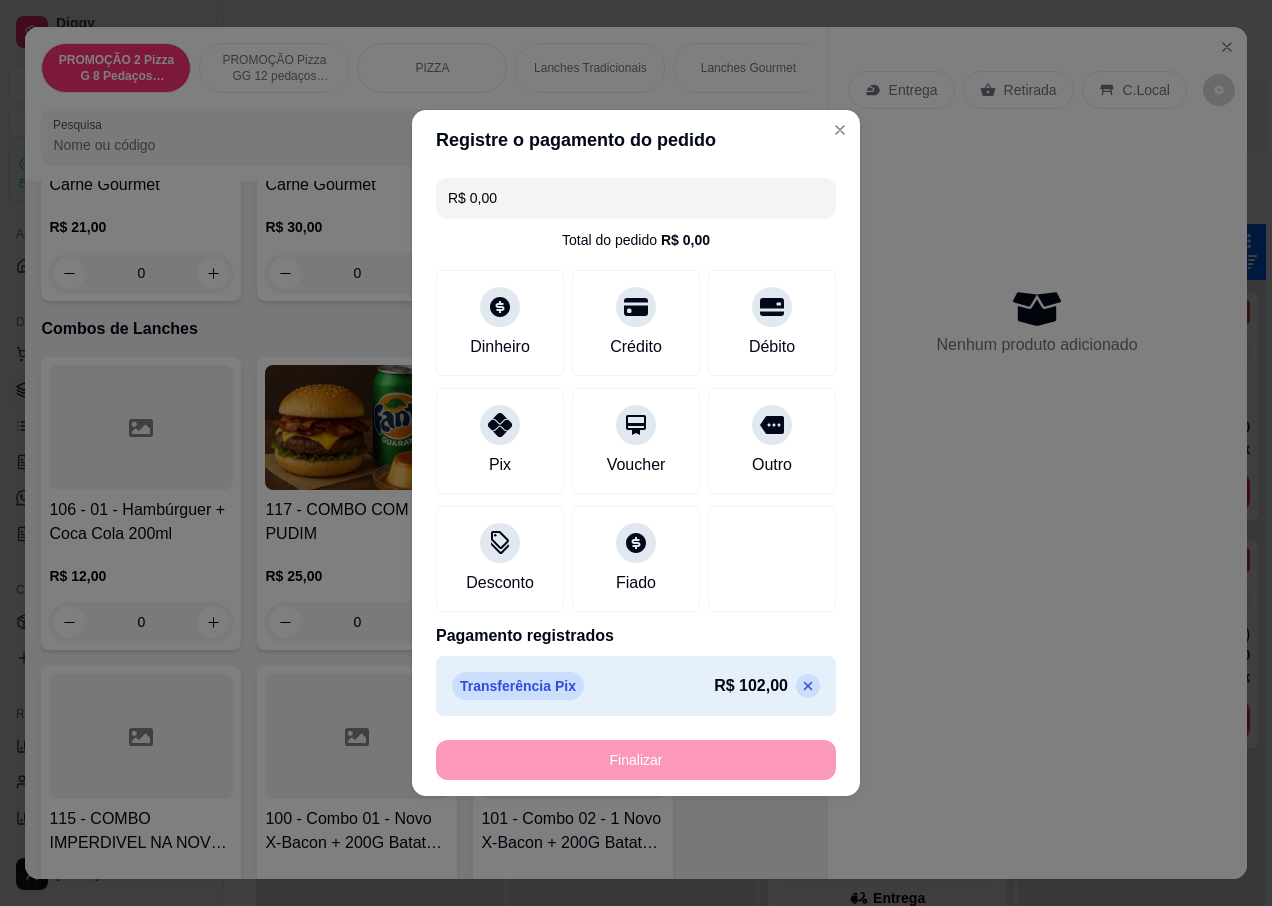type on "-R$ 102,00" 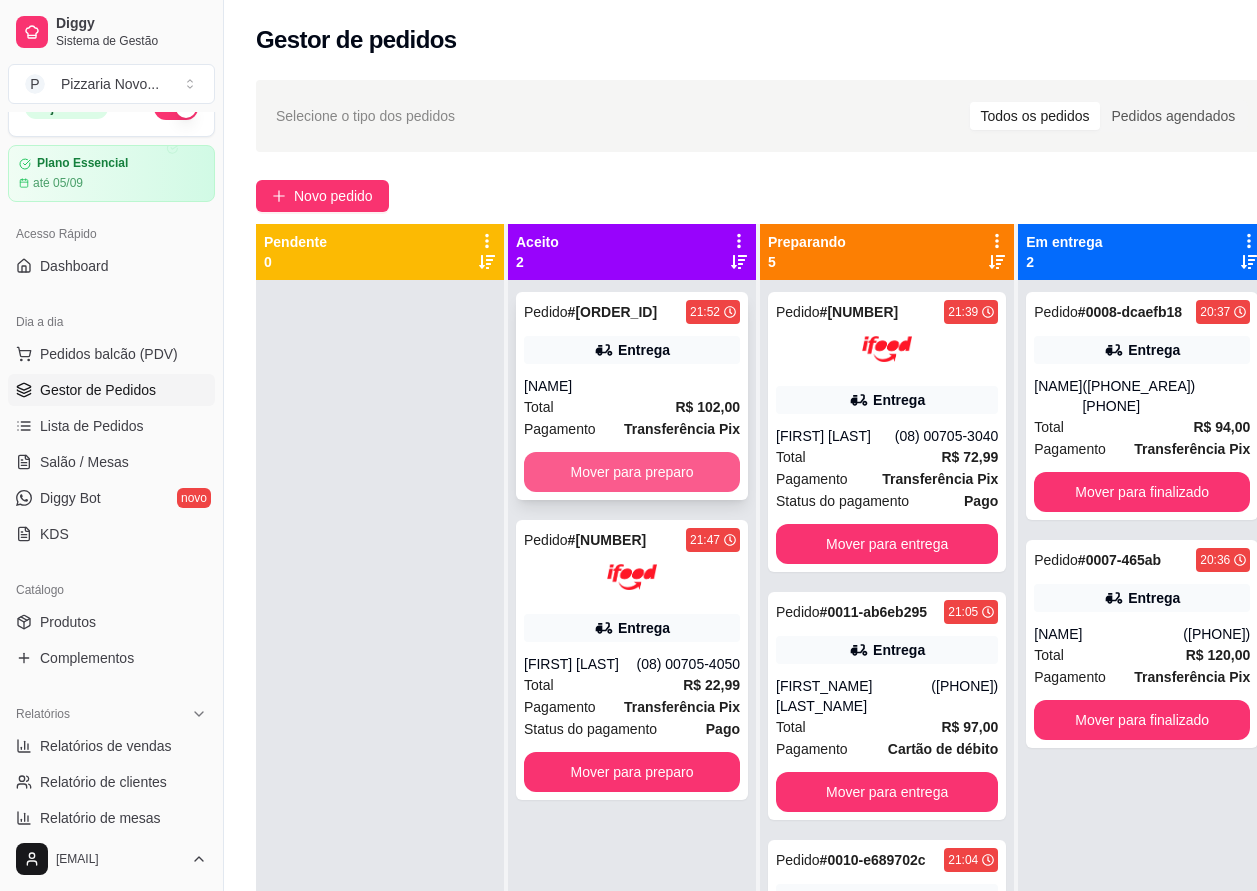 click on "Mover para preparo" at bounding box center [632, 472] 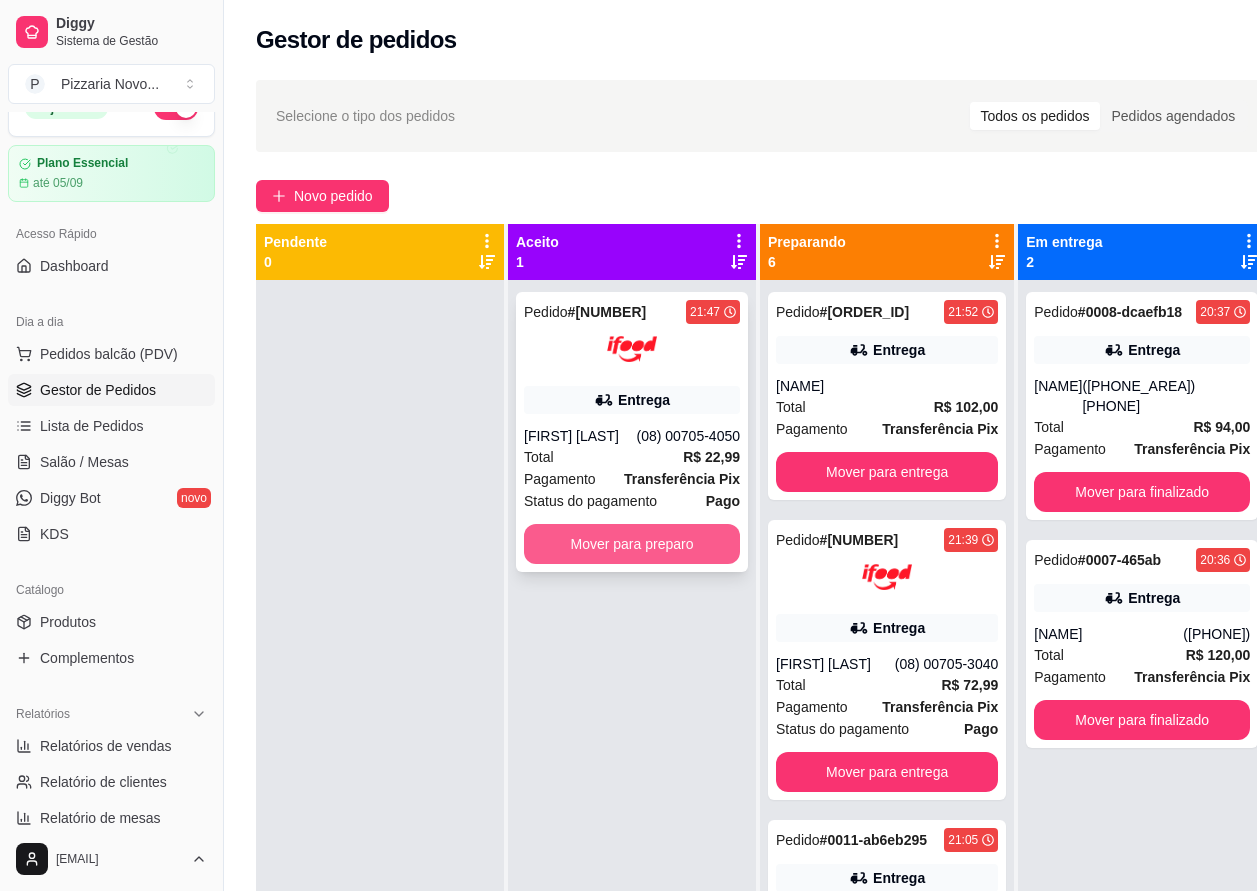 click on "Mover para preparo" at bounding box center (632, 544) 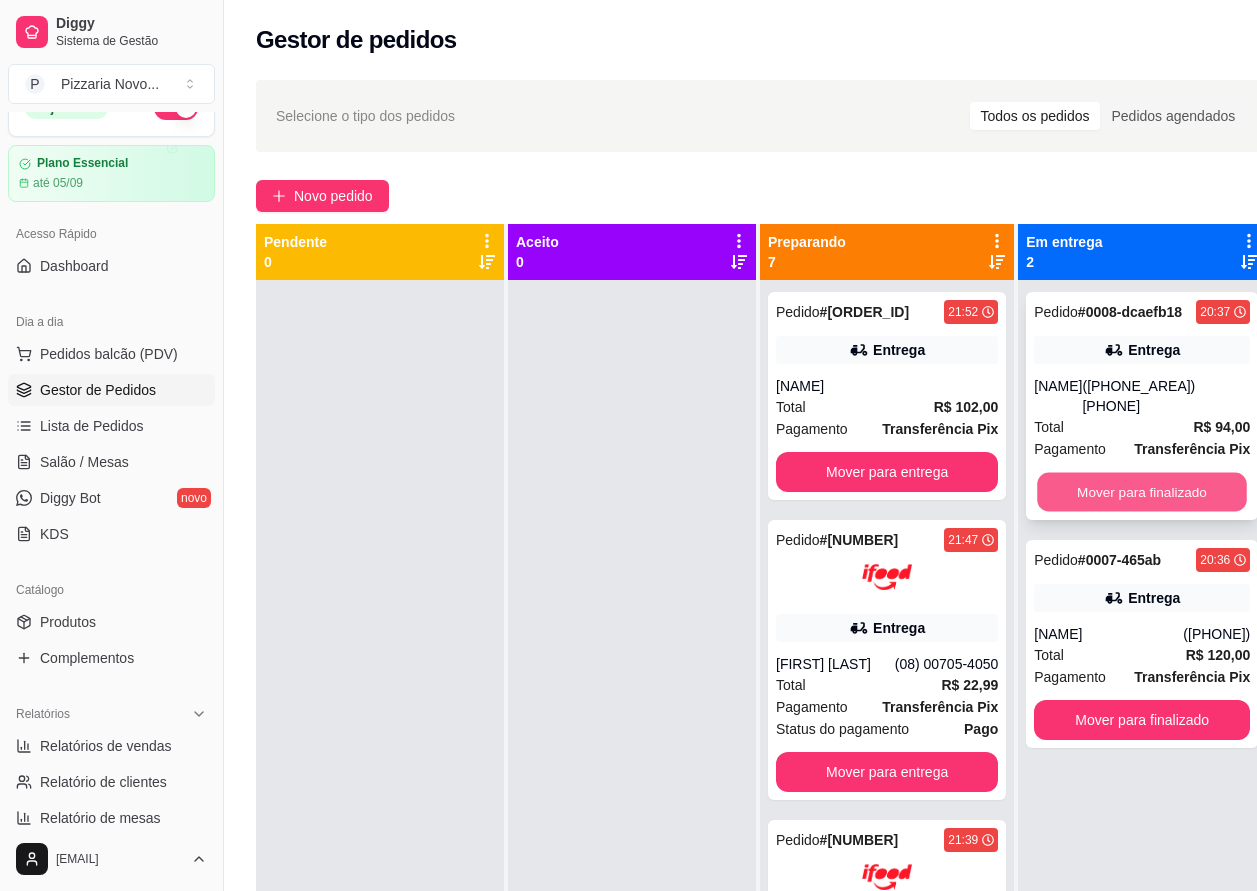 click on "Mover para finalizado" at bounding box center (1142, 492) 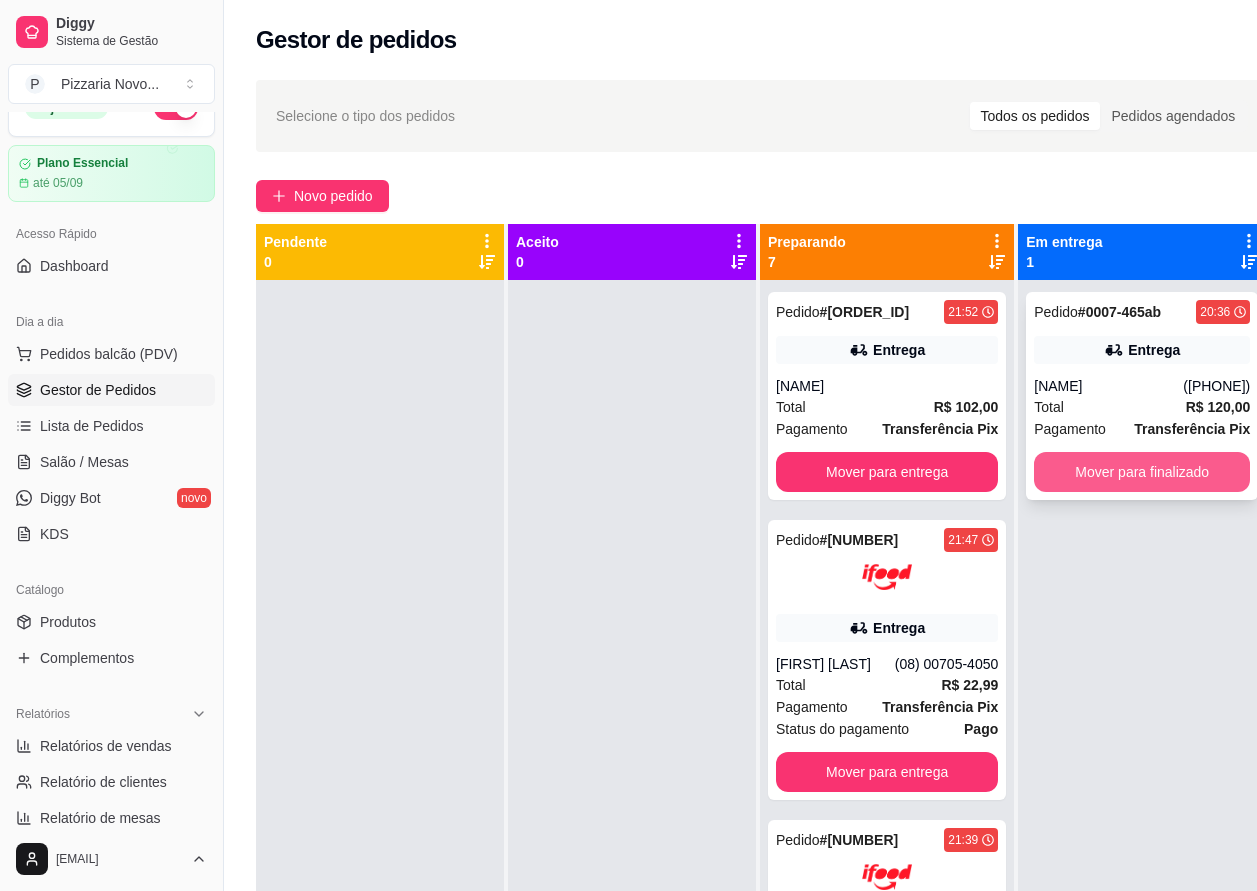 click on "Mover para finalizado" at bounding box center [1142, 472] 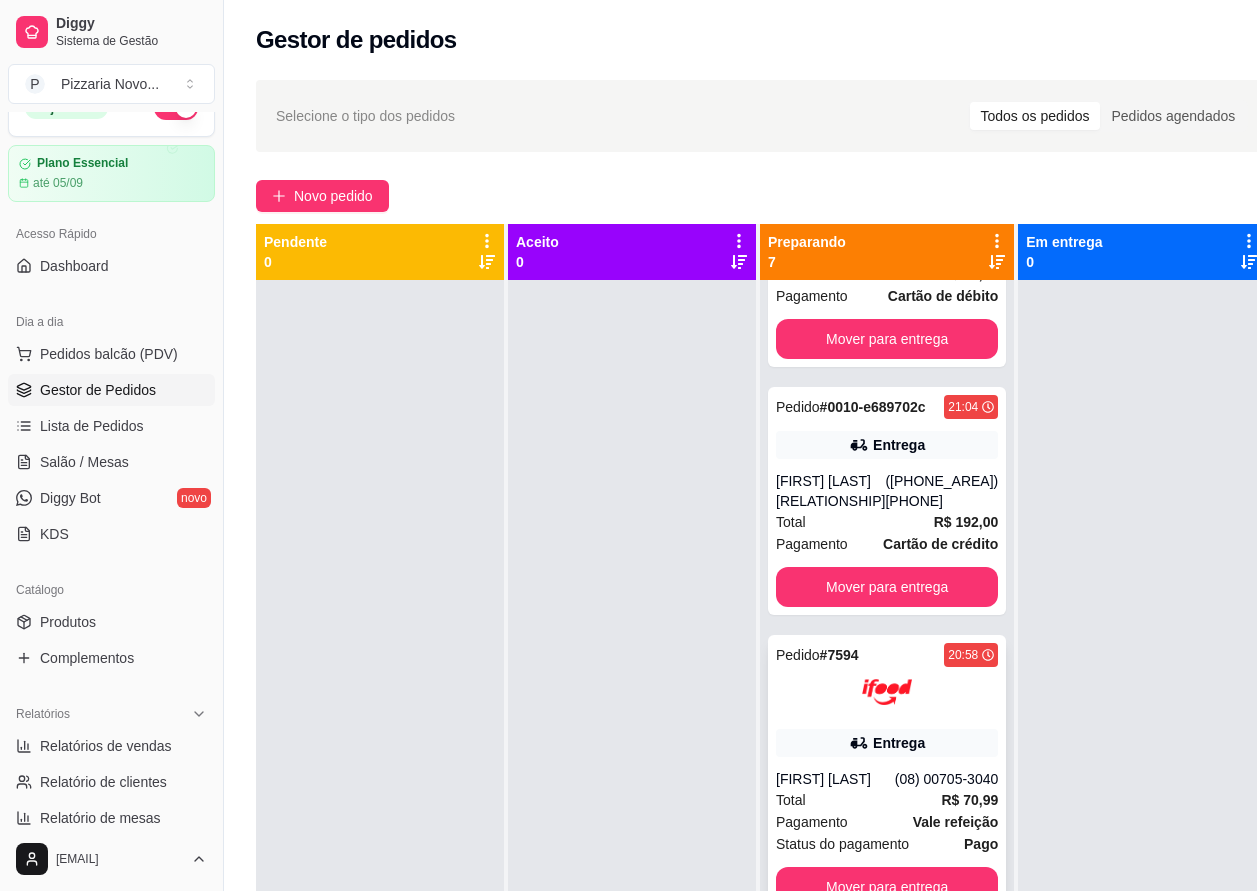 scroll, scrollTop: 1018, scrollLeft: 0, axis: vertical 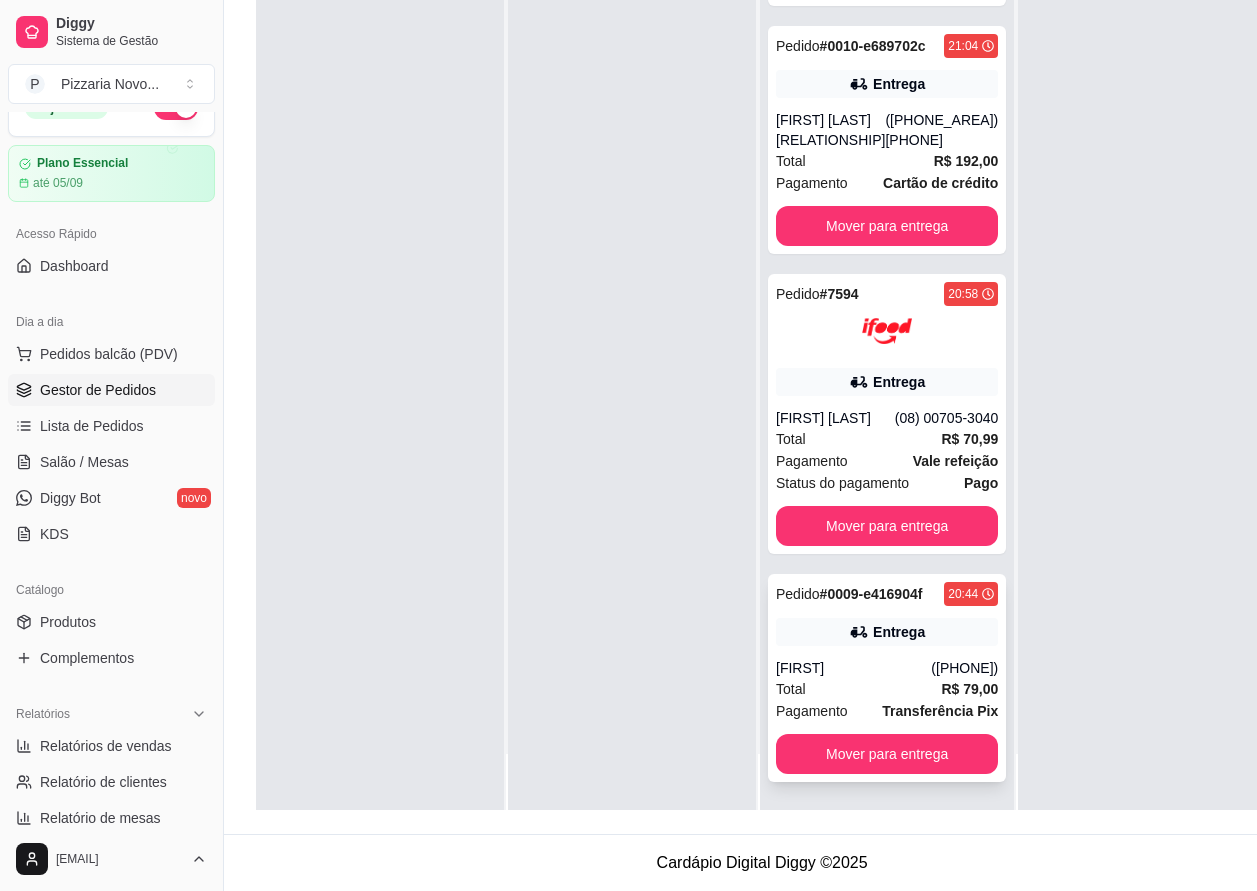click on "Pedido  # [ORDER_ID] [TIME] Entrega [NAME] ([PHONE]) Total R$ [PRICE] Pagamento Transferência Pix Mover para entrega" at bounding box center [887, 678] 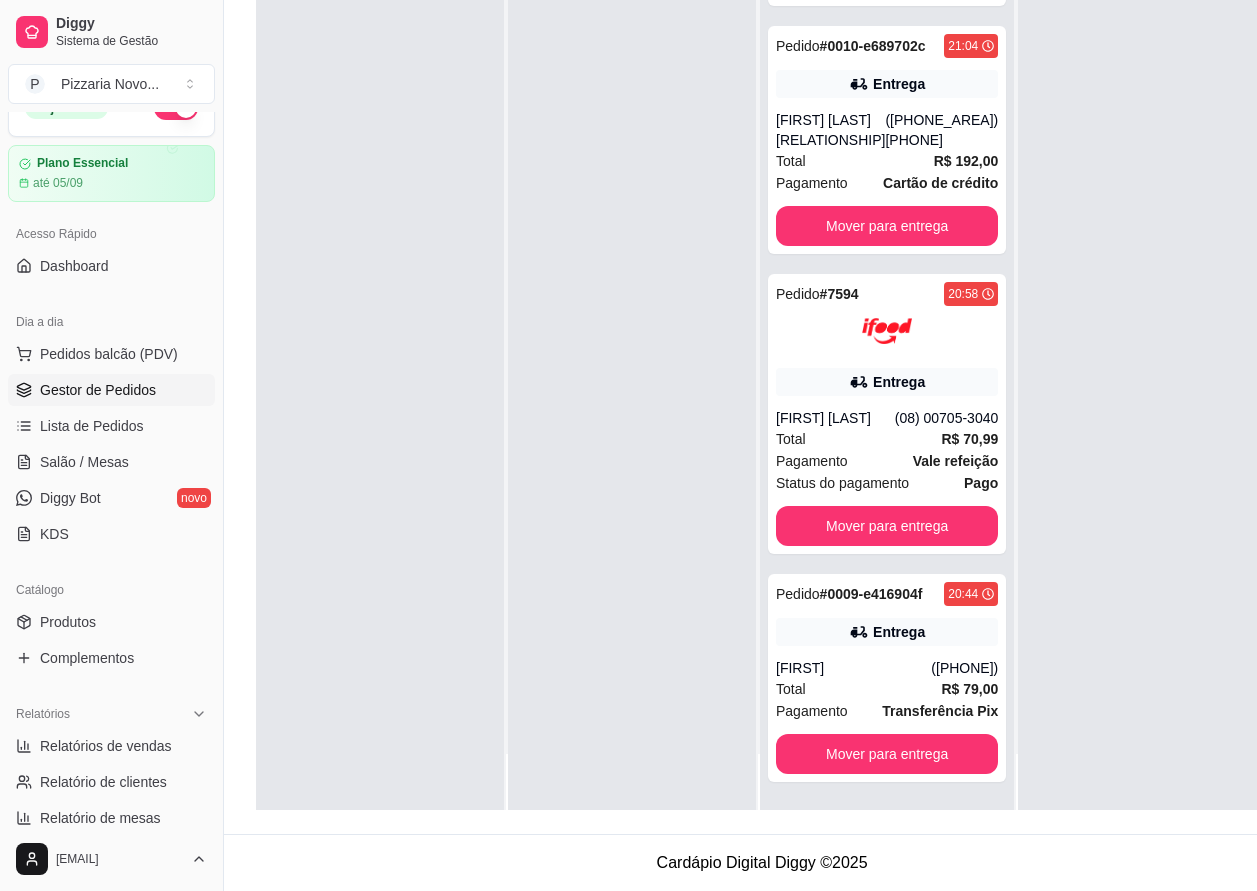 scroll, scrollTop: 305, scrollLeft: 0, axis: vertical 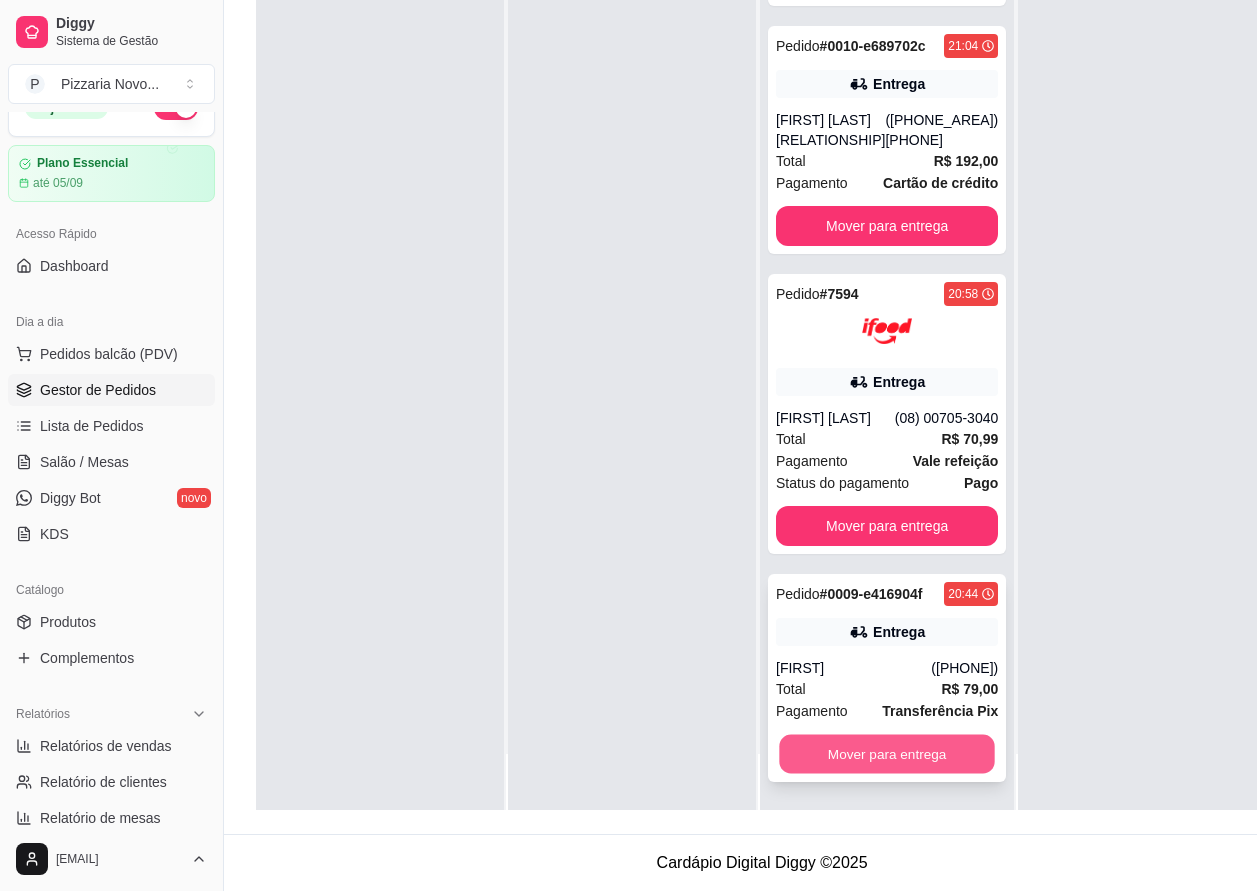 click on "Mover para entrega" at bounding box center [887, 754] 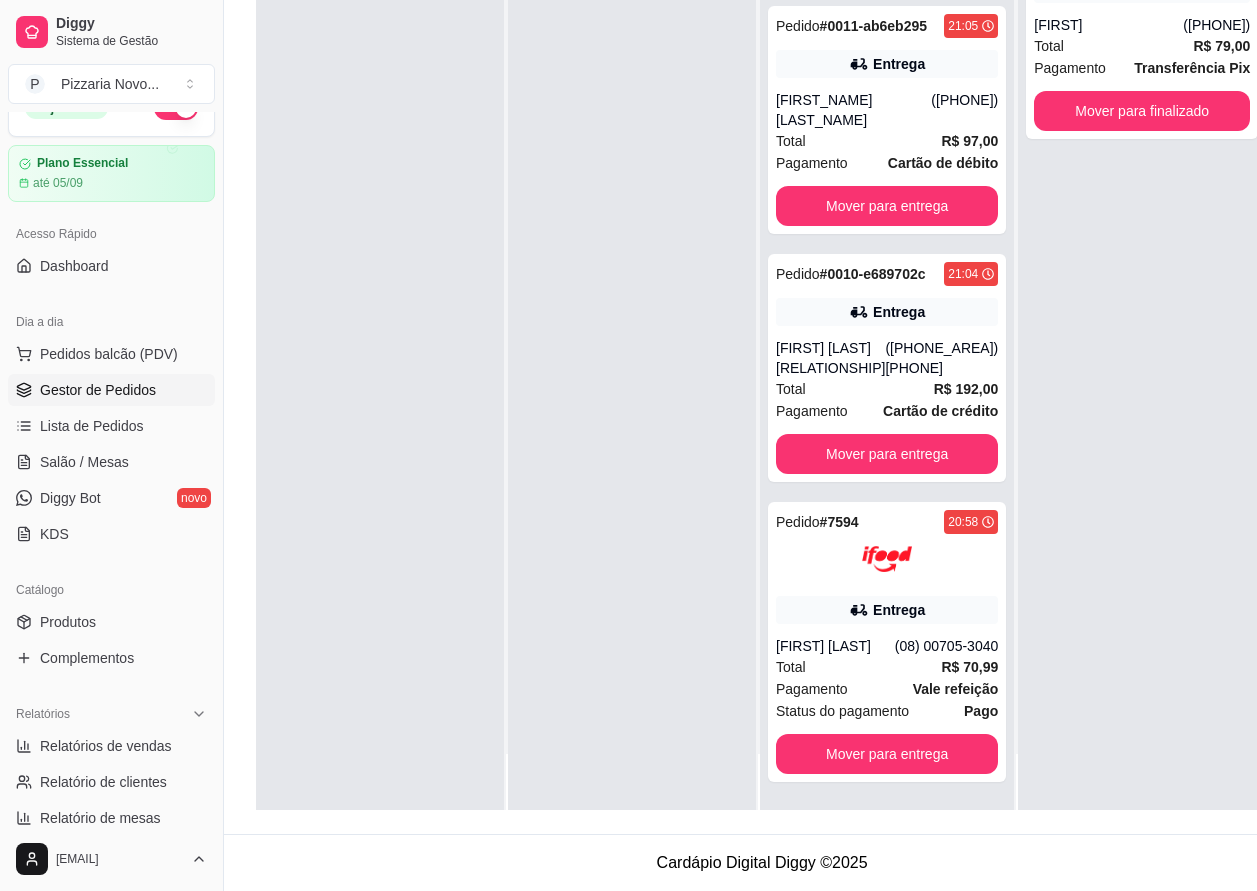 scroll, scrollTop: 766, scrollLeft: 0, axis: vertical 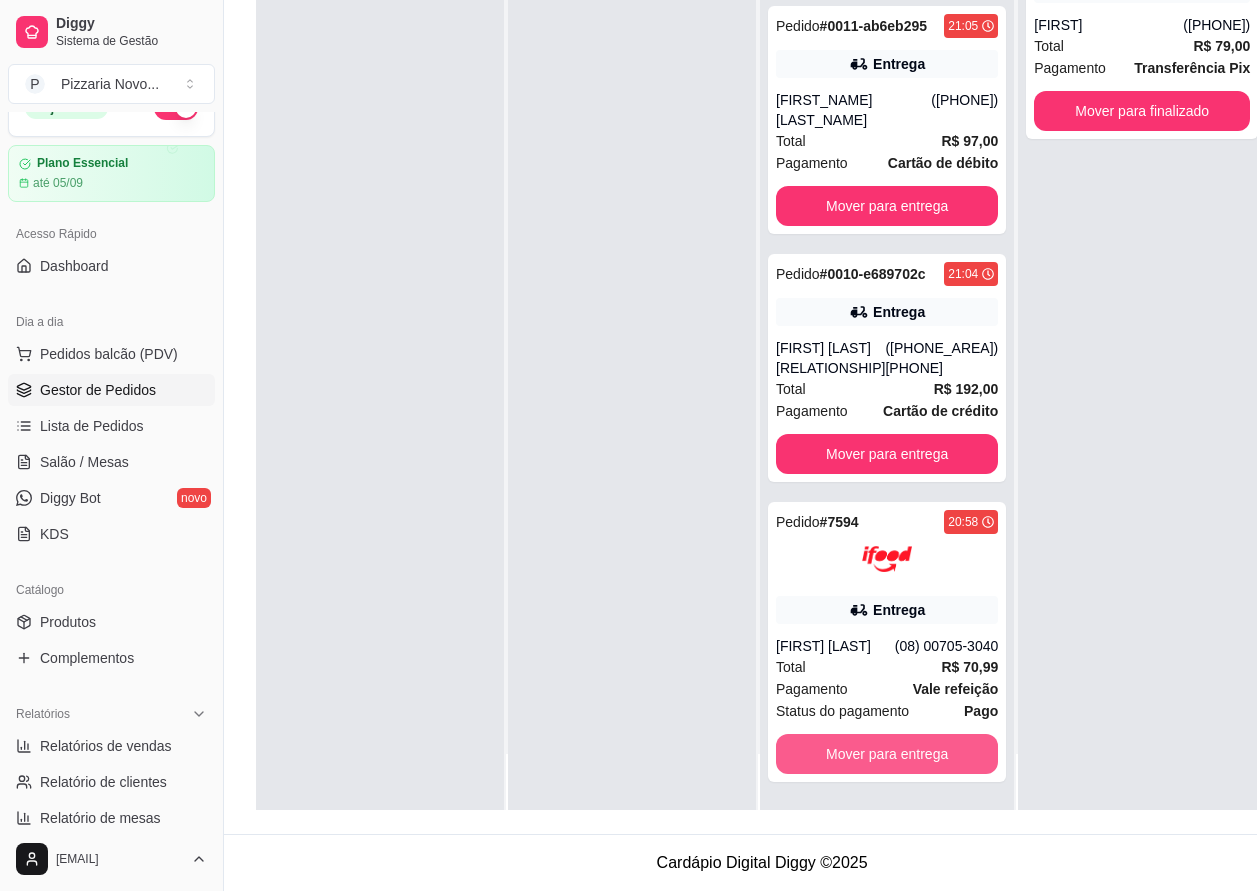 click on "Mover para entrega" at bounding box center (887, 754) 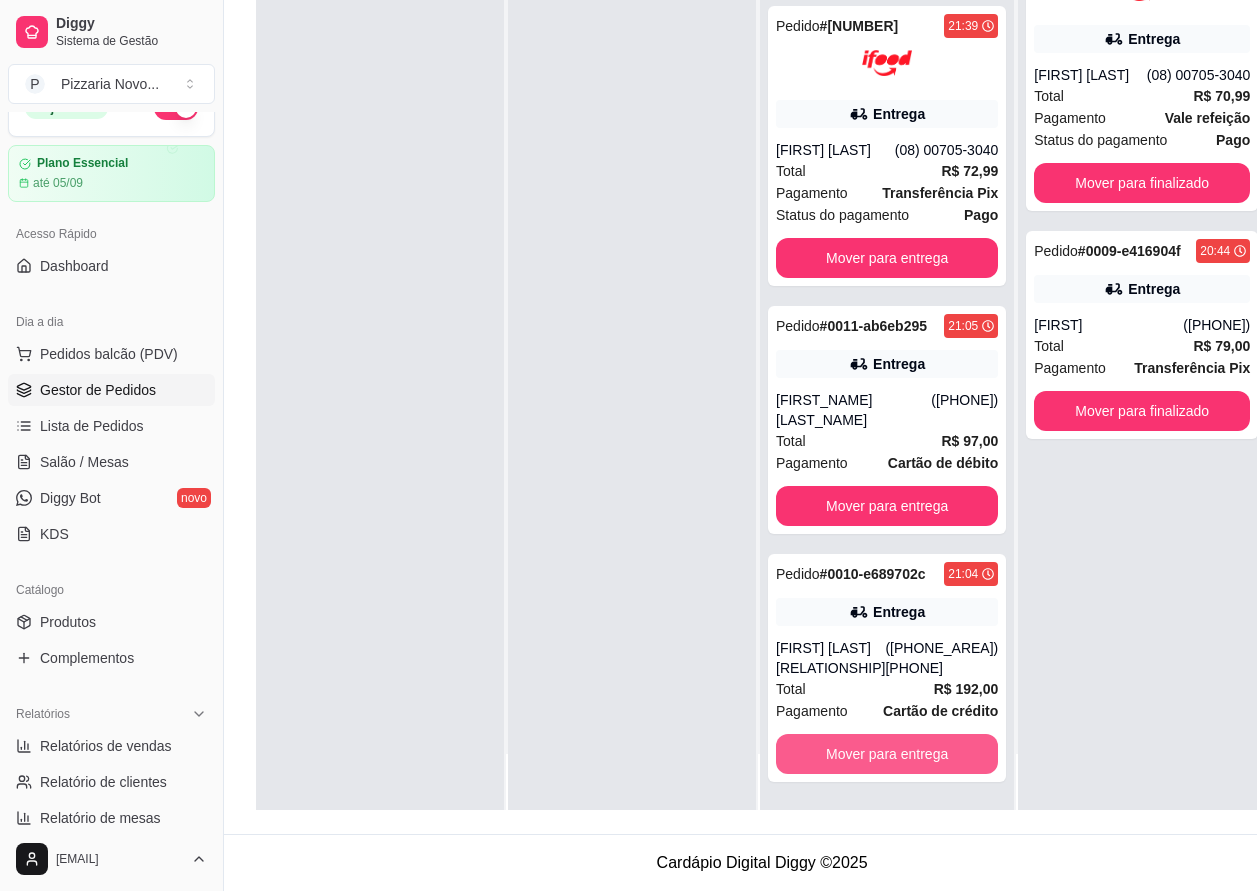 scroll, scrollTop: 466, scrollLeft: 0, axis: vertical 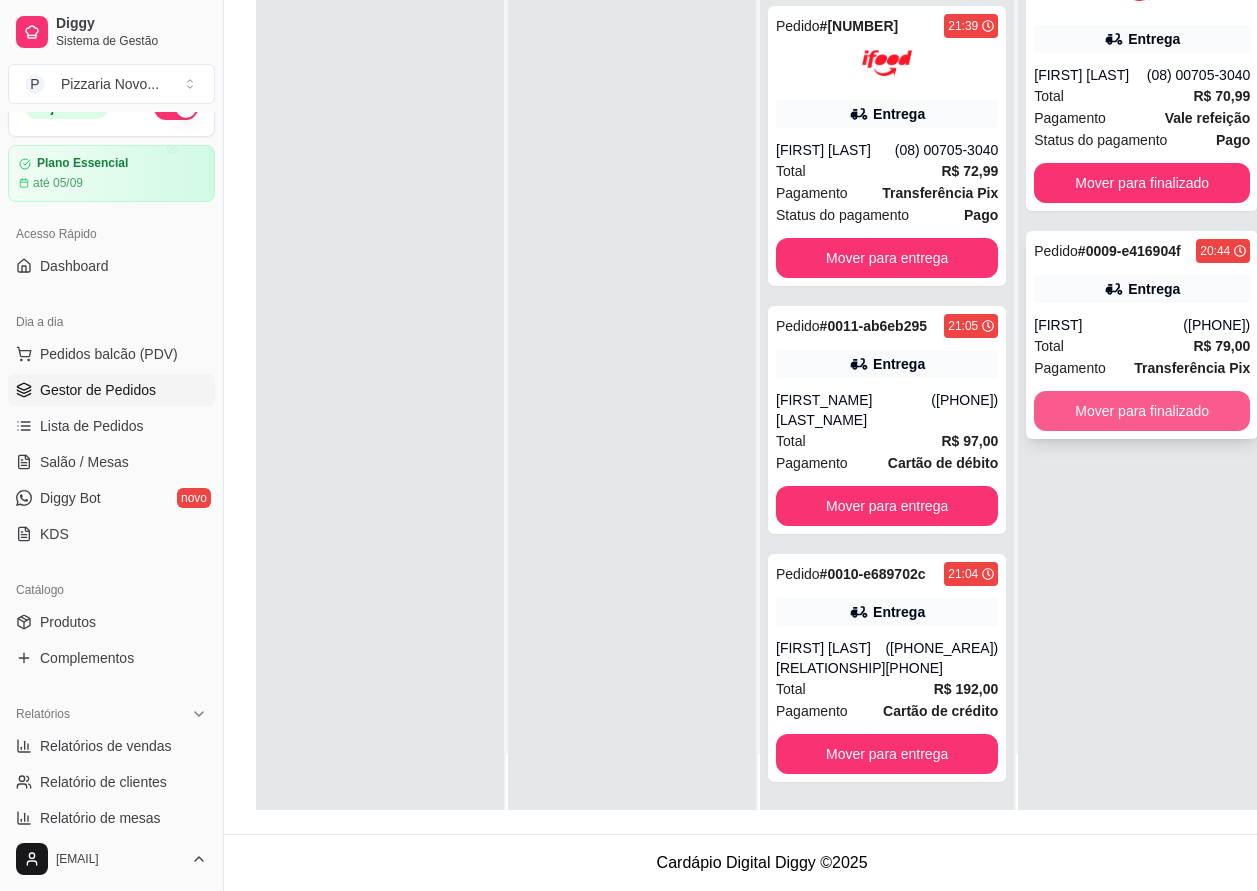 click on "Mover para finalizado" at bounding box center [1142, 411] 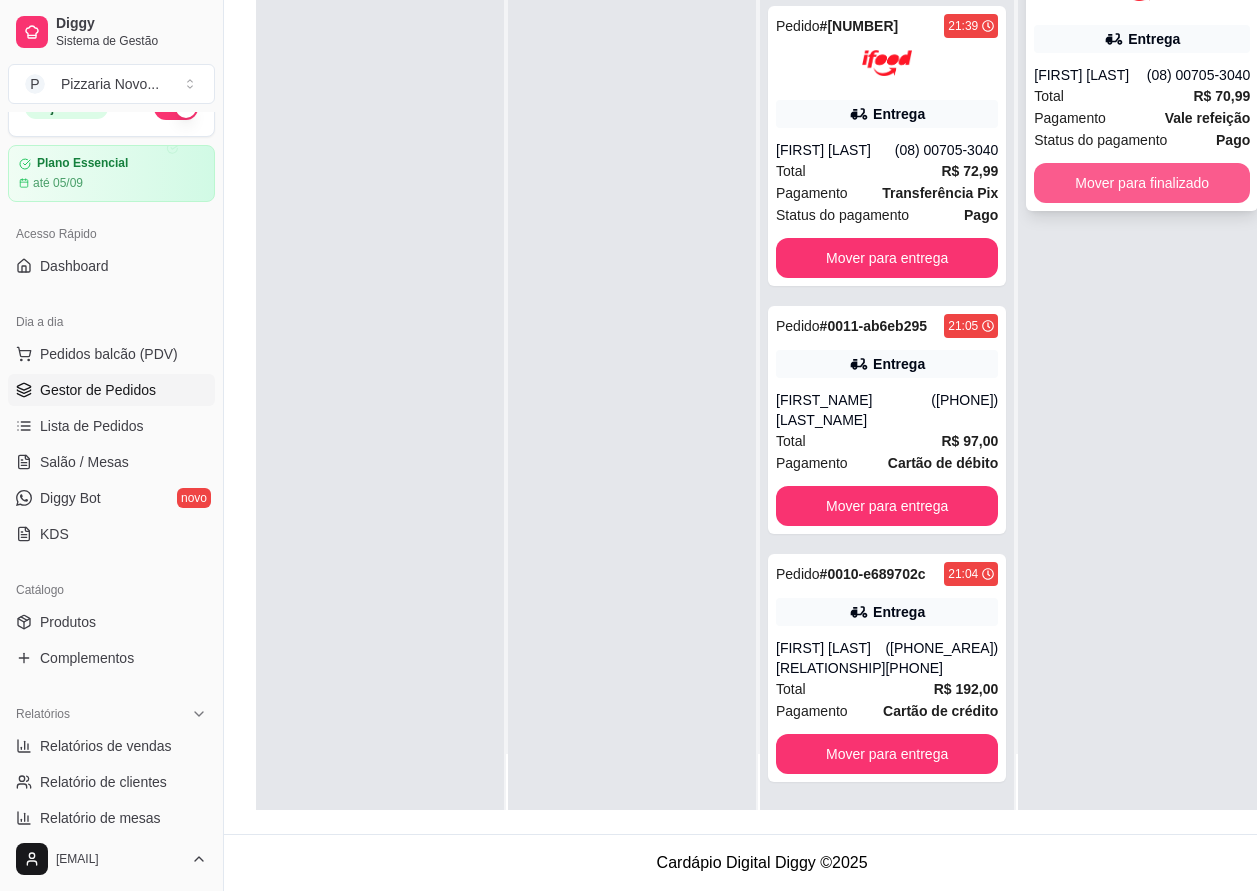 click on "Mover para finalizado" at bounding box center (1142, 183) 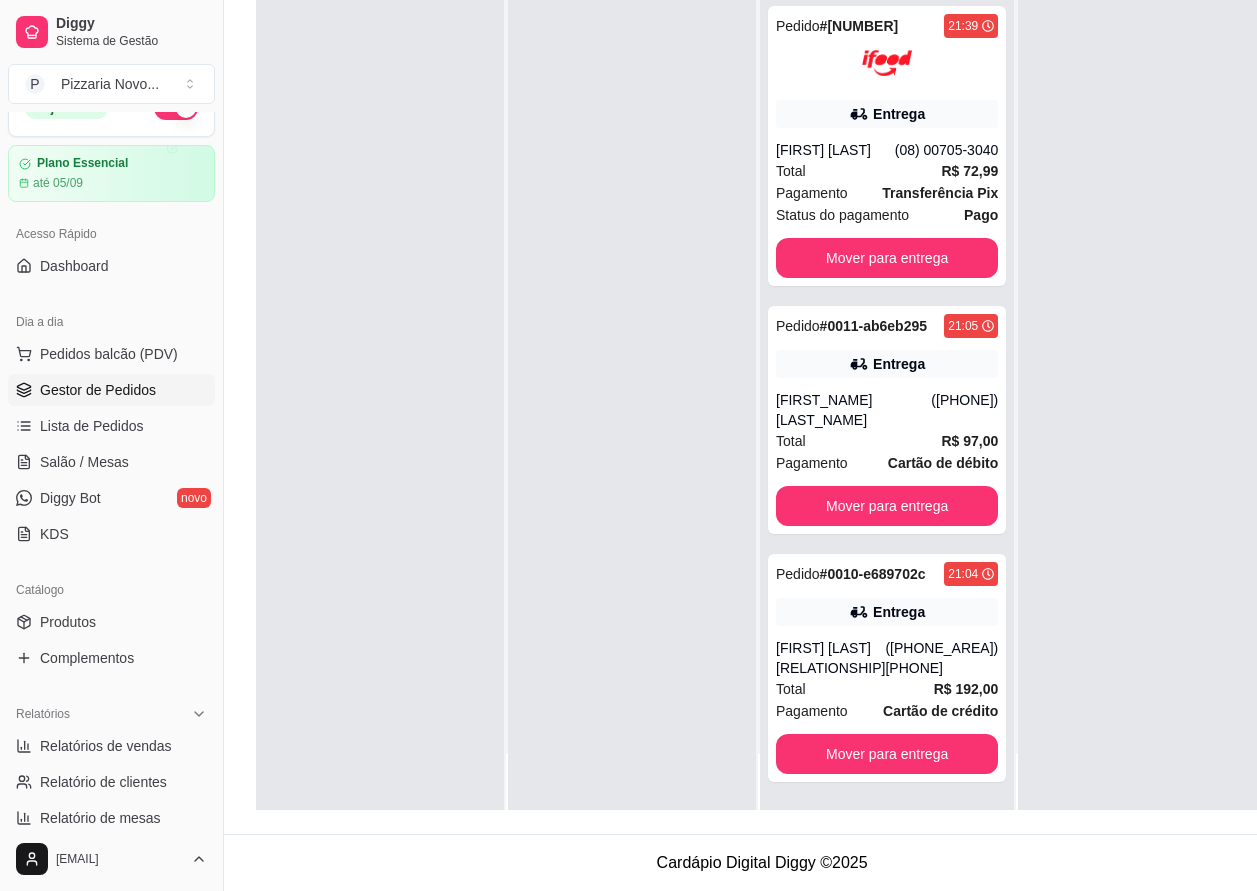scroll, scrollTop: 466, scrollLeft: 0, axis: vertical 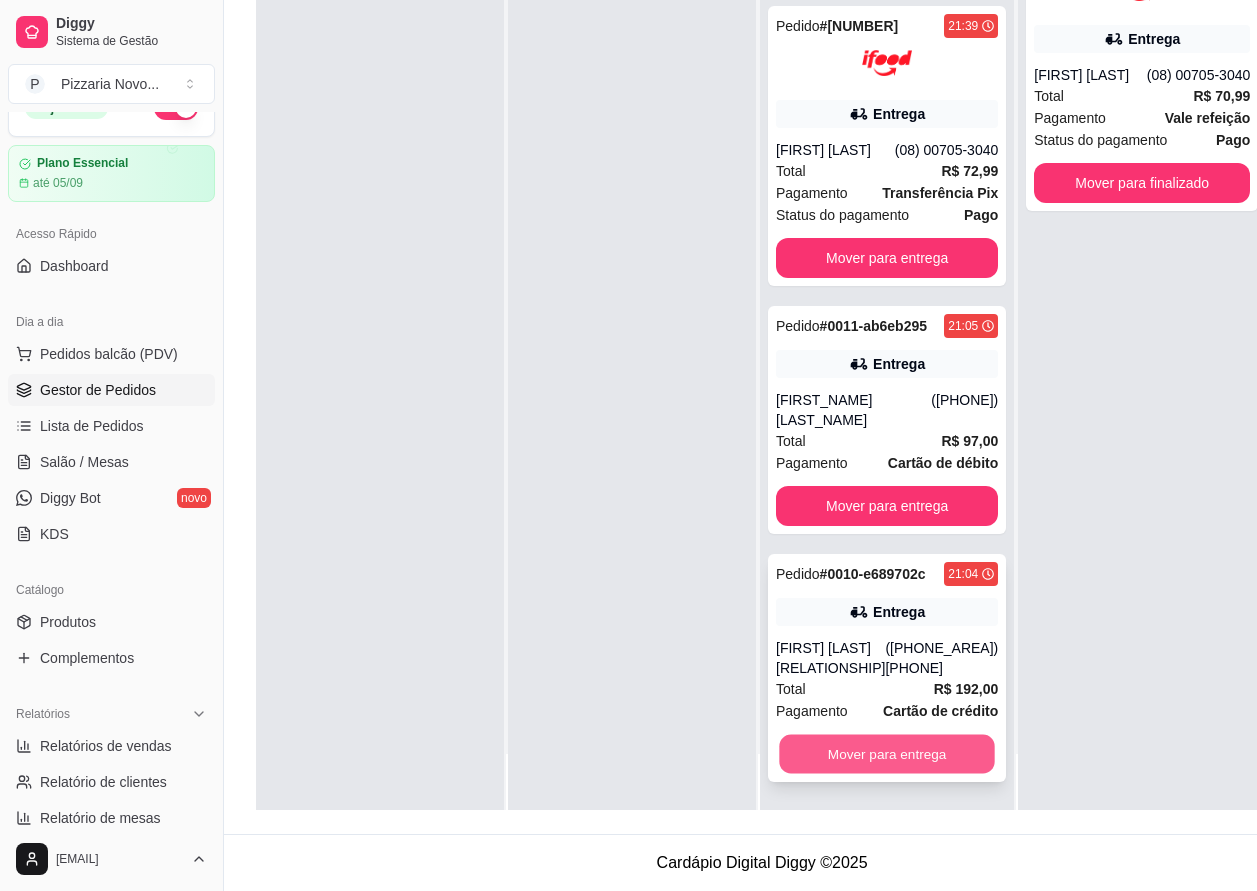 click on "Mover para entrega" at bounding box center [887, 754] 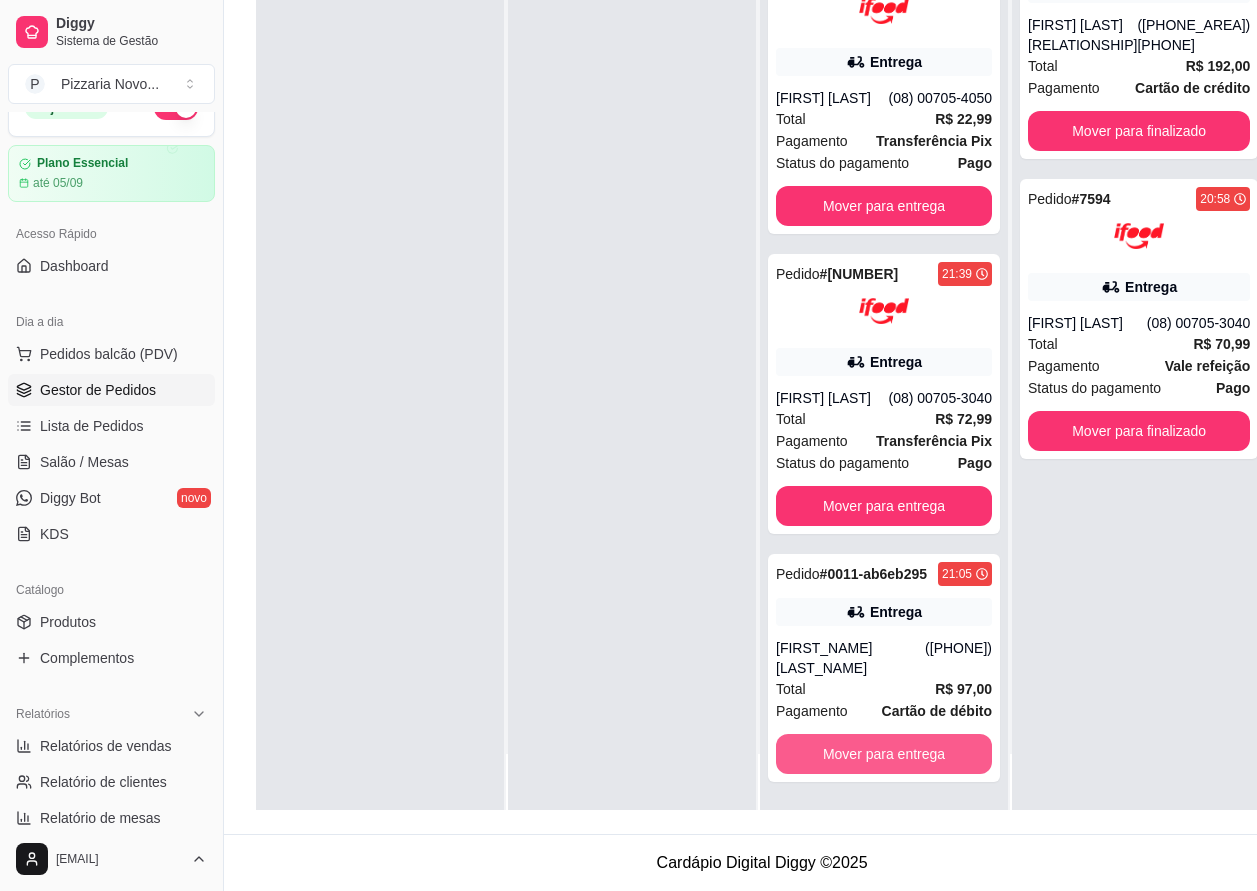 scroll, scrollTop: 194, scrollLeft: 0, axis: vertical 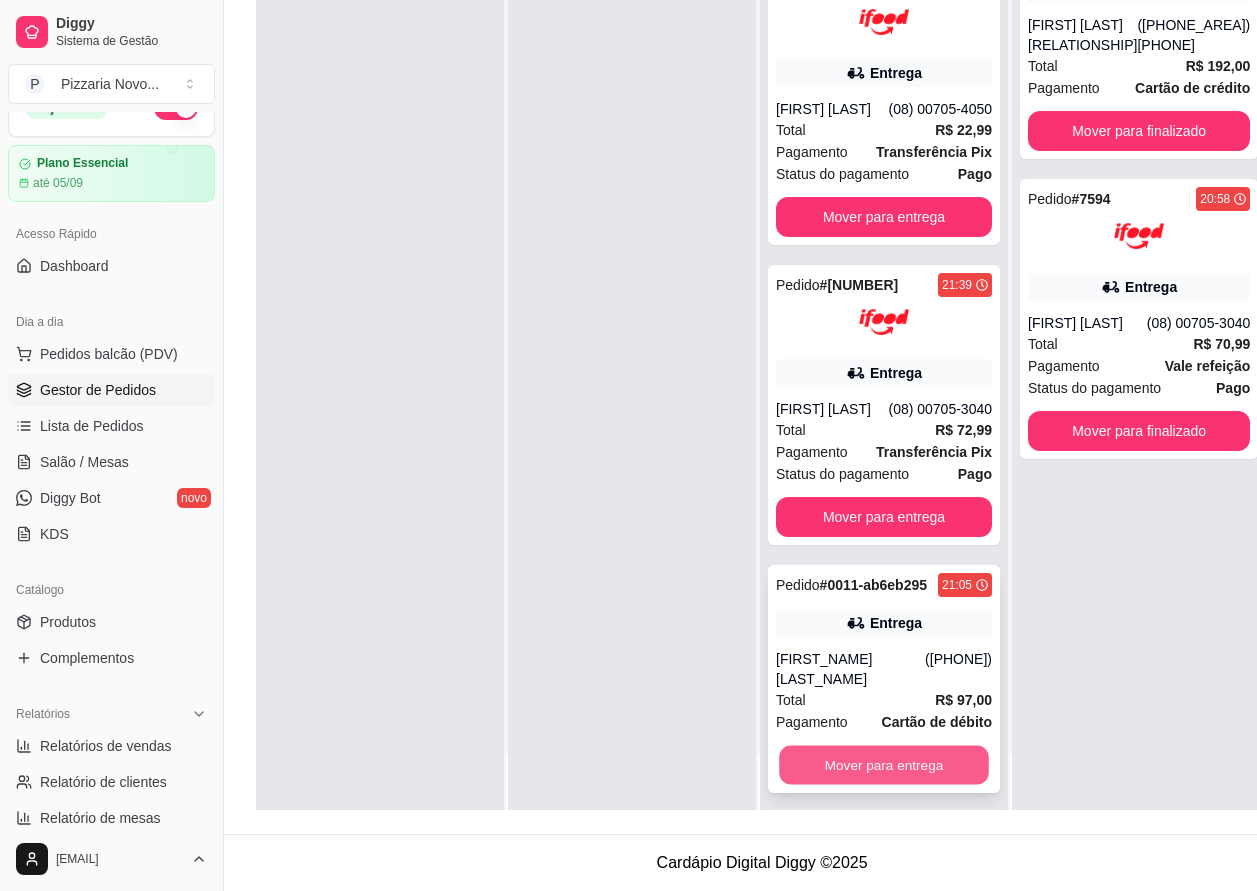 click on "Mover para entrega" at bounding box center [884, 765] 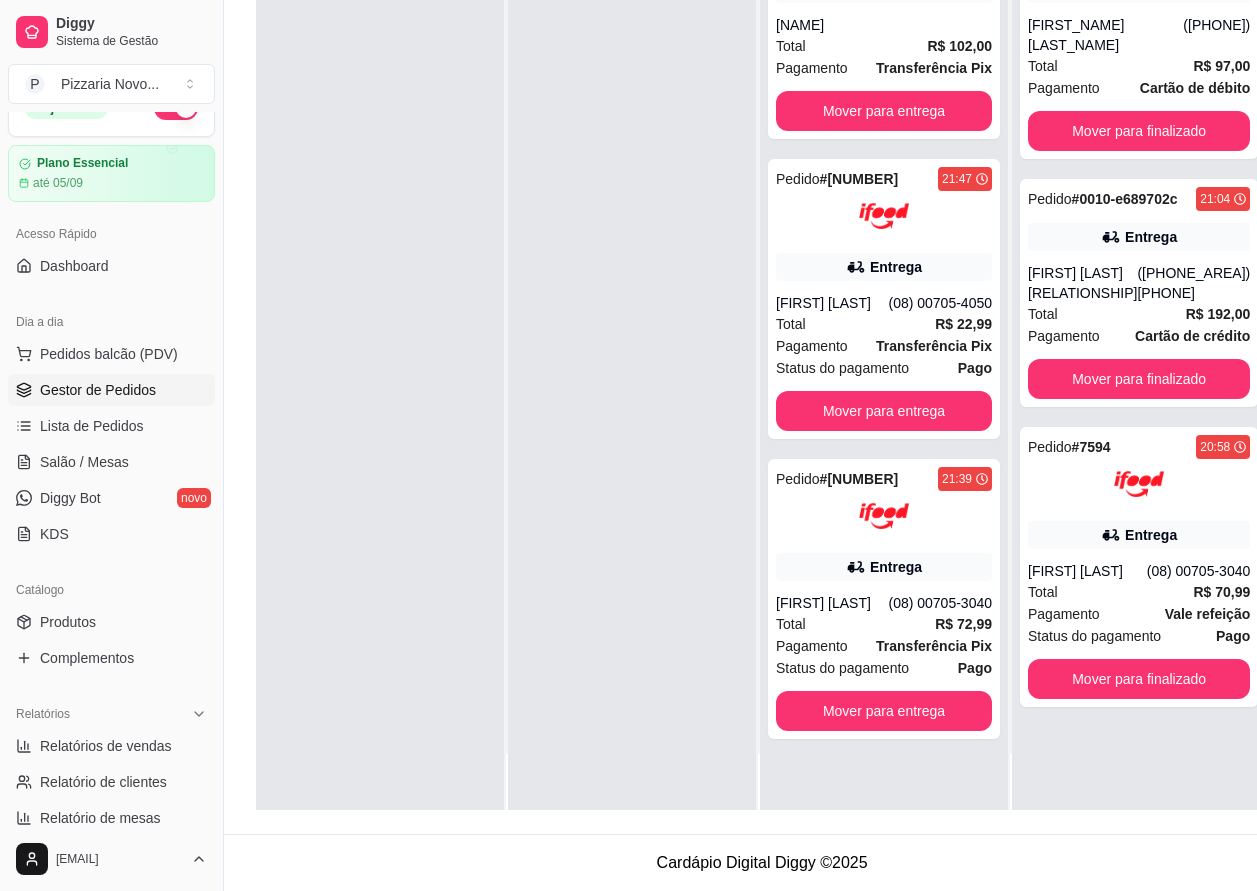 scroll, scrollTop: 0, scrollLeft: 0, axis: both 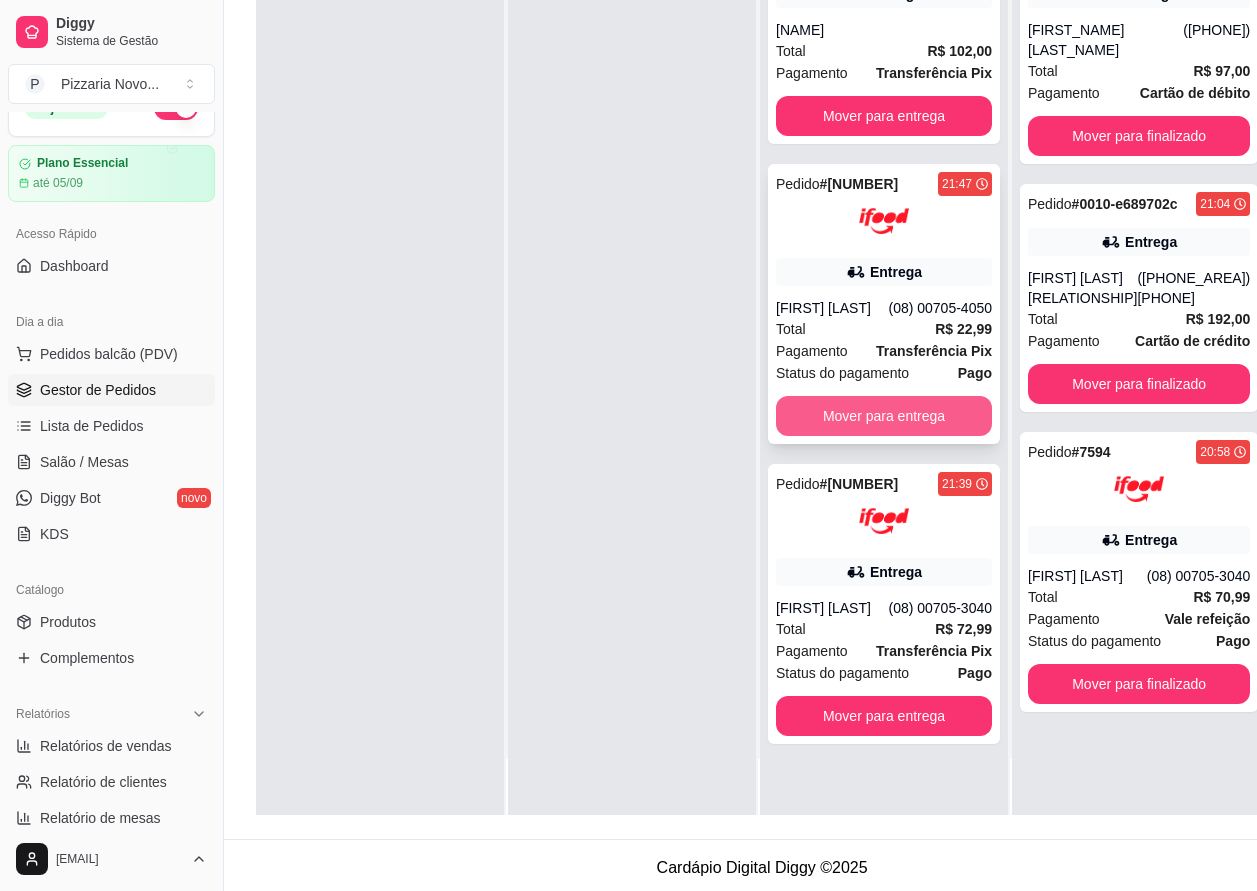click on "Mover para entrega" at bounding box center [884, 416] 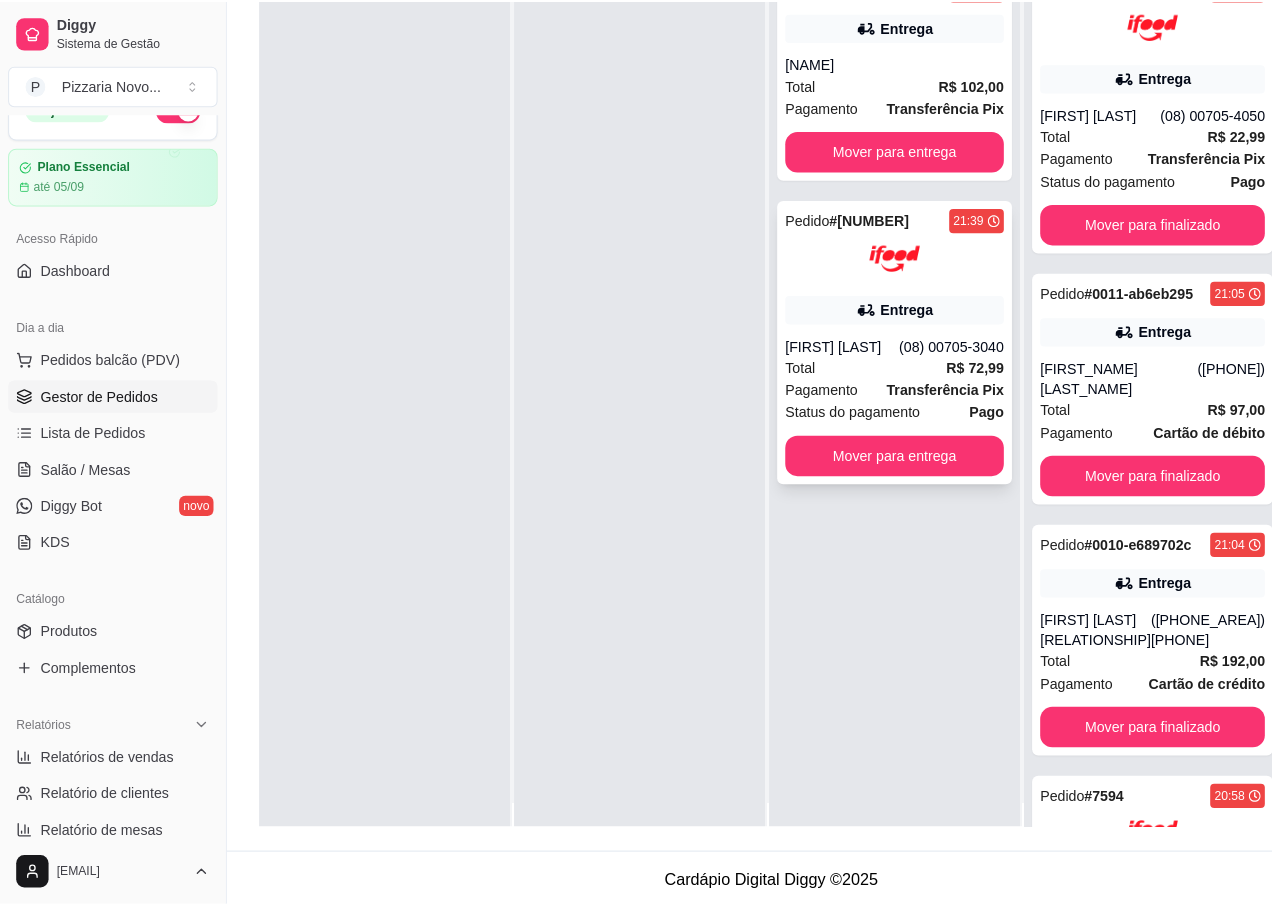 scroll, scrollTop: 0, scrollLeft: 0, axis: both 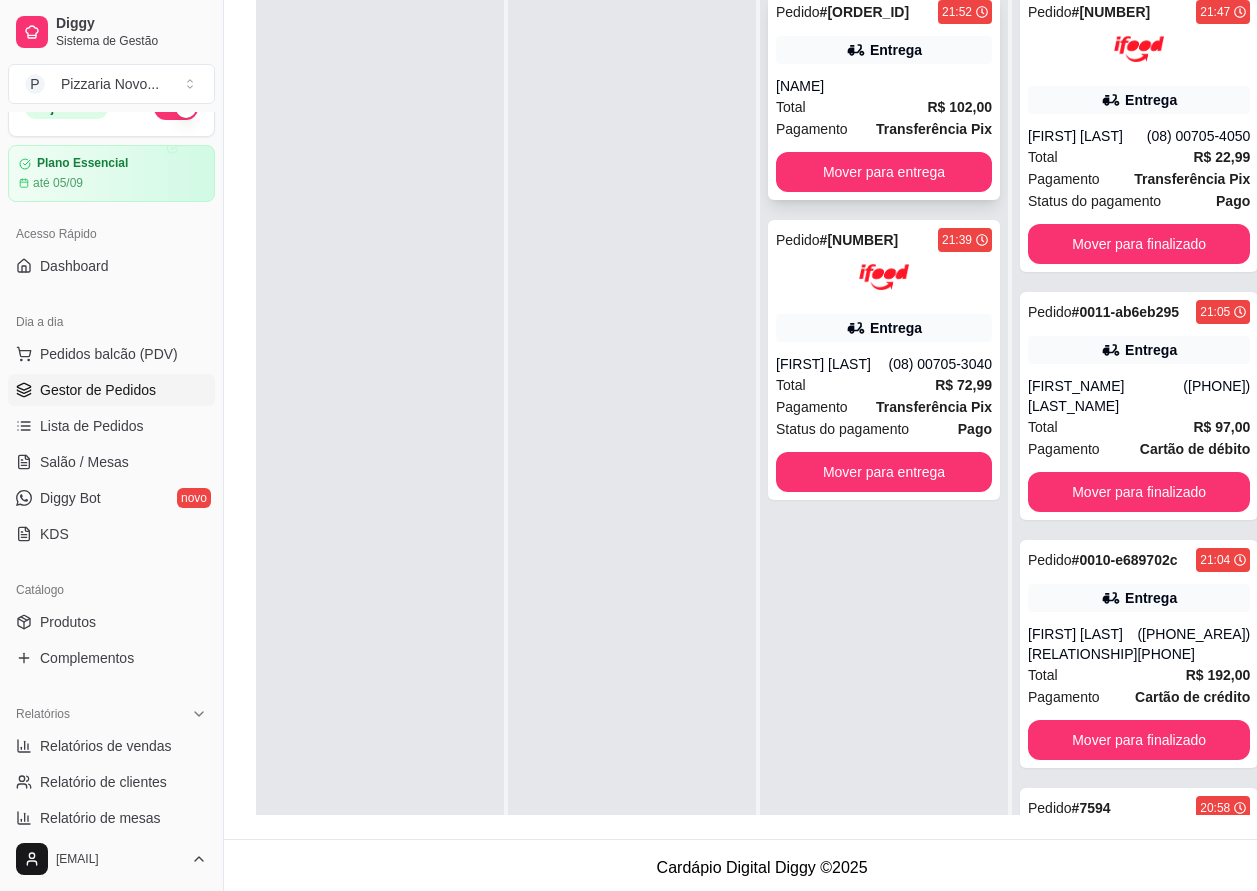 click on "[NAME]" at bounding box center [884, 86] 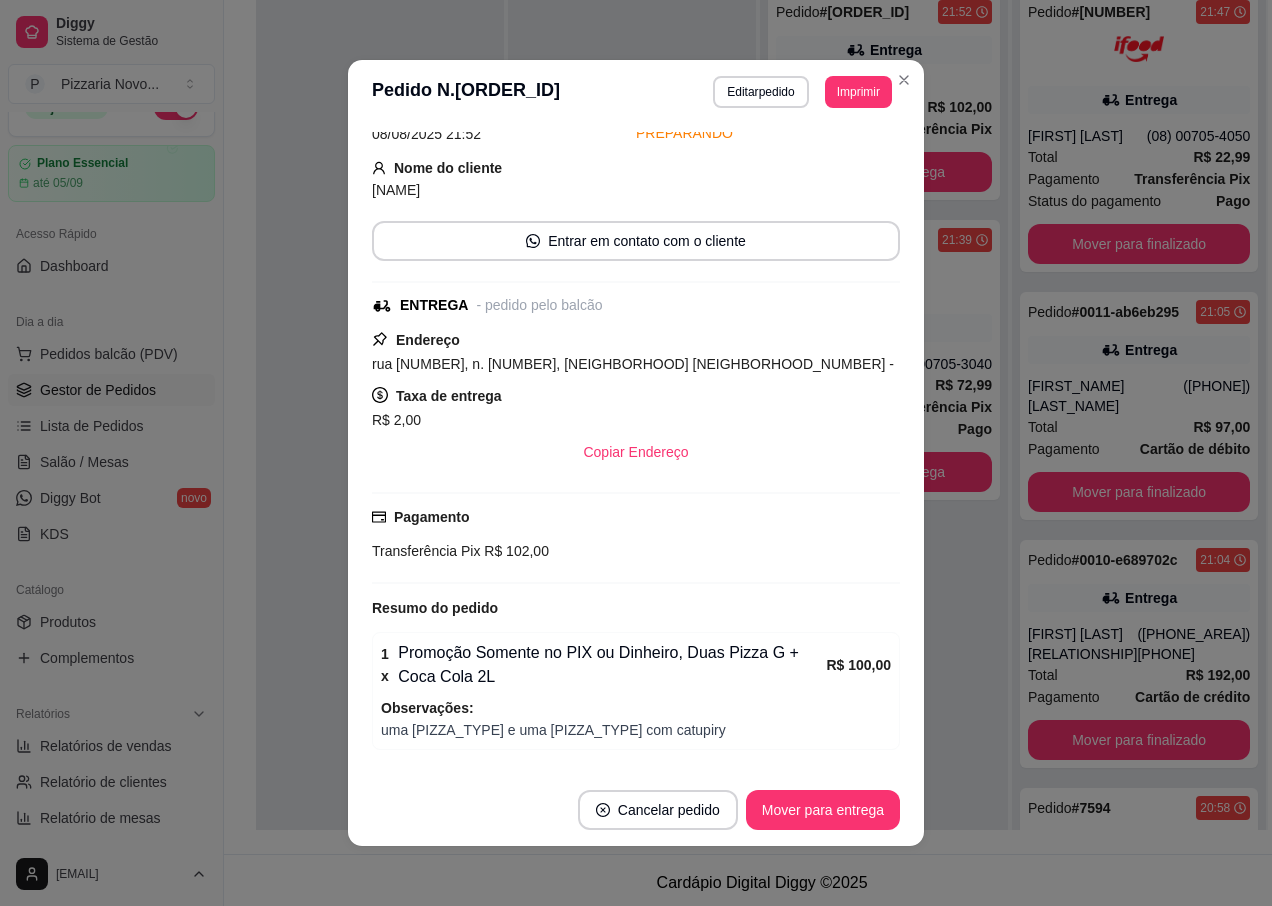 scroll, scrollTop: 159, scrollLeft: 0, axis: vertical 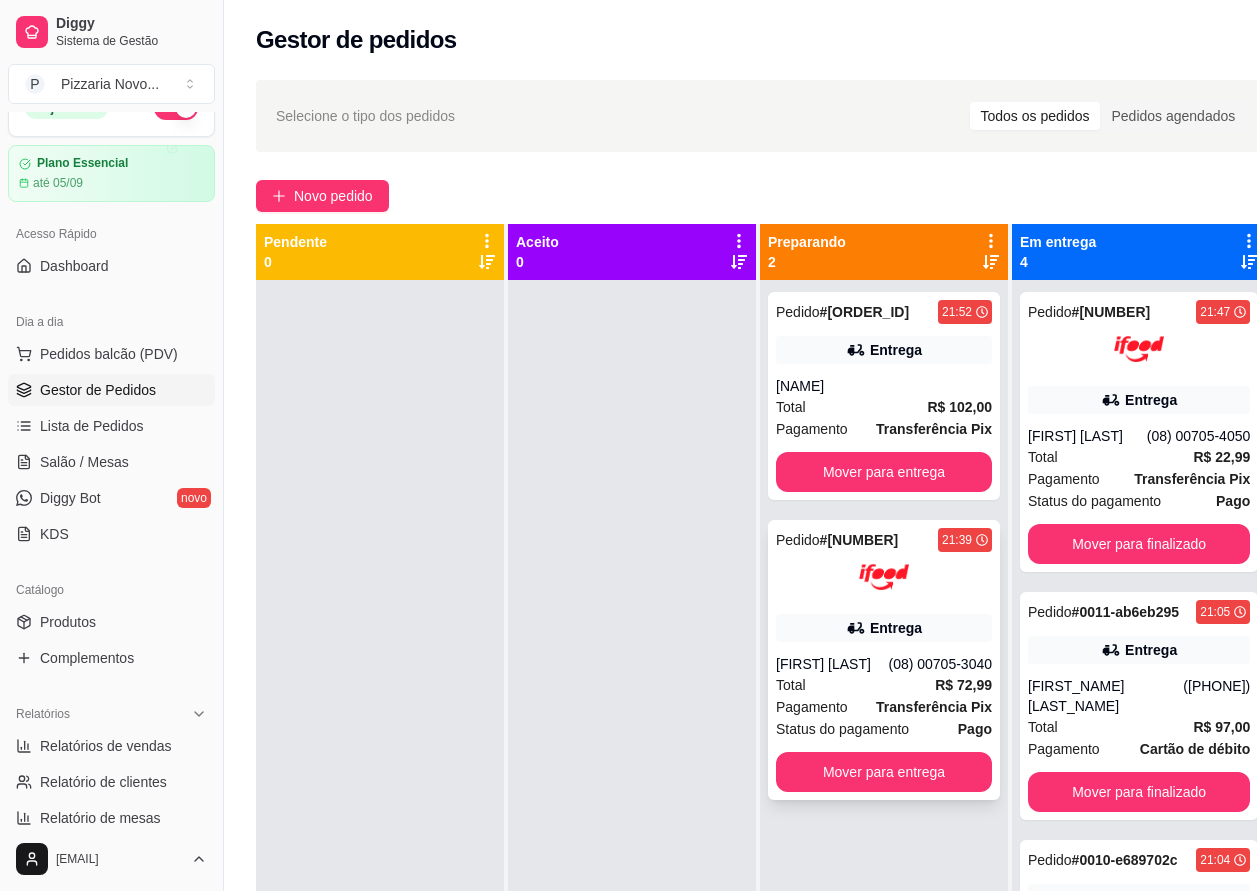 click on "Pedido  # [NUMBER] [TIME] Entrega [NAME] ([PHONE]) Total R$ [PRICE] Pagamento Transferência Pix Status do pagamento Pago Mover para entrega" at bounding box center (884, 660) 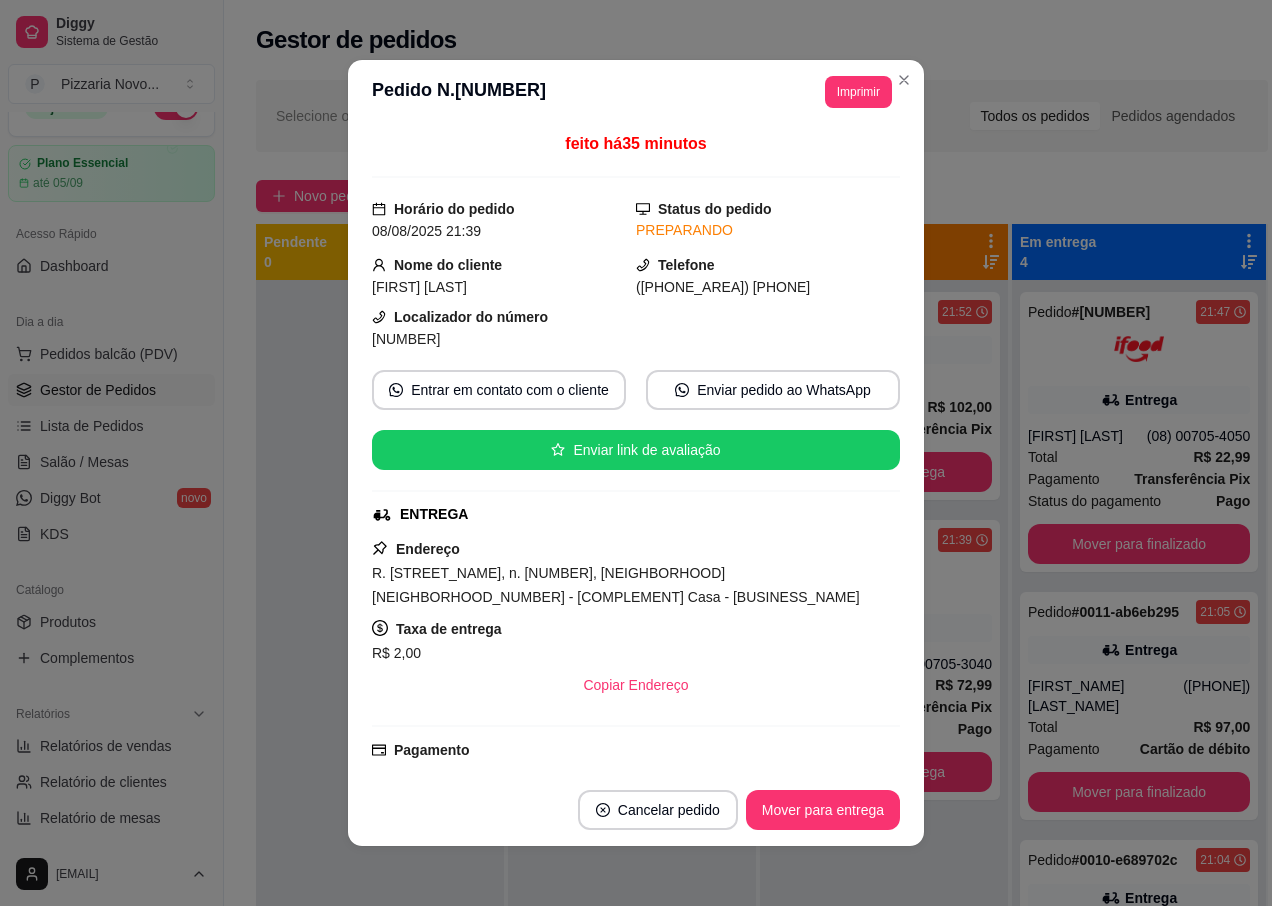 scroll, scrollTop: 4, scrollLeft: 0, axis: vertical 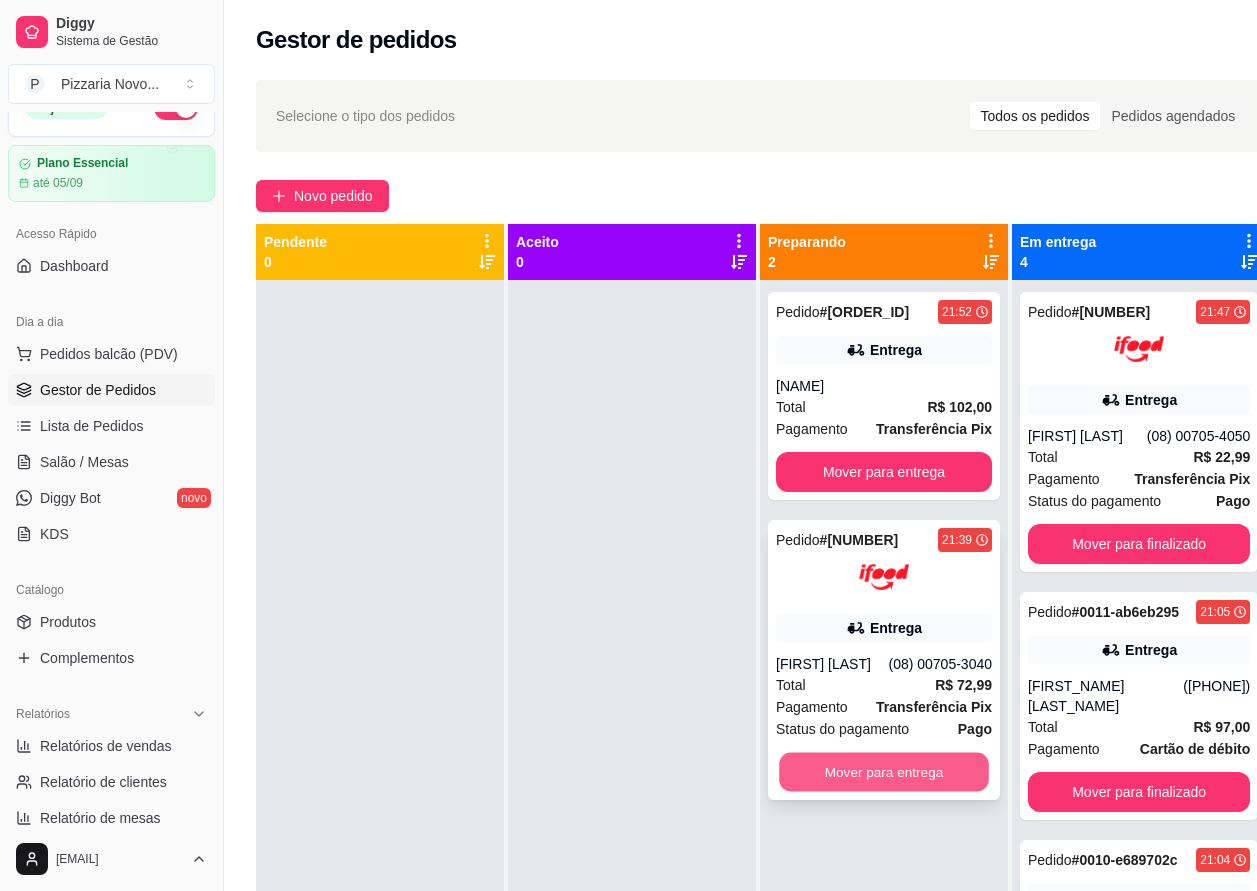 click on "Mover para entrega" at bounding box center [884, 772] 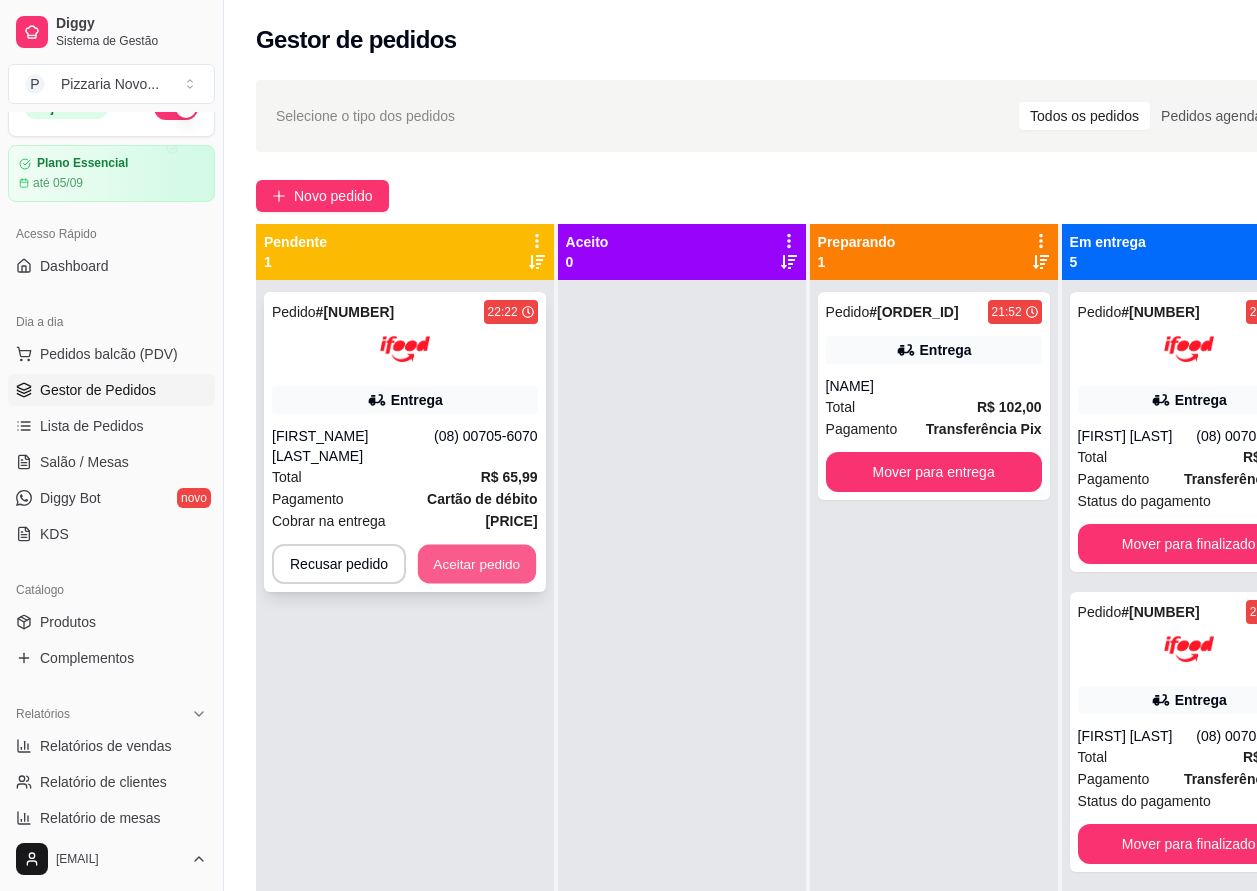 click on "Aceitar pedido" at bounding box center (477, 564) 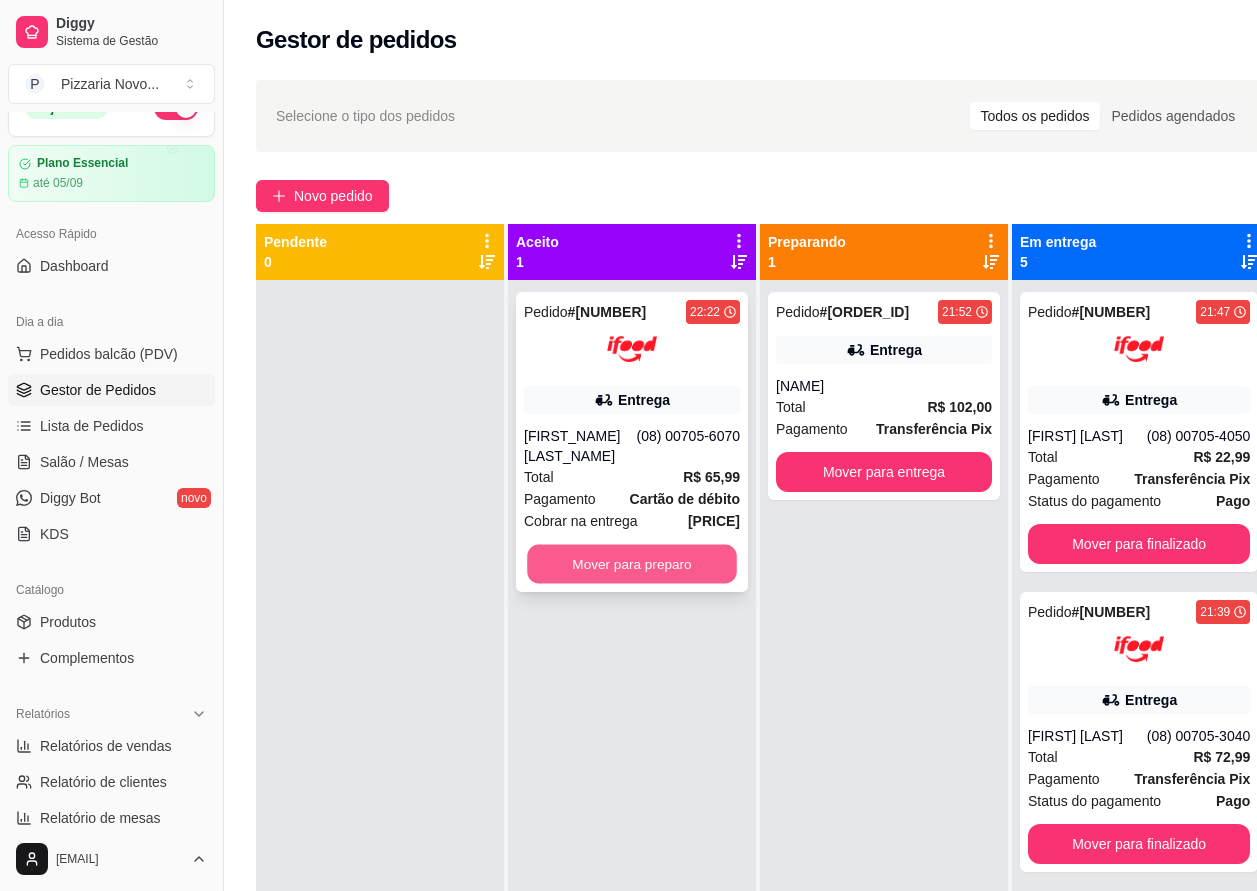 click on "Mover para preparo" at bounding box center [632, 564] 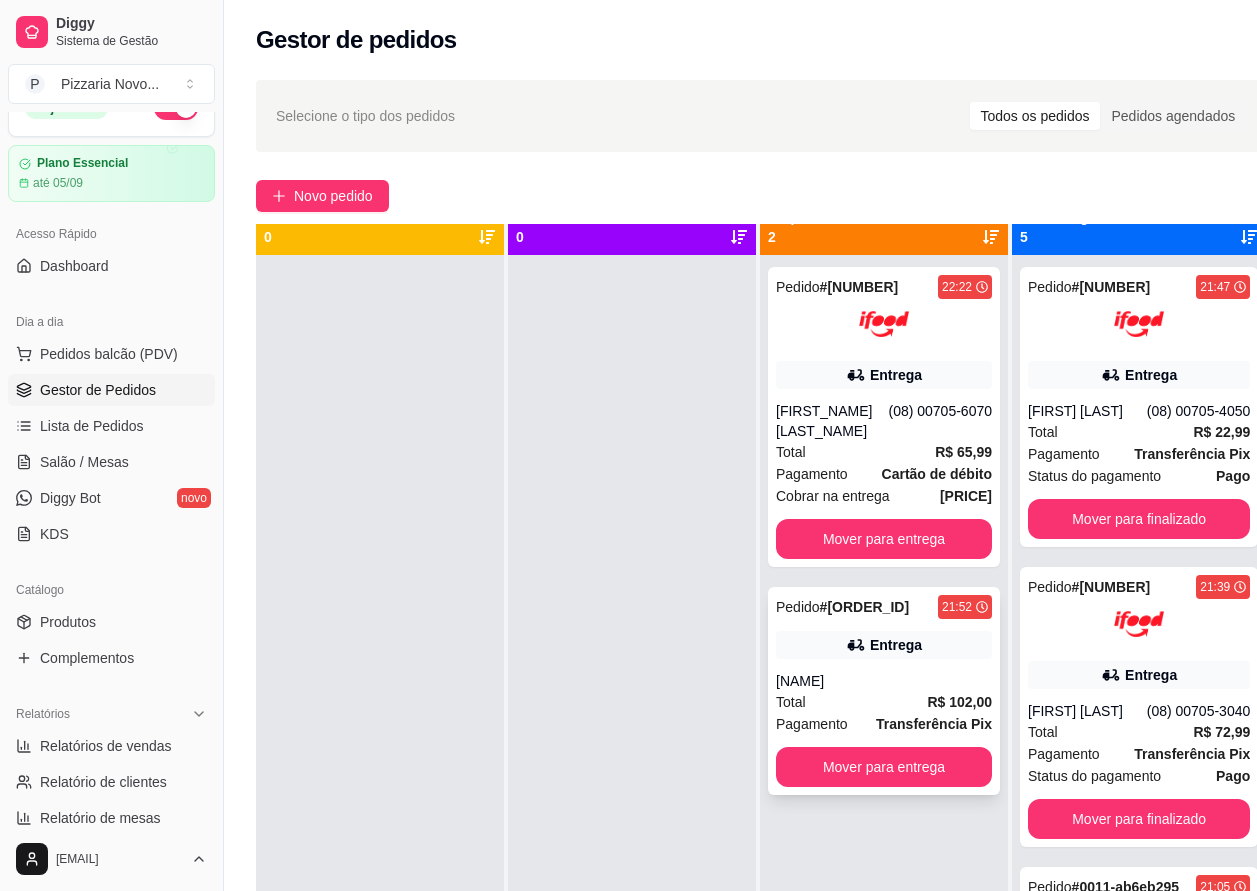 scroll, scrollTop: 56, scrollLeft: 0, axis: vertical 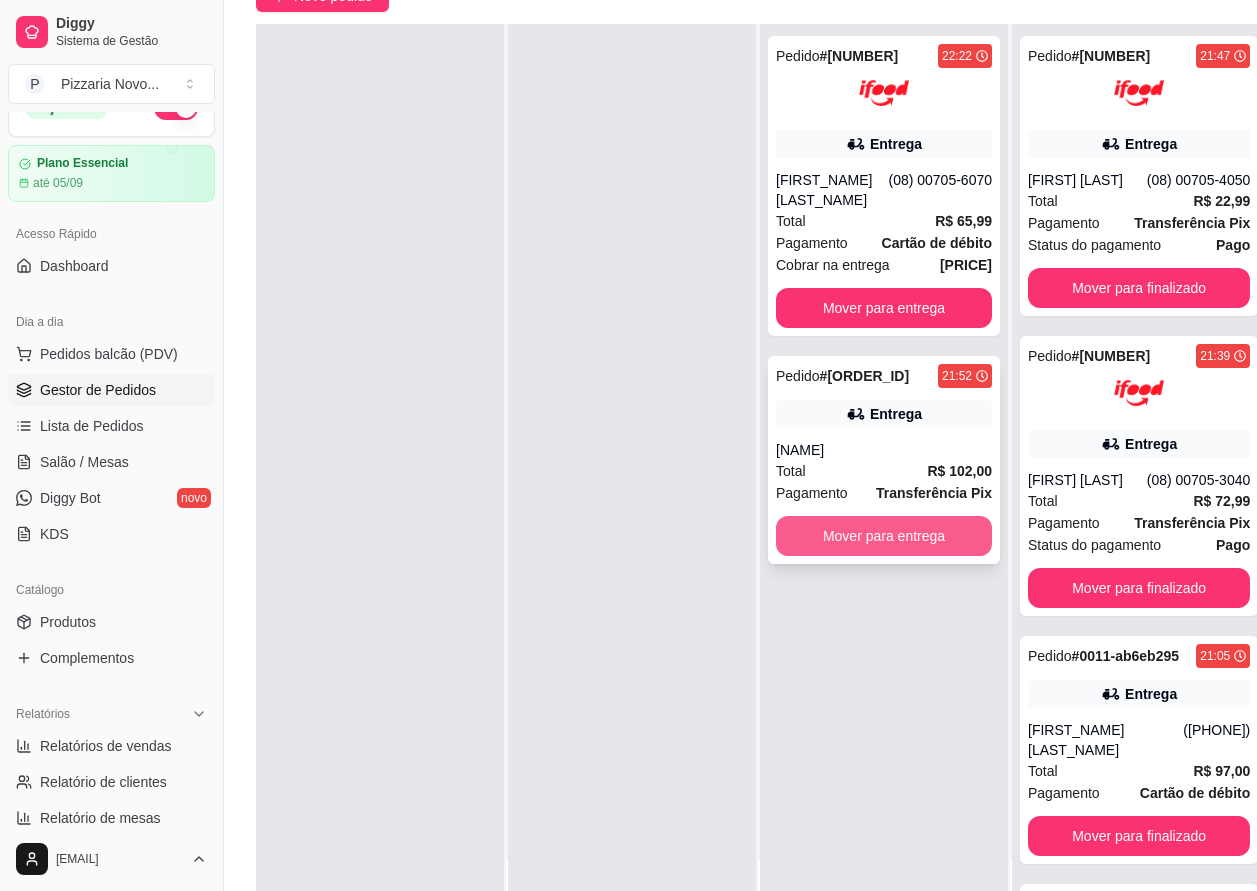 click on "Mover para entrega" at bounding box center [884, 536] 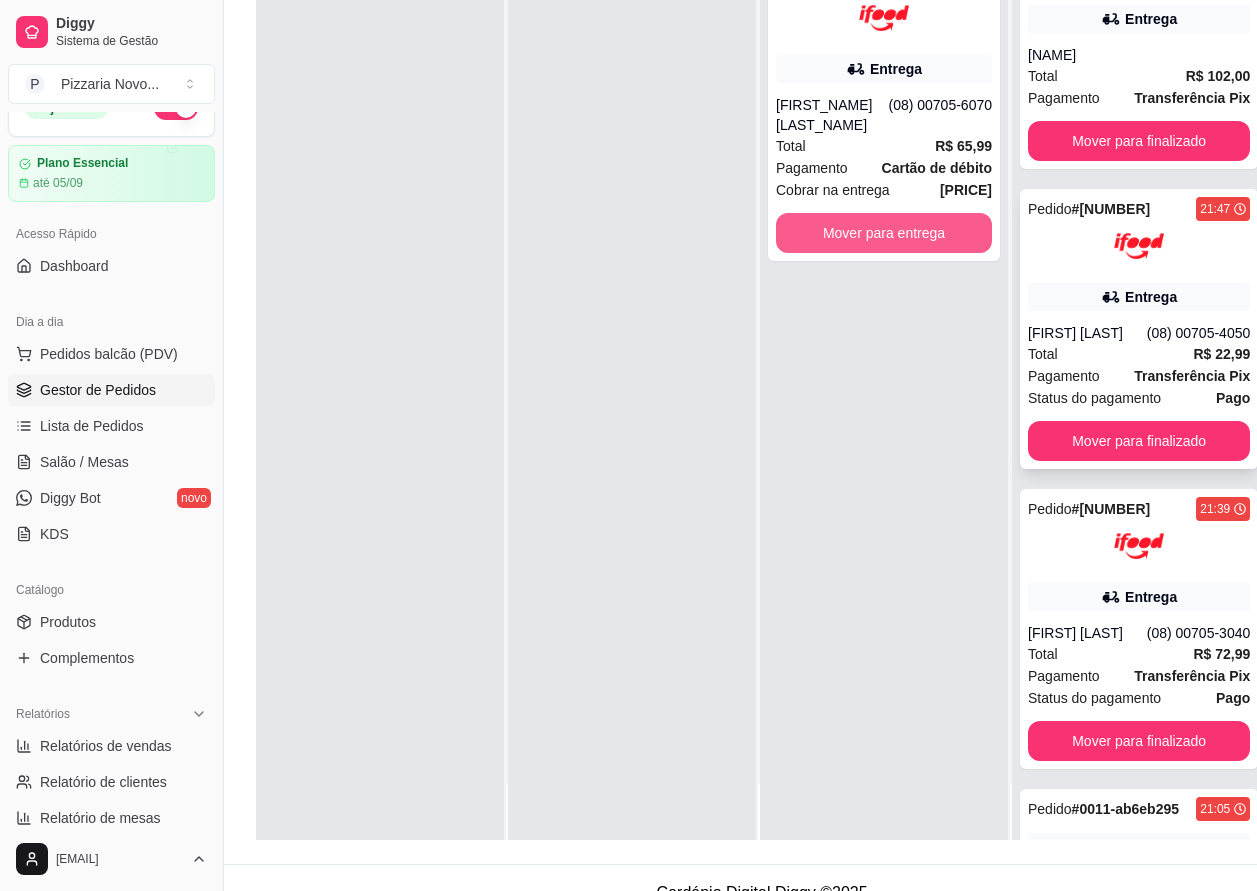 scroll, scrollTop: 320, scrollLeft: 0, axis: vertical 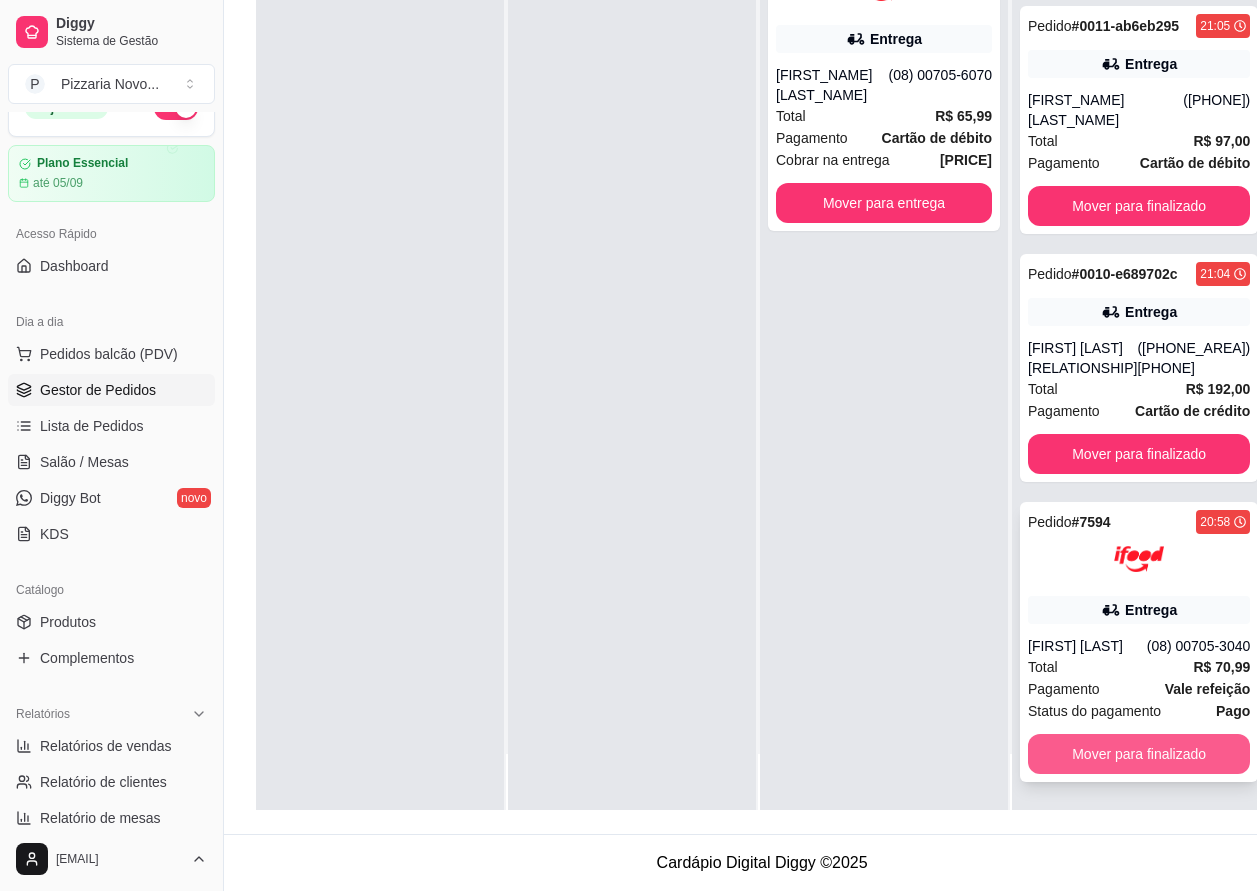 click on "Mover para finalizado" at bounding box center (1139, 754) 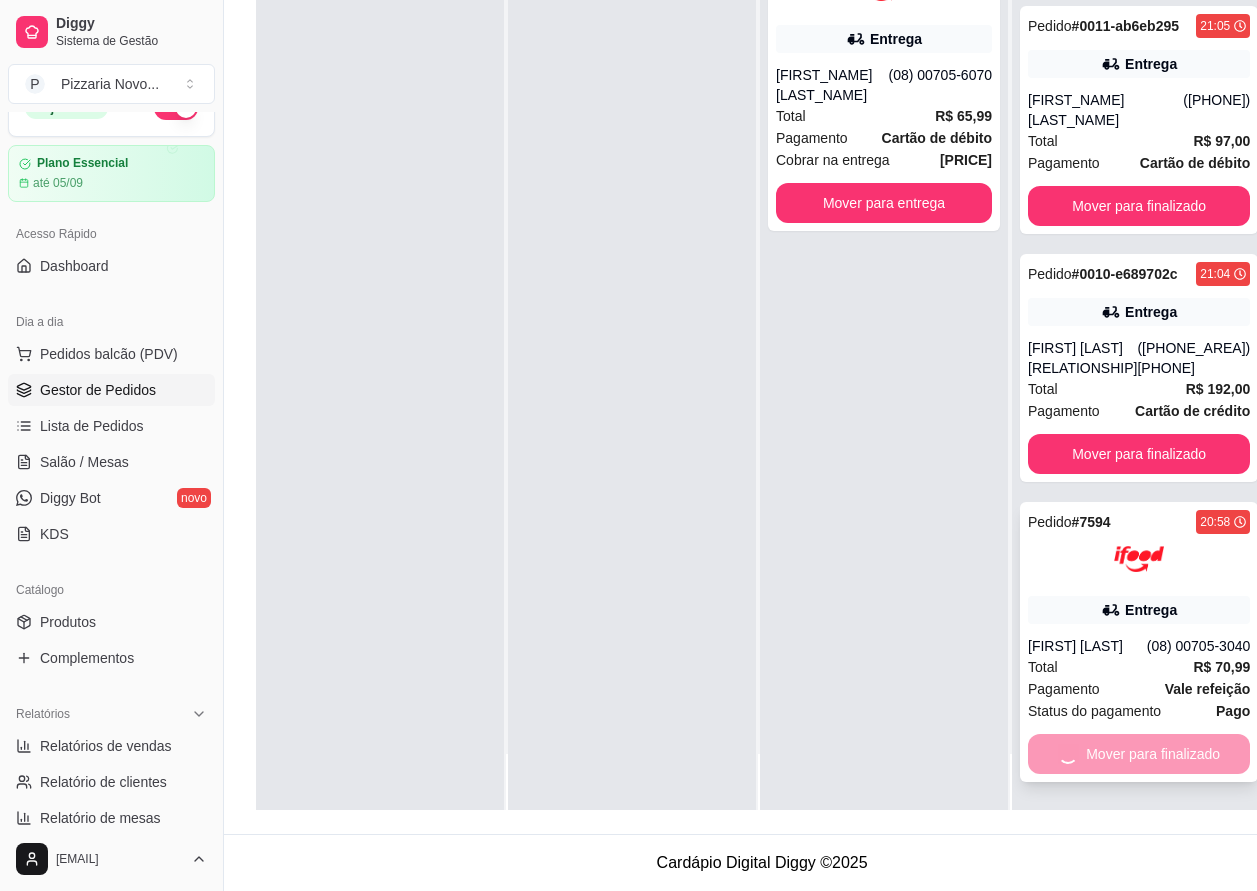 scroll, scrollTop: 466, scrollLeft: 0, axis: vertical 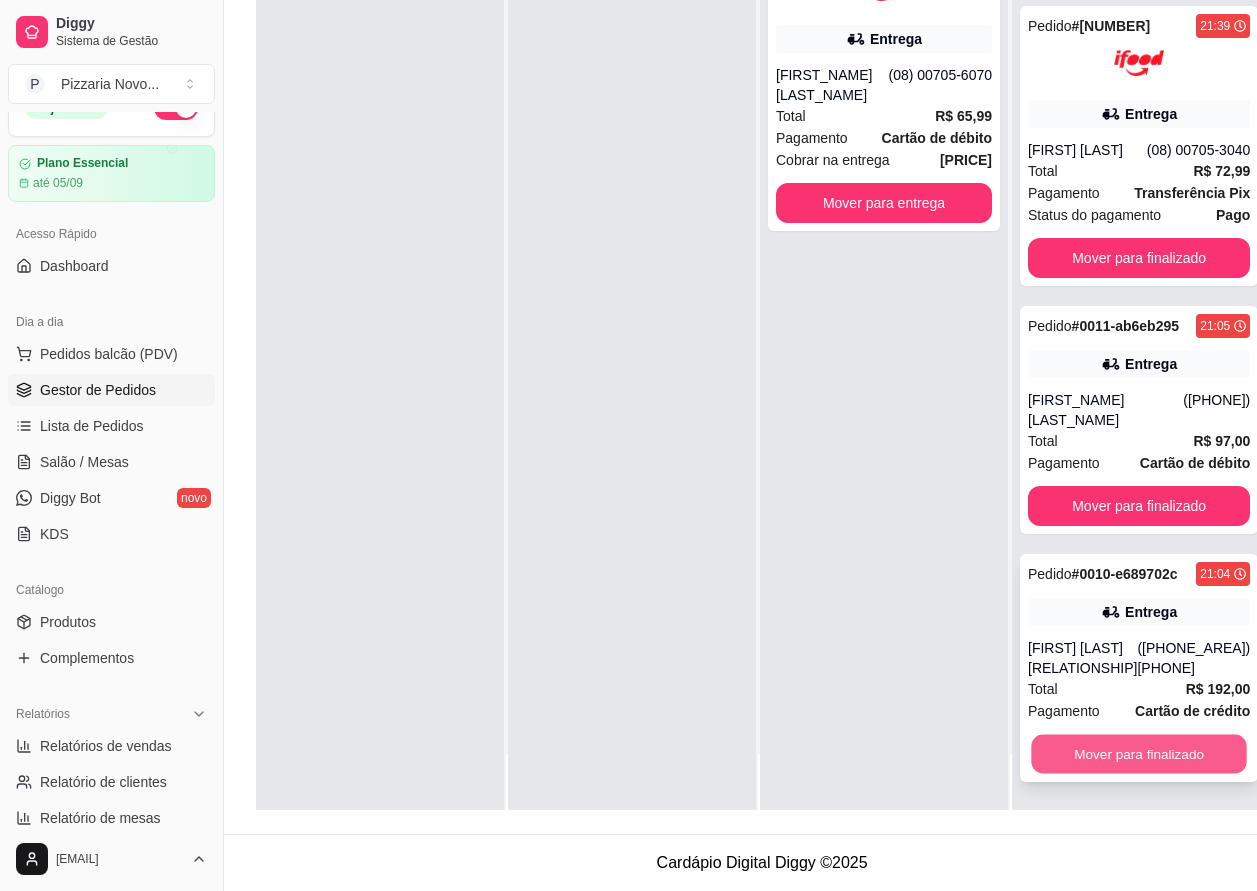 click on "Mover para finalizado" at bounding box center (1139, 754) 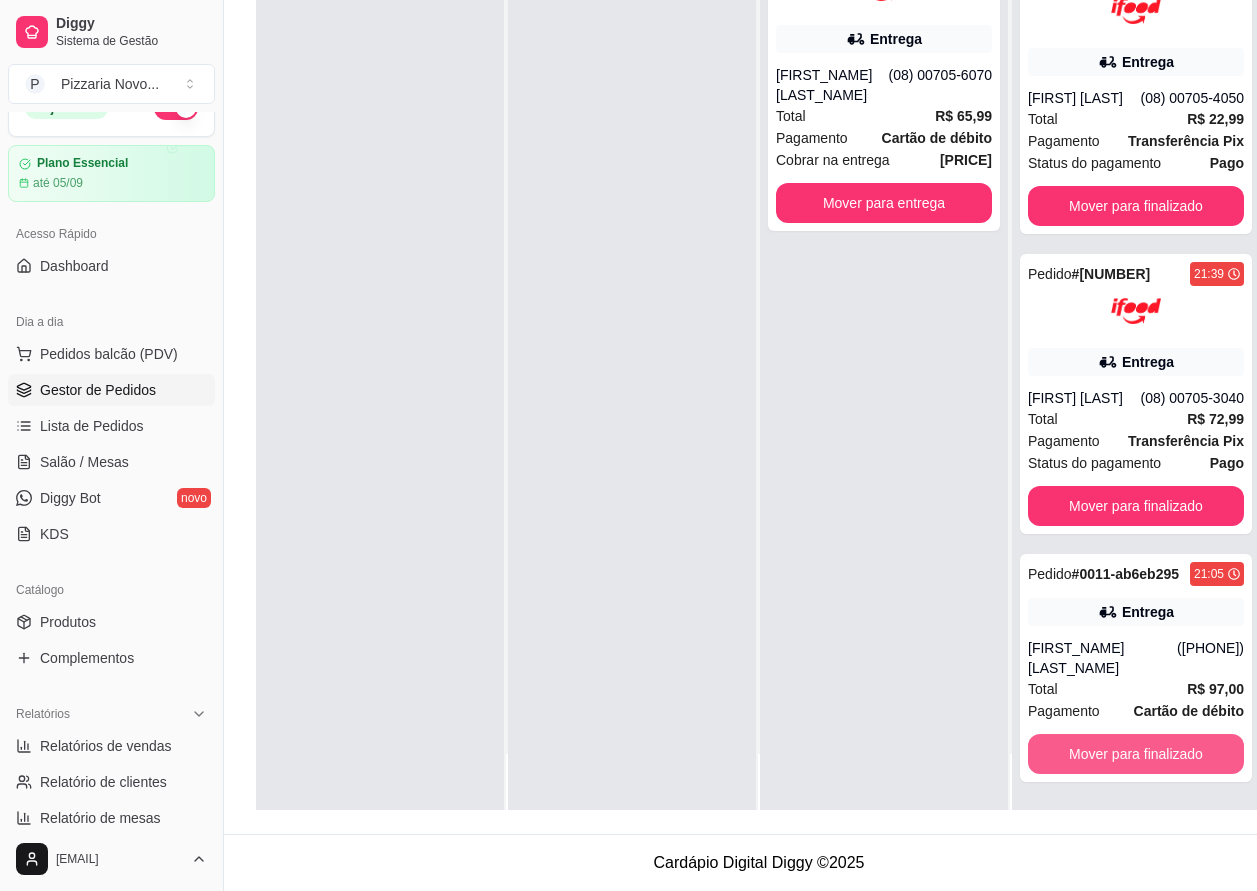 scroll, scrollTop: 194, scrollLeft: 0, axis: vertical 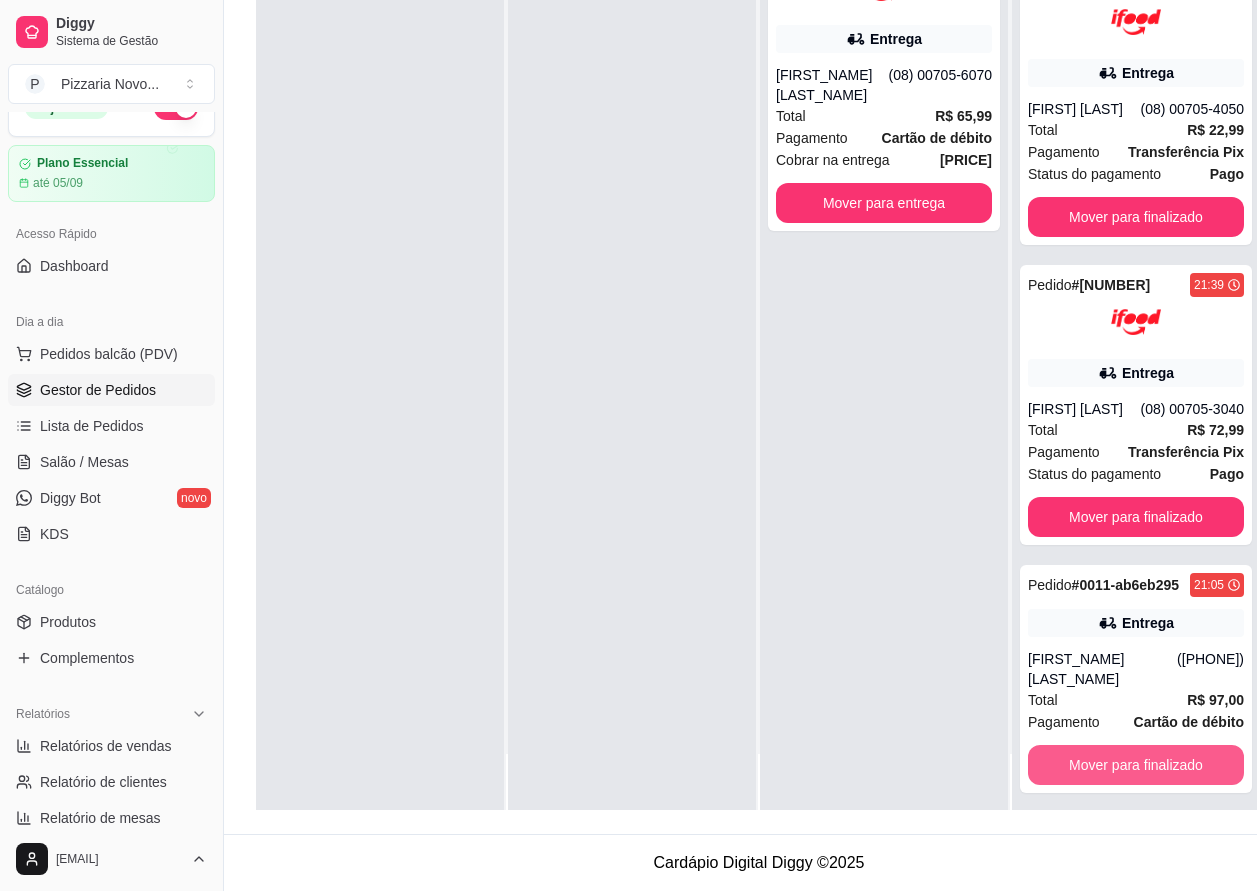 click on "Mover para finalizado" at bounding box center (1136, 765) 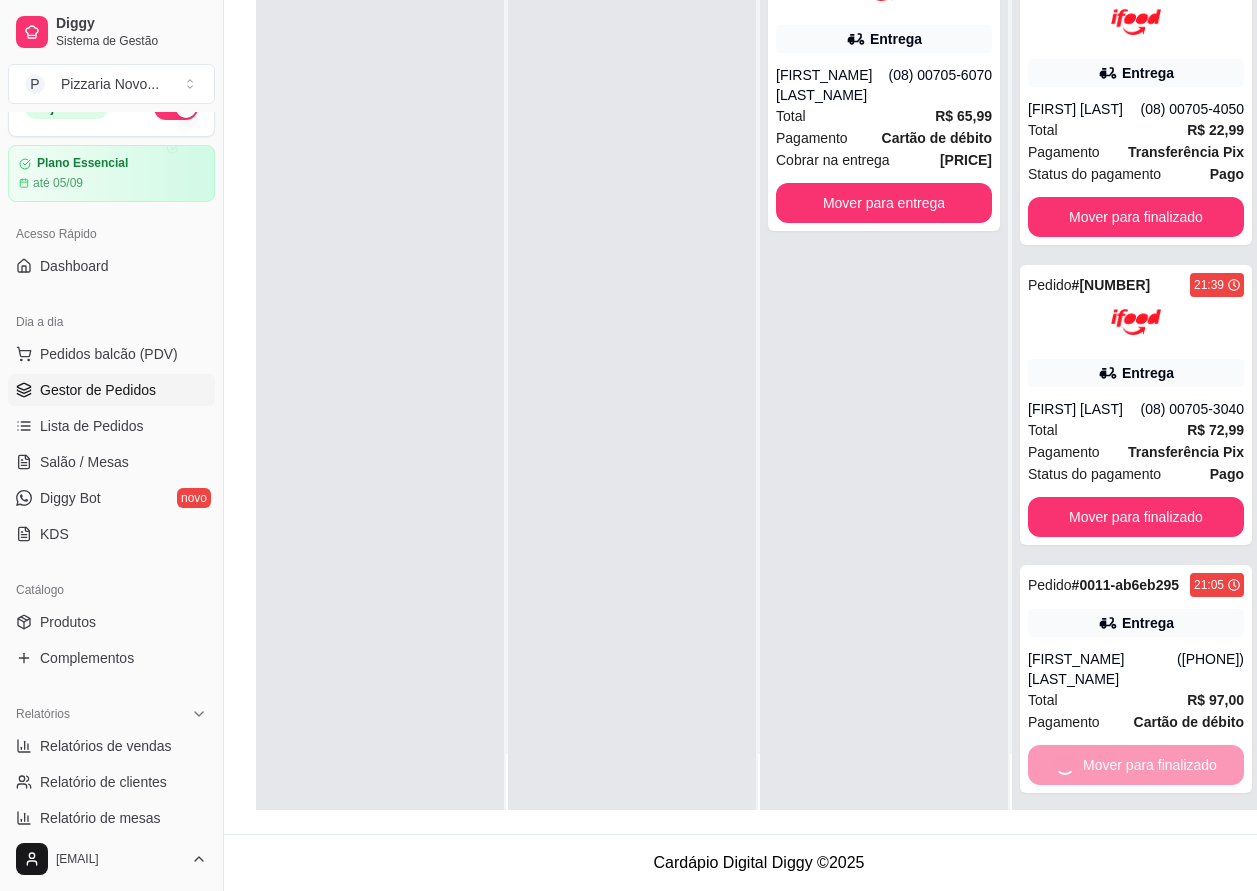 scroll, scrollTop: 0, scrollLeft: 0, axis: both 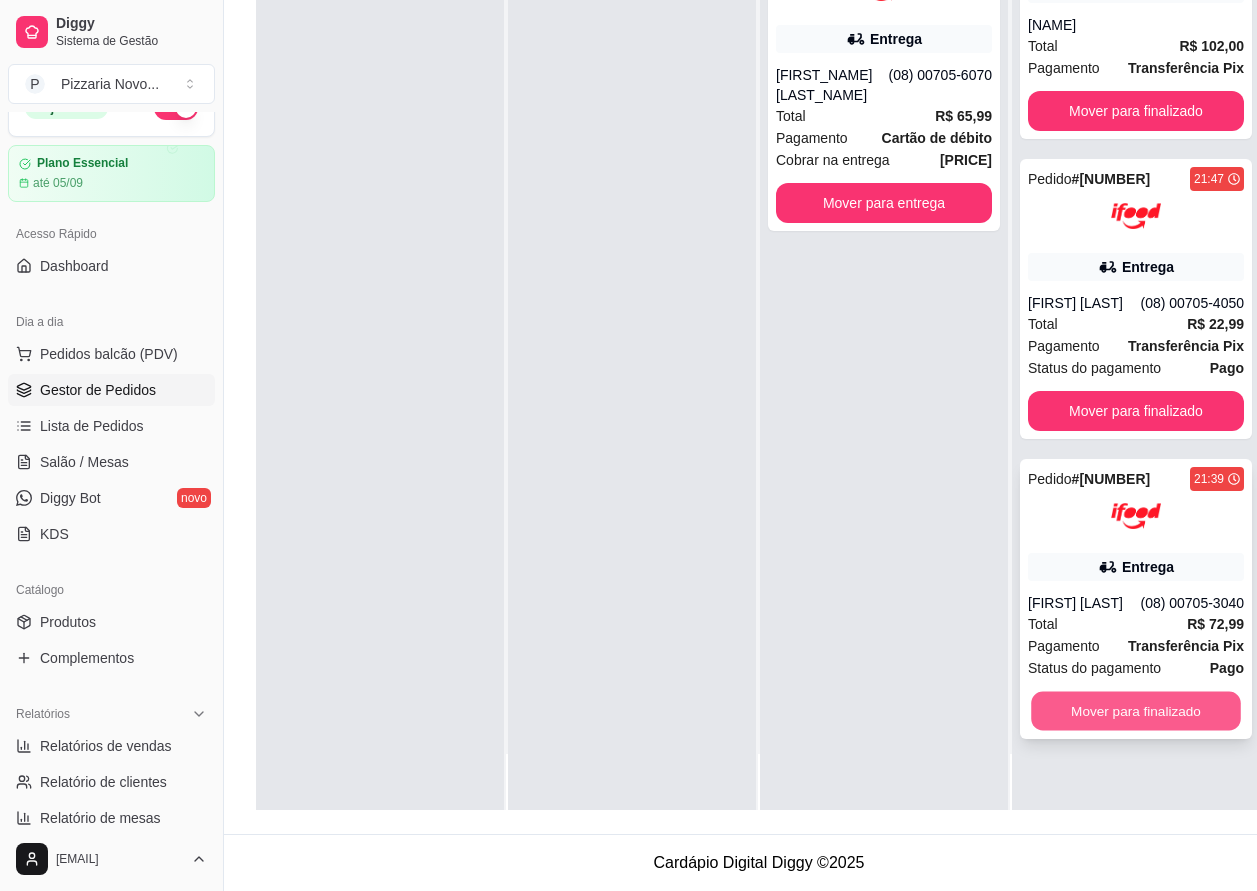 click on "Mover para finalizado" at bounding box center (1136, 711) 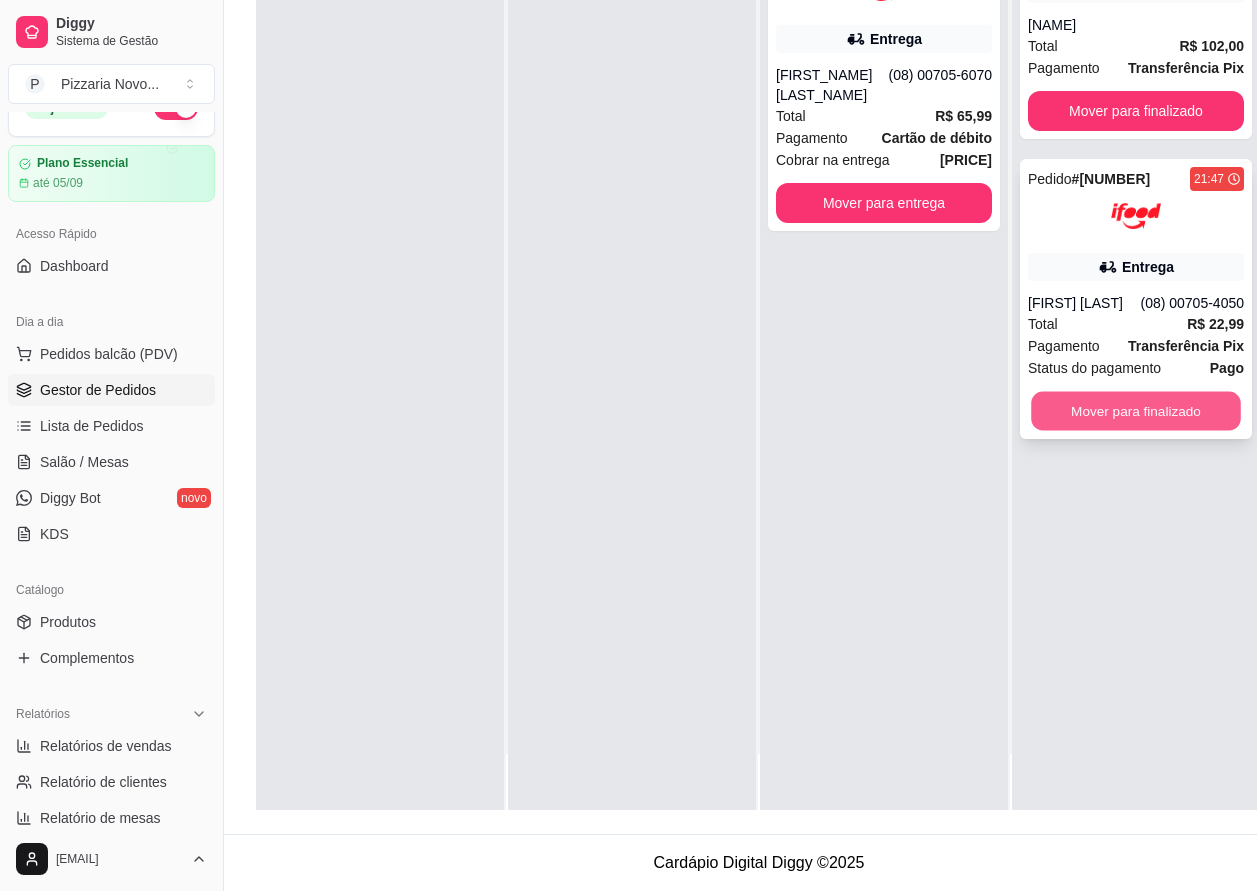 click on "Mover para finalizado" at bounding box center [1136, 411] 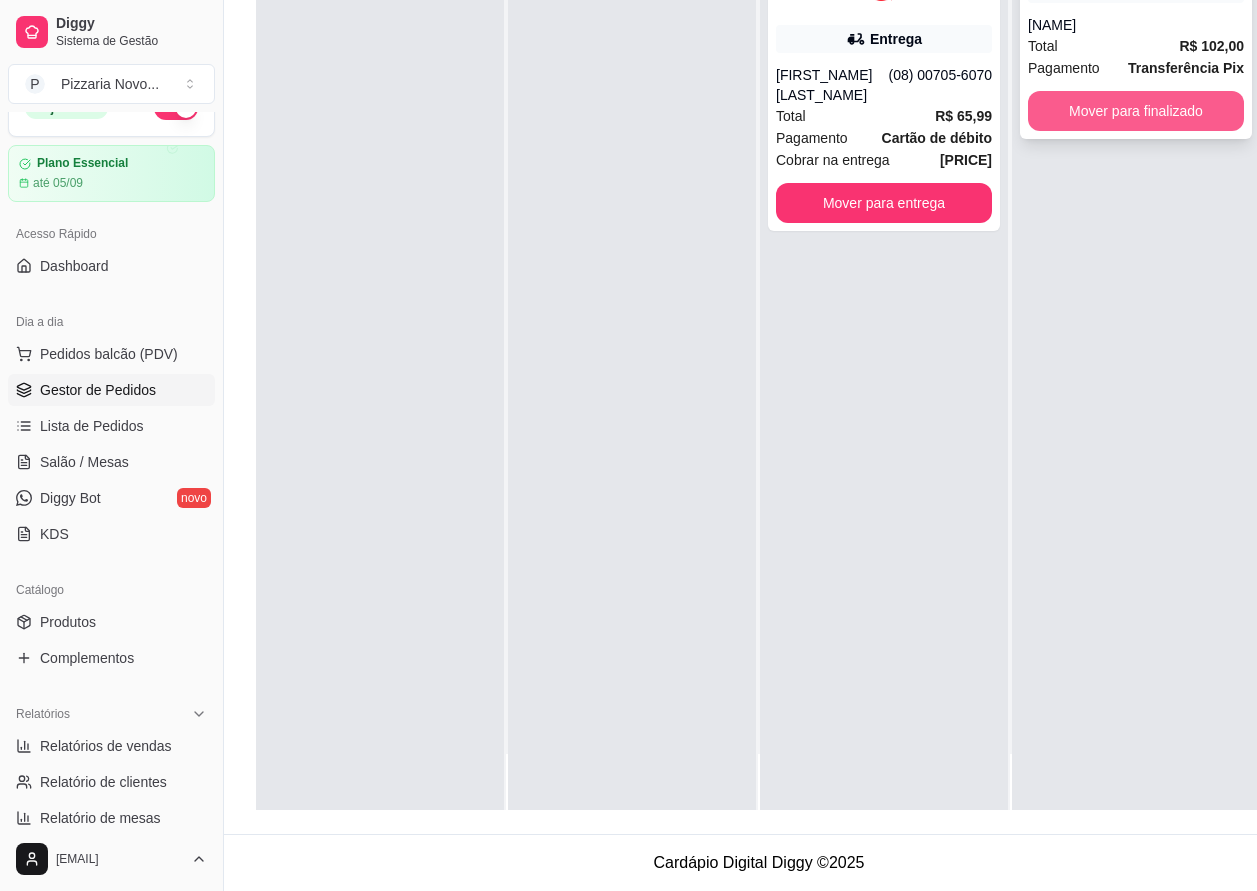 click on "Mover para finalizado" at bounding box center (1136, 111) 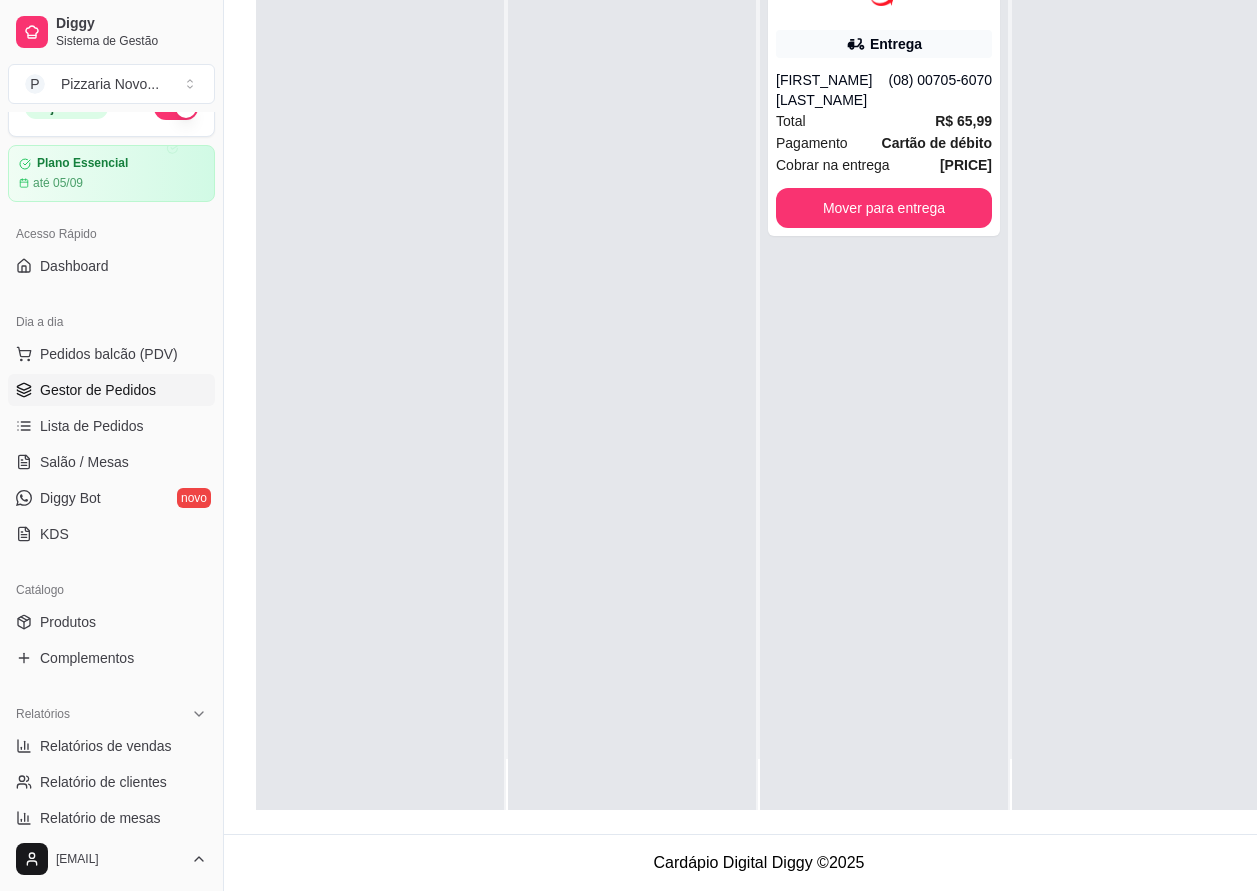 scroll, scrollTop: 56, scrollLeft: 0, axis: vertical 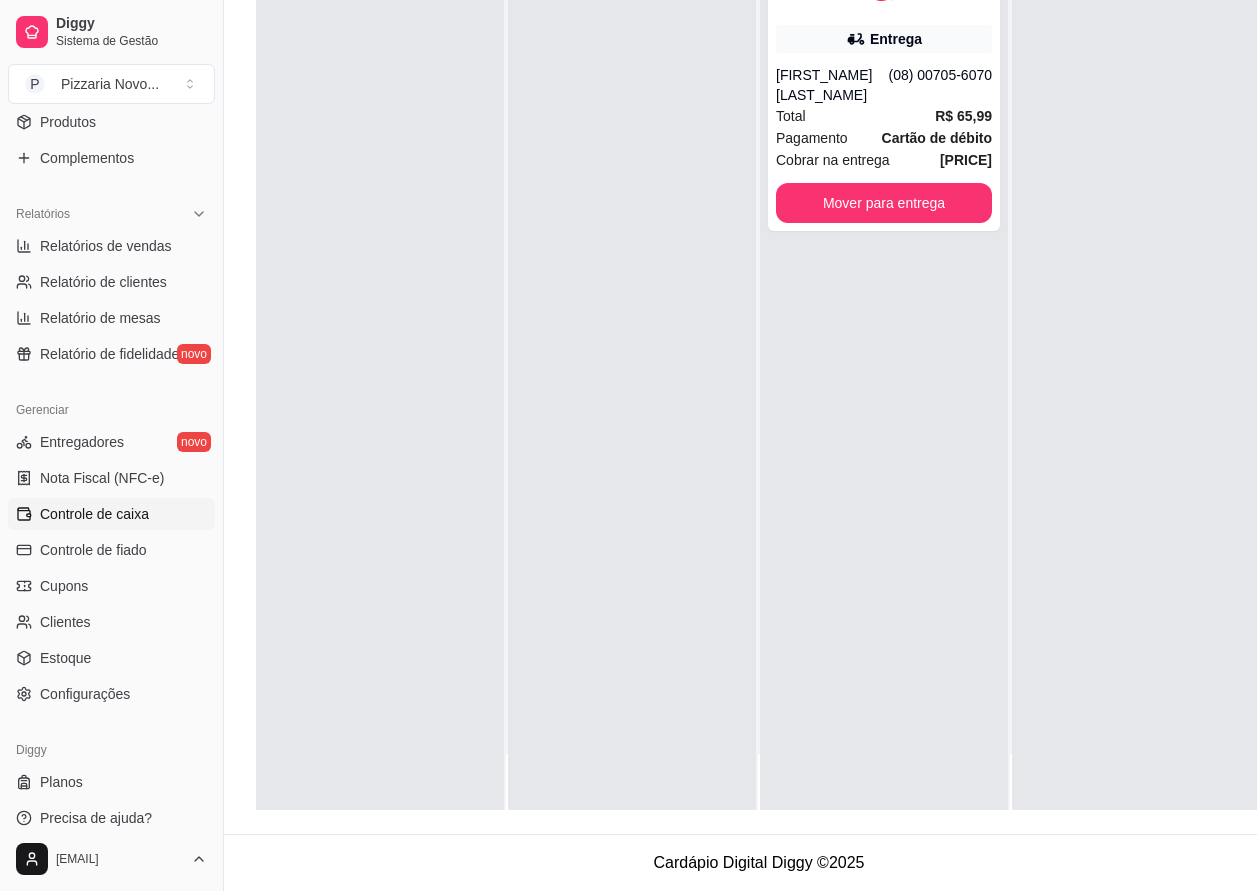click on "Controle de caixa" at bounding box center (94, 514) 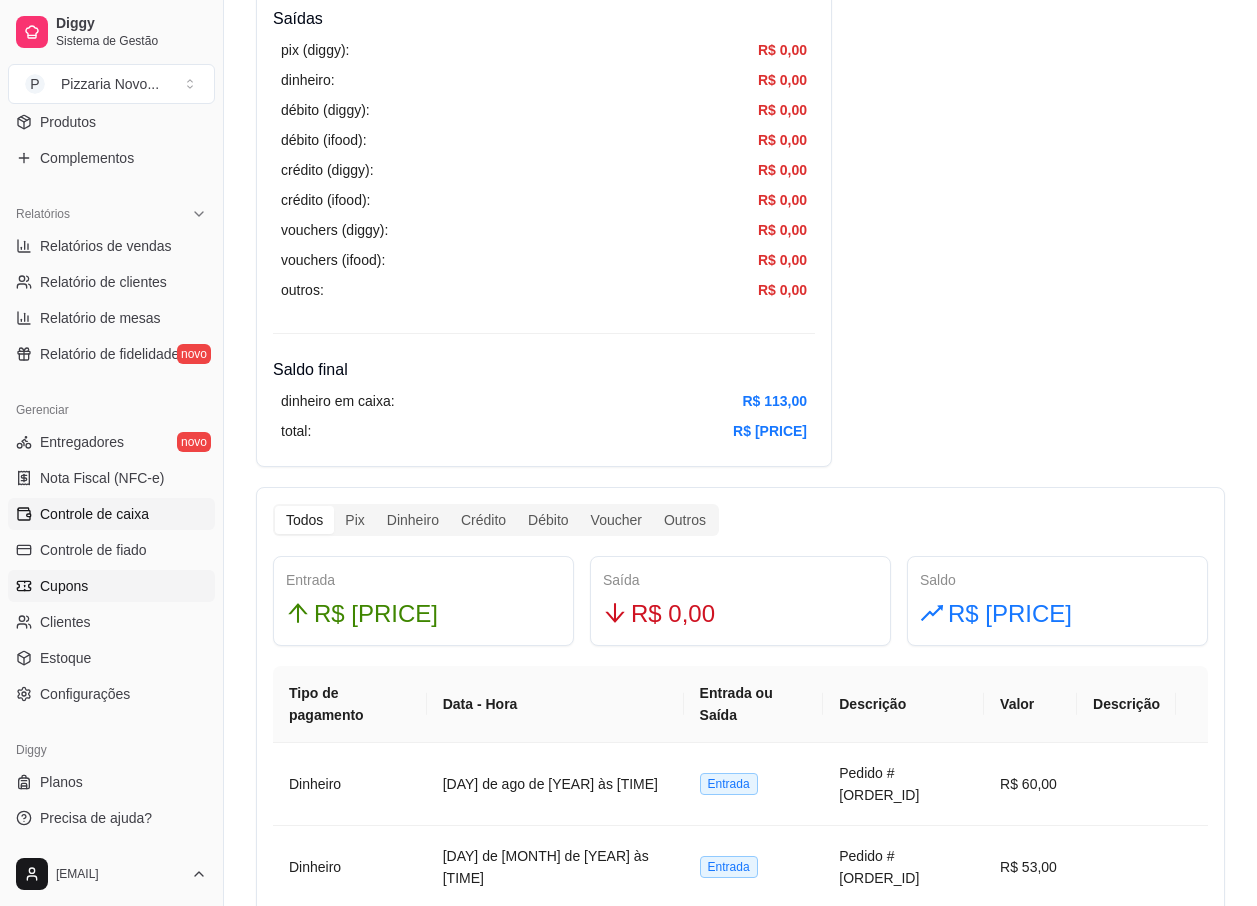 scroll, scrollTop: 800, scrollLeft: 0, axis: vertical 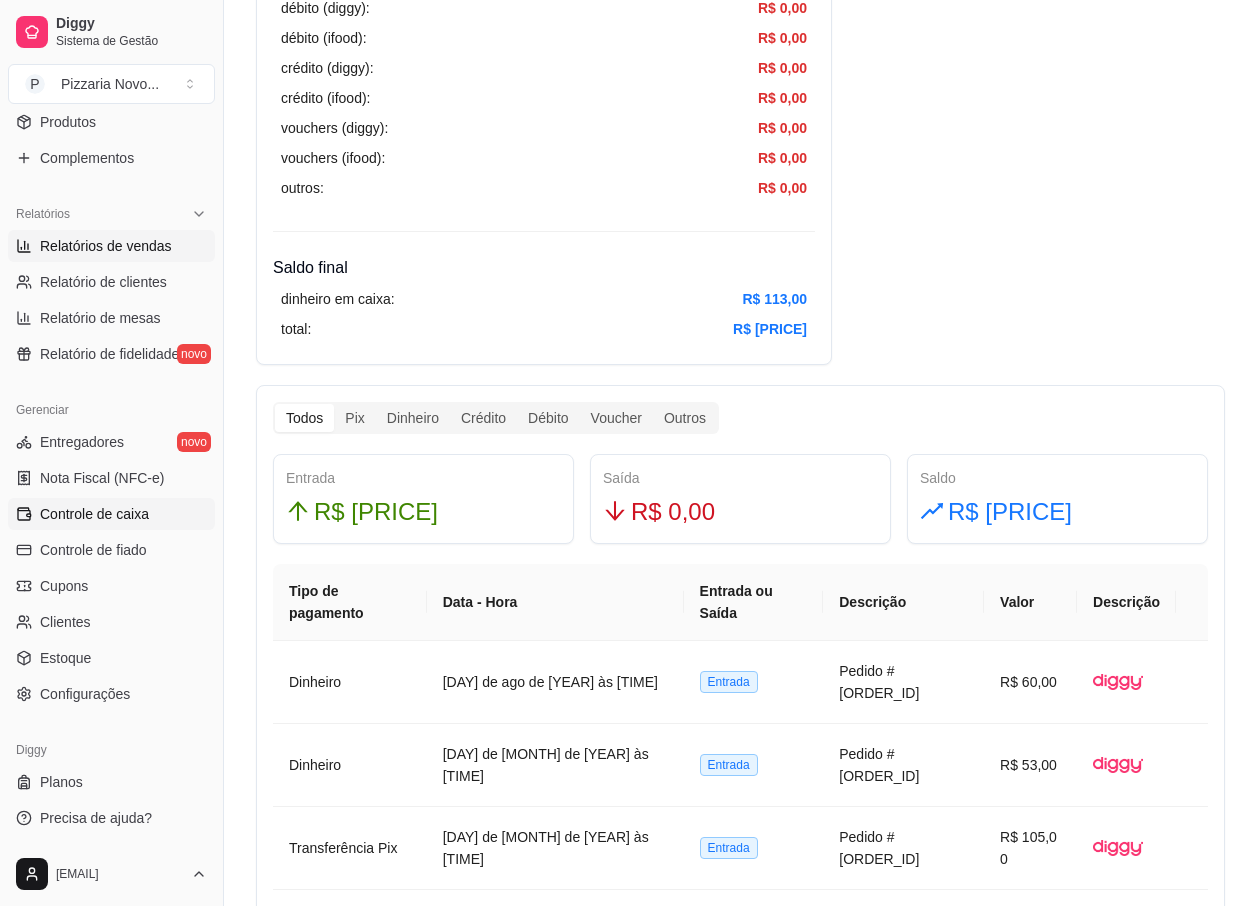 click on "Relatórios de vendas" at bounding box center (111, 246) 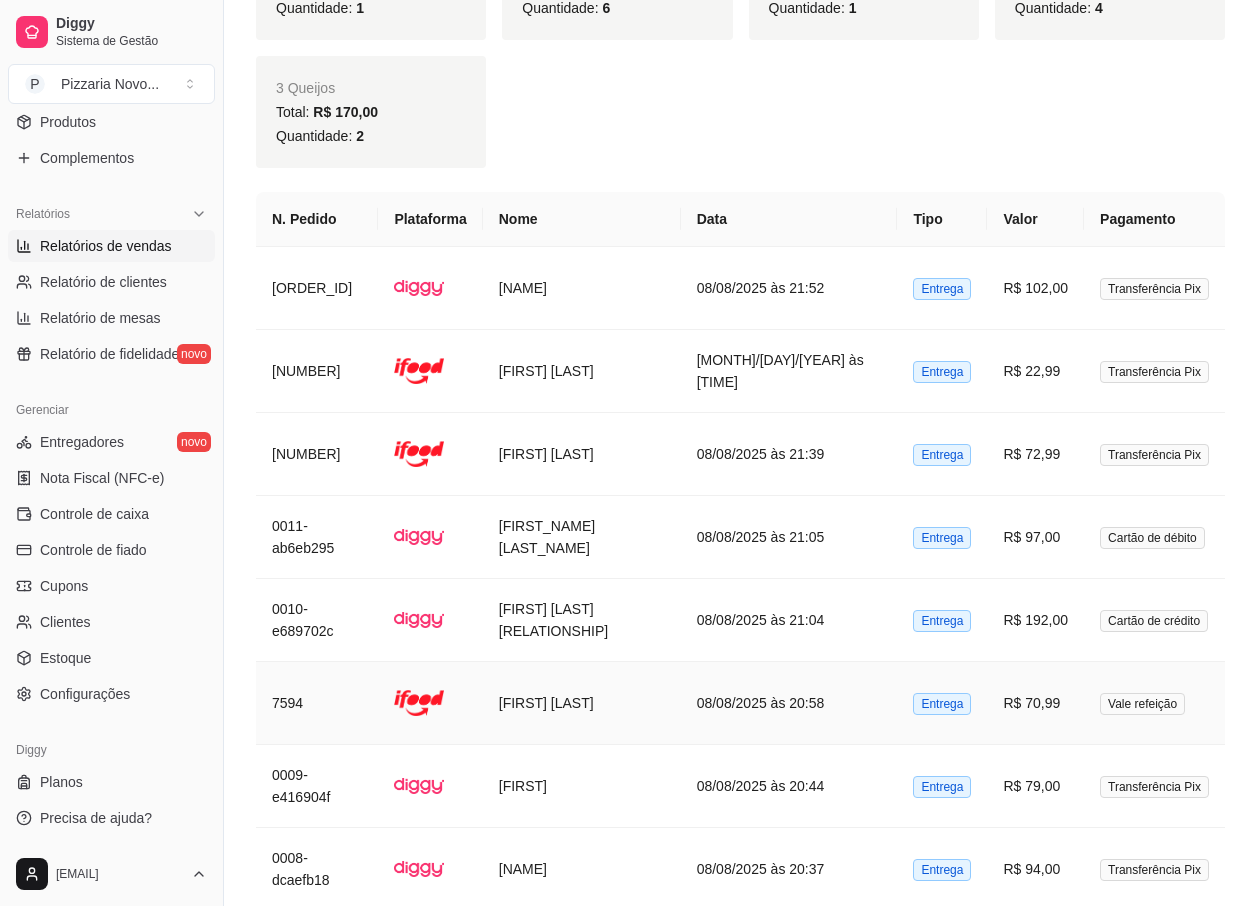 scroll, scrollTop: 1133, scrollLeft: 0, axis: vertical 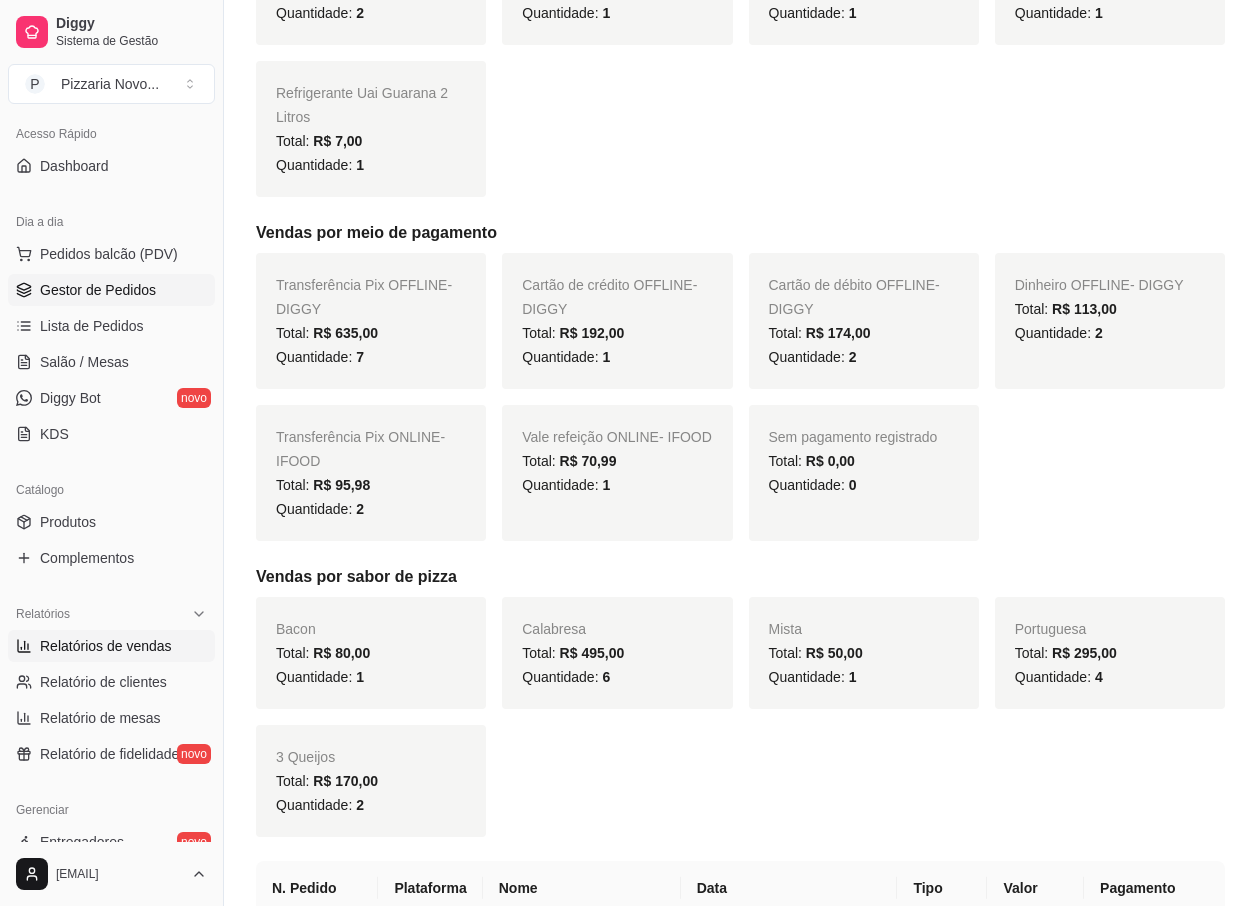 click on "Gestor de Pedidos" at bounding box center (98, 290) 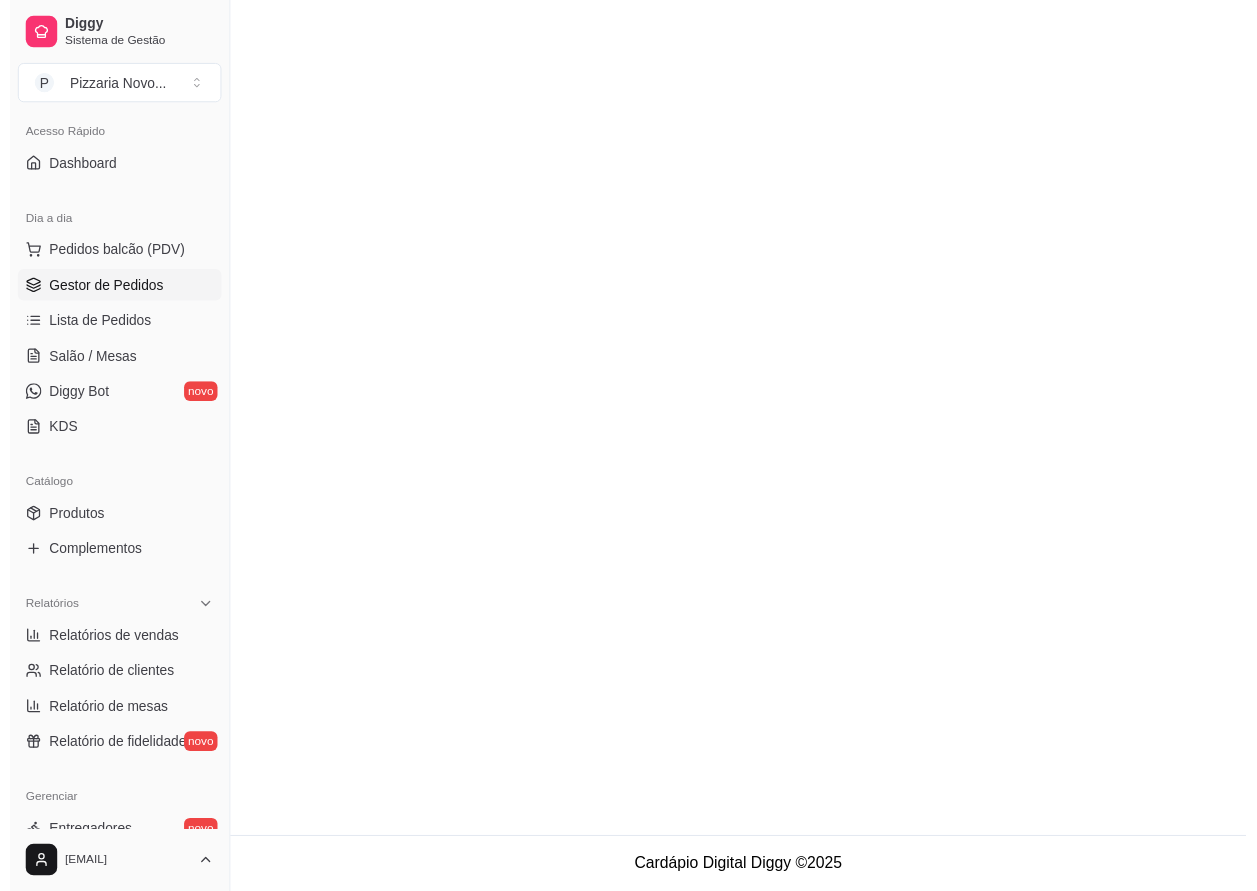 scroll, scrollTop: 0, scrollLeft: 0, axis: both 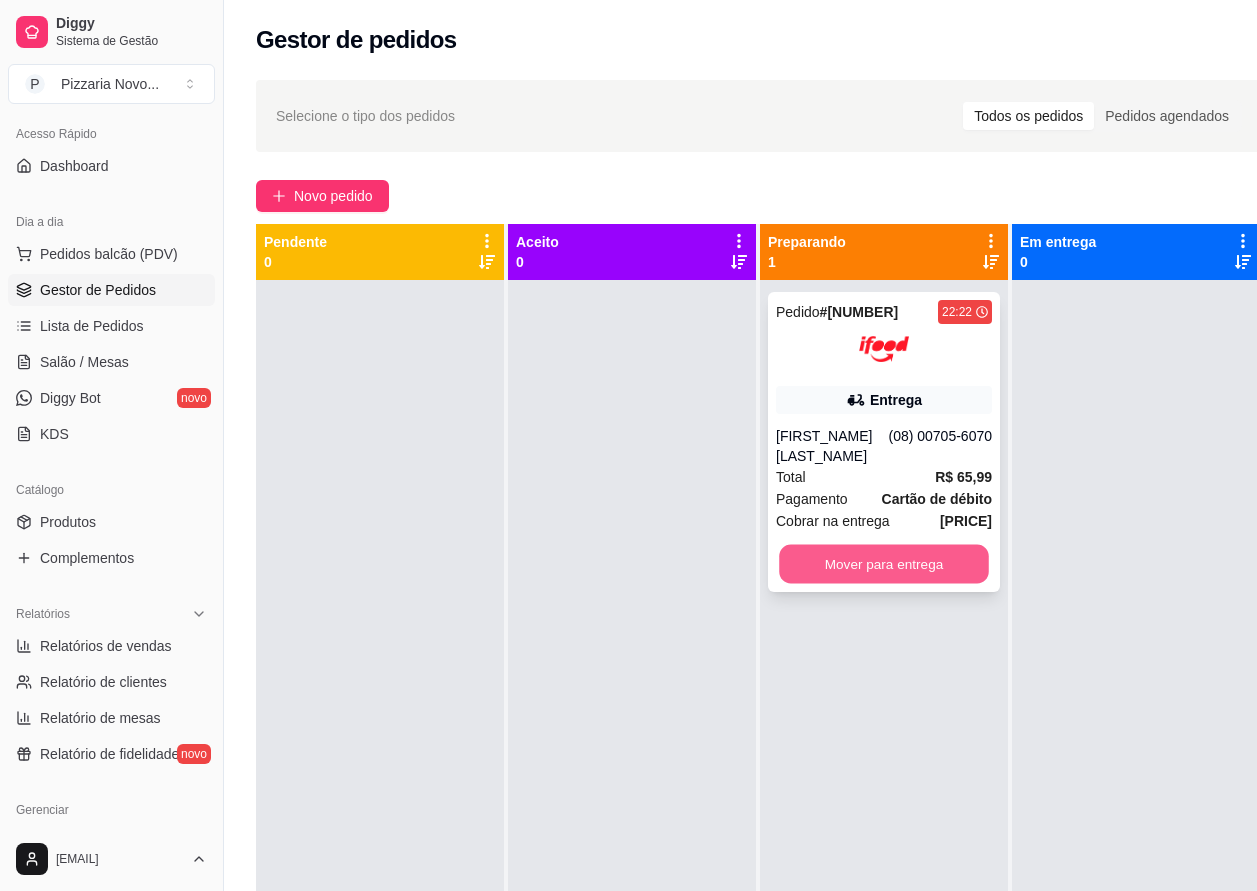 click on "Mover para entrega" at bounding box center [884, 564] 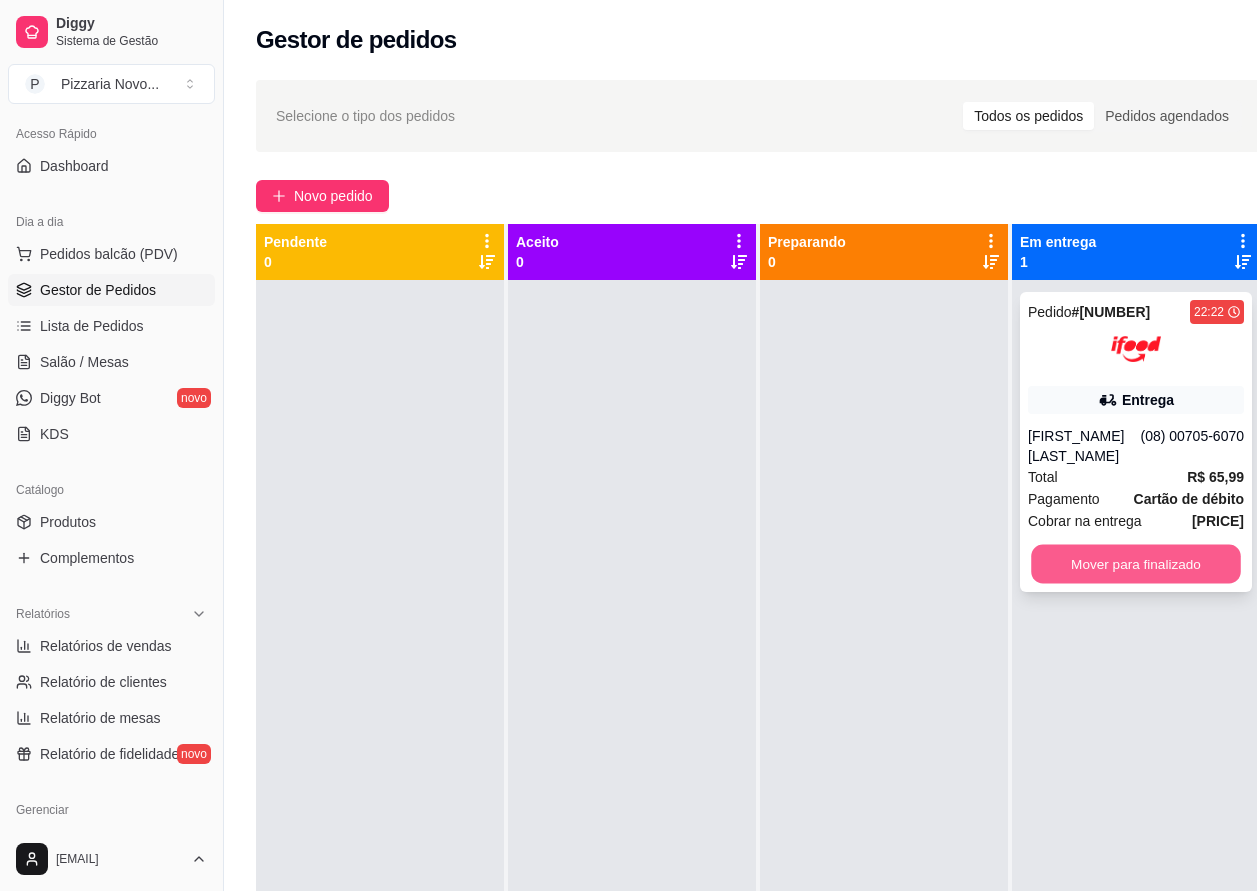 click on "Mover para finalizado" at bounding box center [1136, 564] 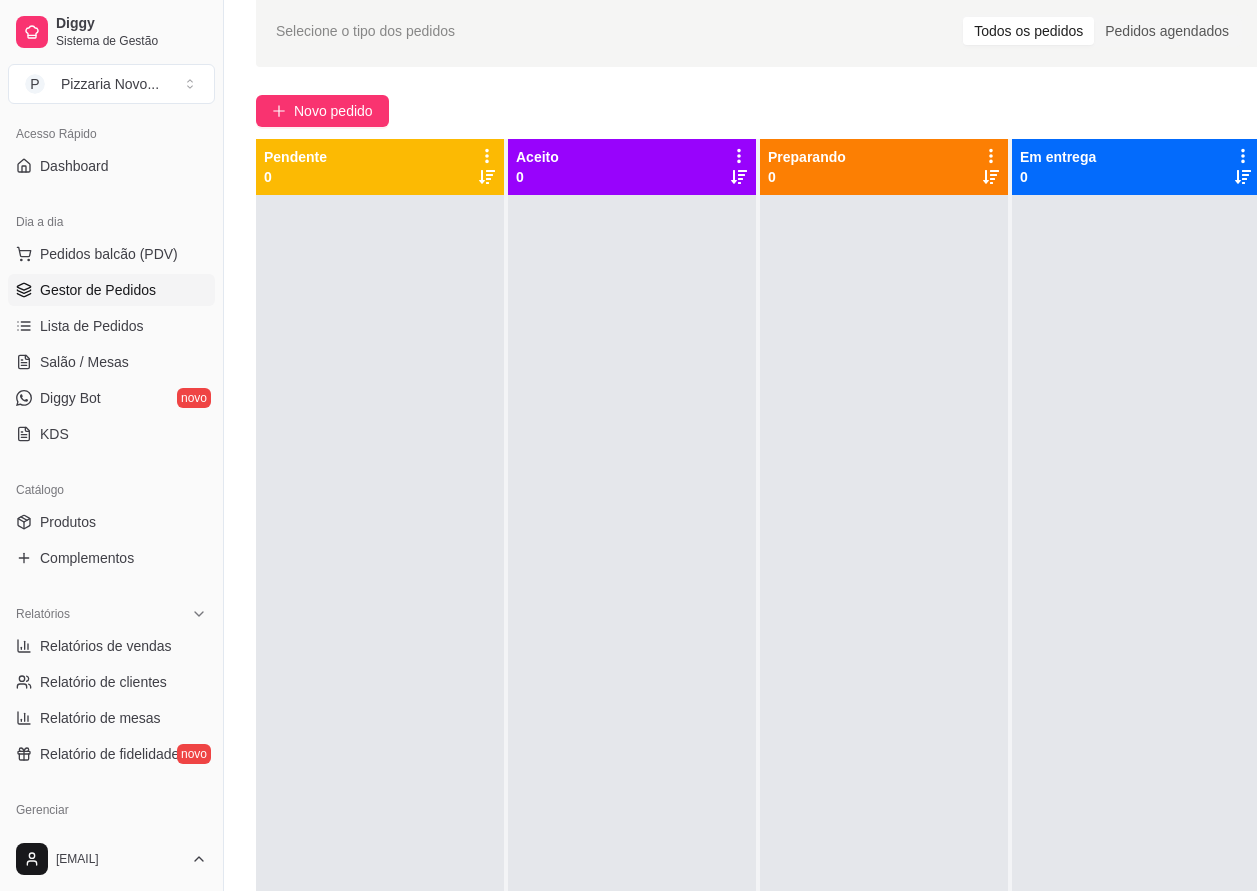 scroll, scrollTop: 100, scrollLeft: 0, axis: vertical 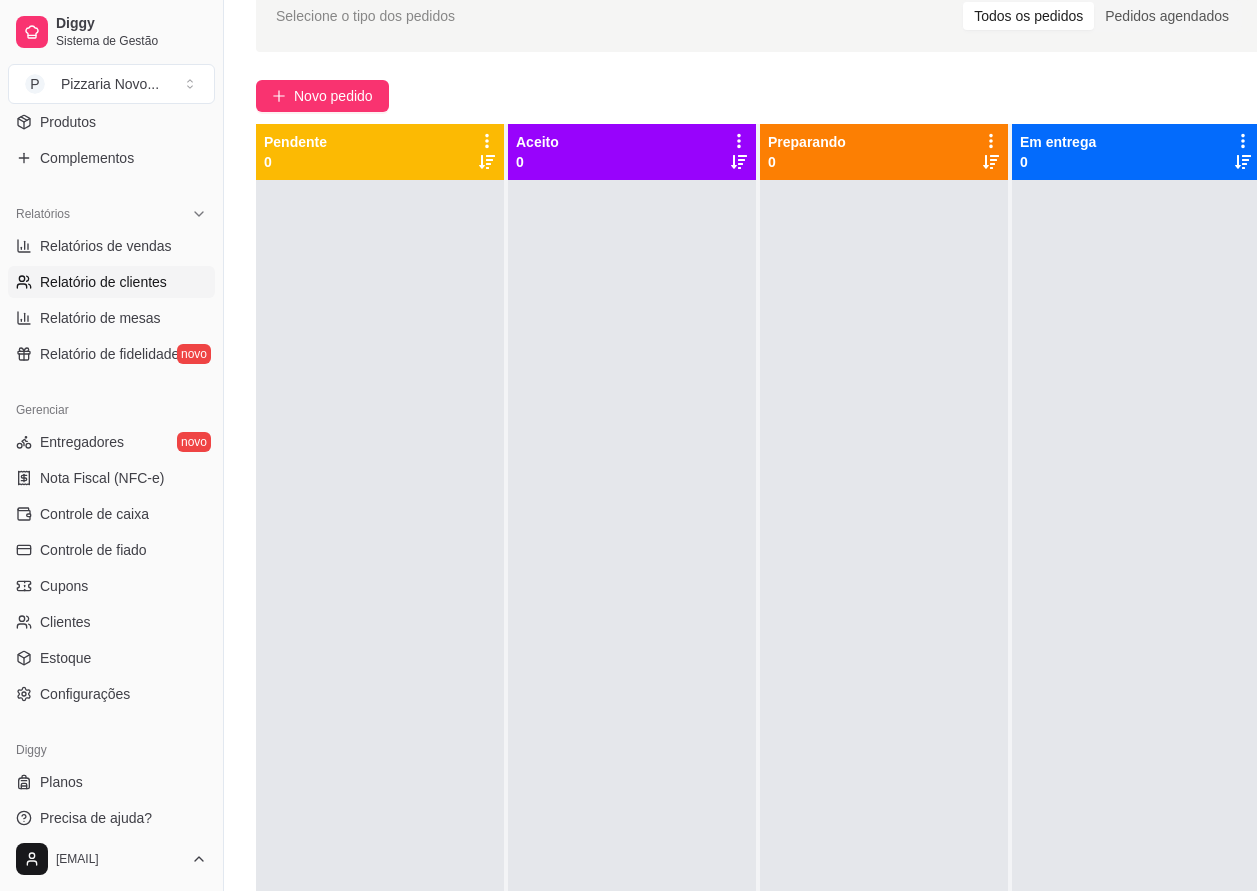 click on "Relatório de clientes" at bounding box center (103, 282) 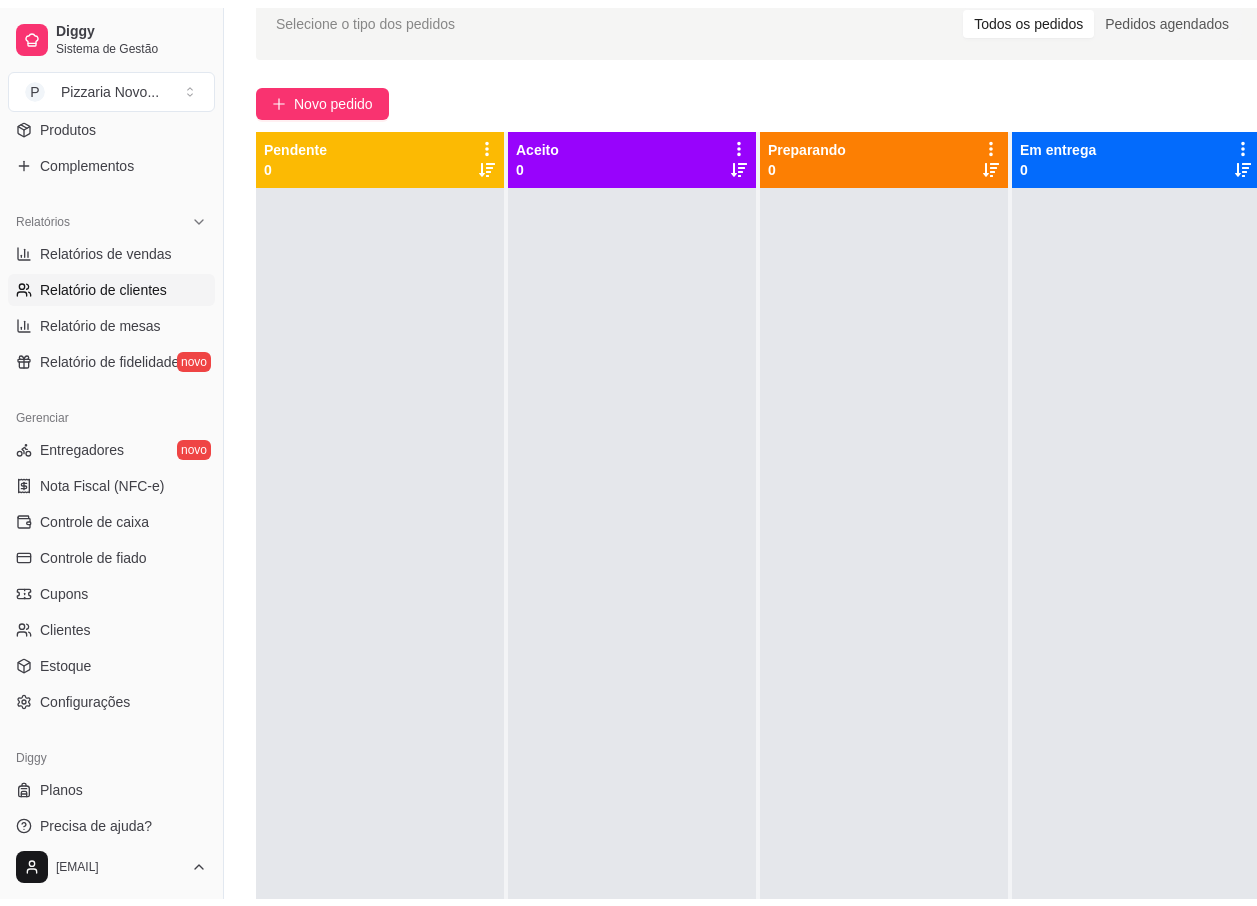 scroll, scrollTop: 0, scrollLeft: 0, axis: both 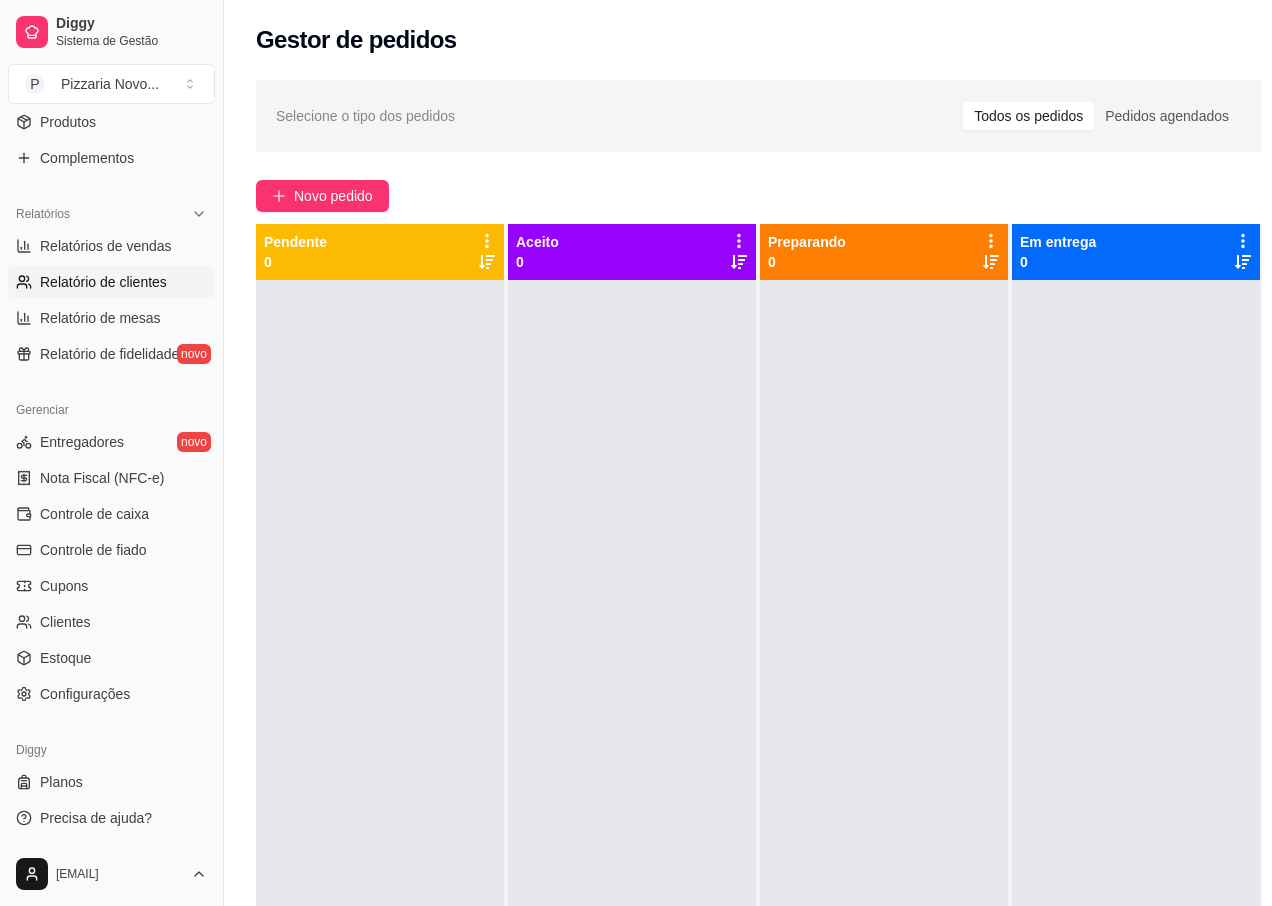 select on "30" 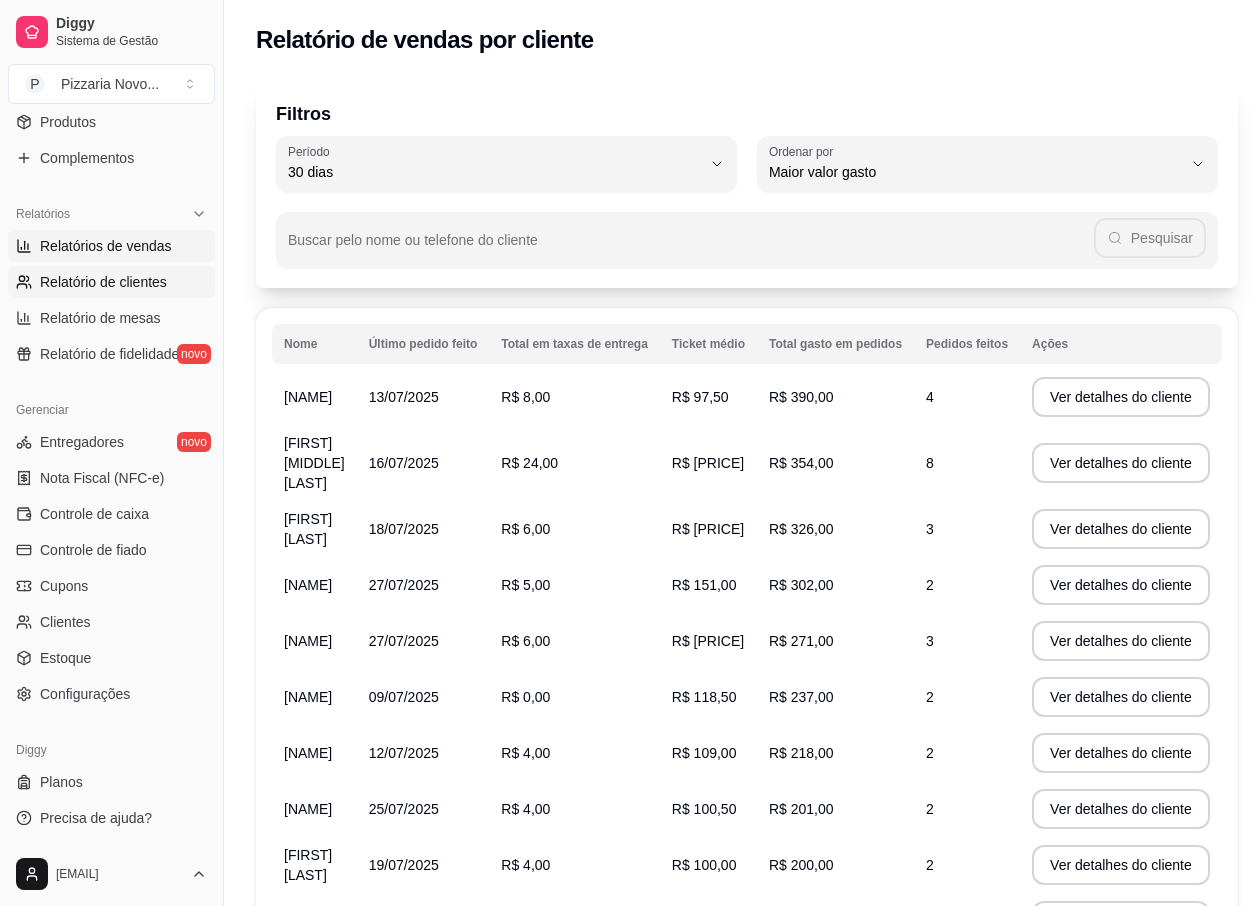 click on "Relatórios de vendas" at bounding box center (106, 246) 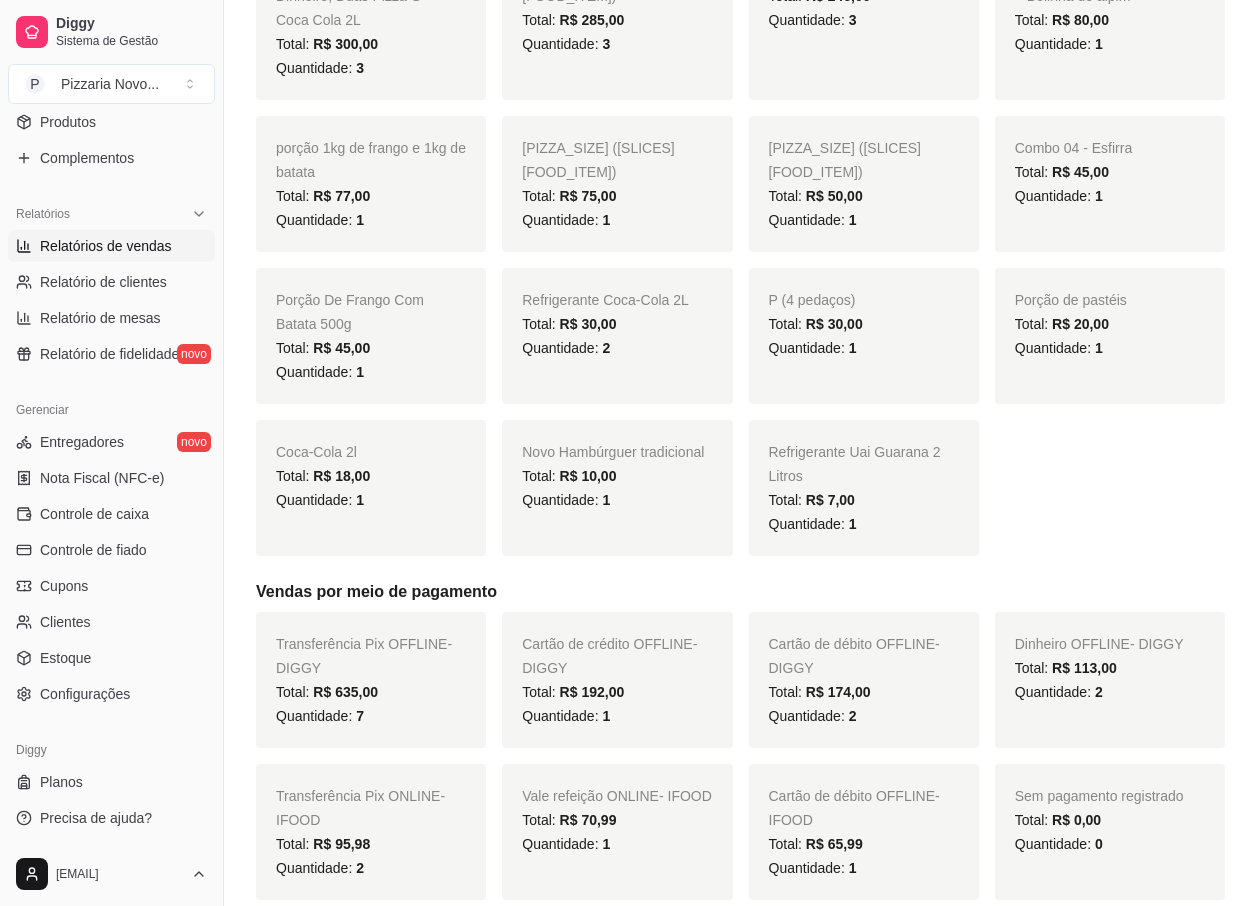scroll, scrollTop: 500, scrollLeft: 0, axis: vertical 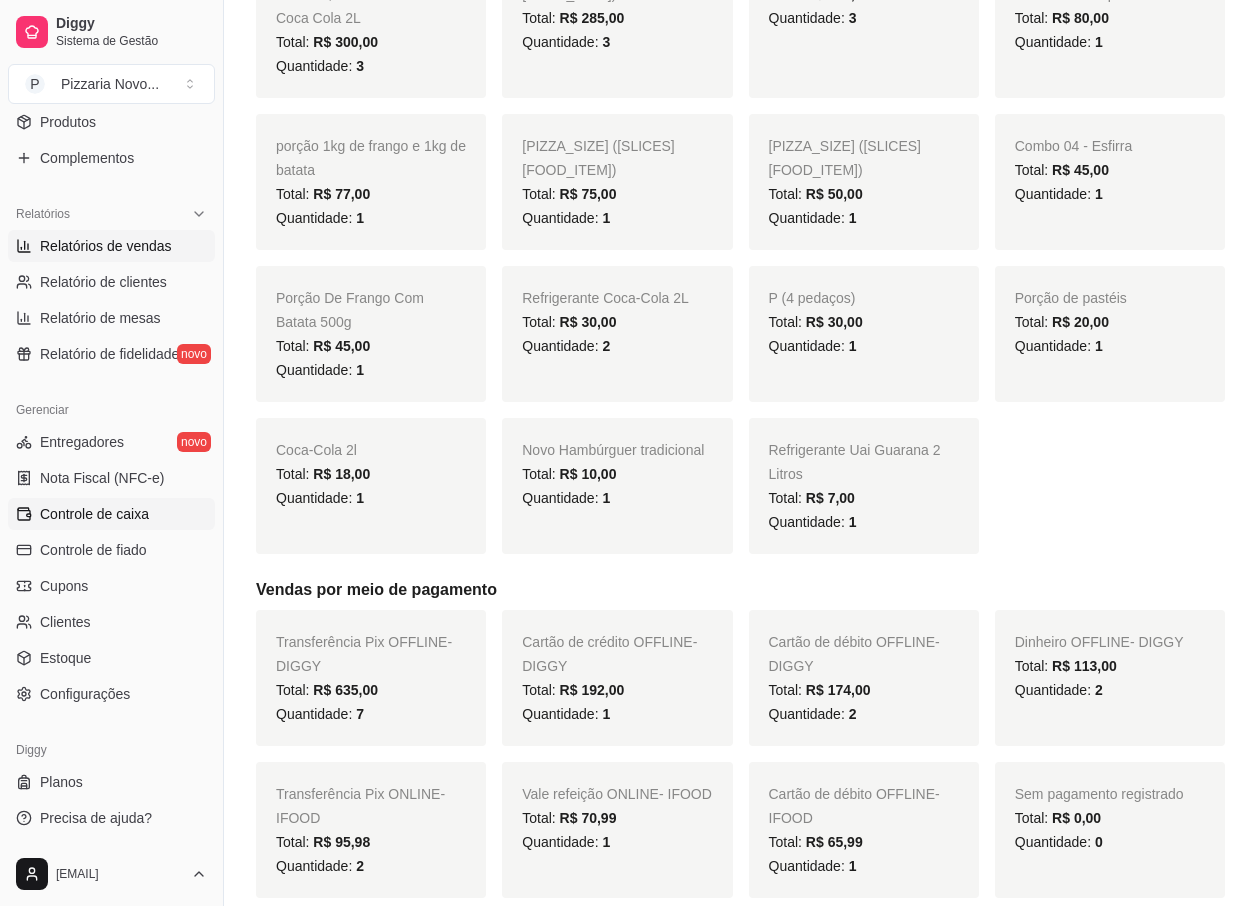 click on "Controle de caixa" at bounding box center [94, 514] 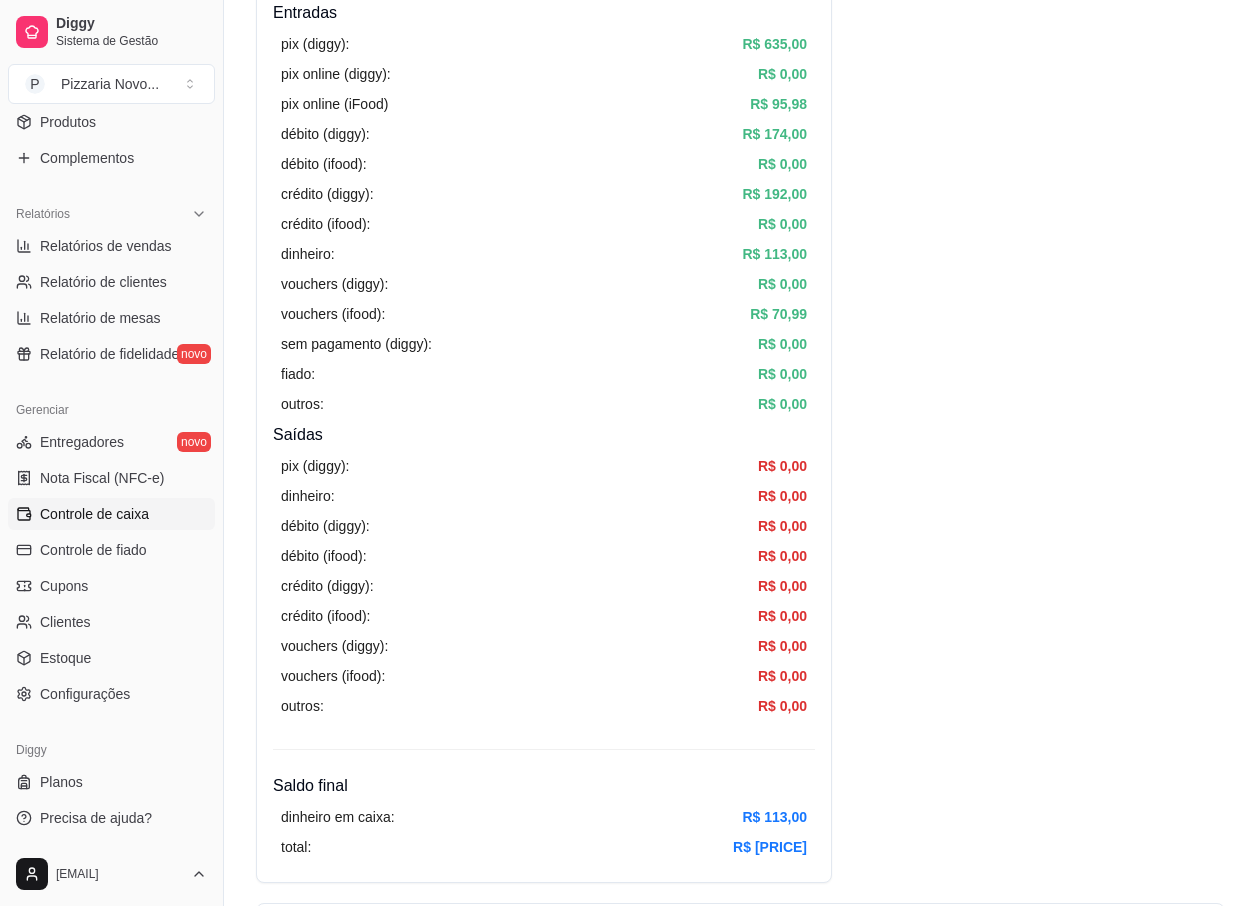 scroll, scrollTop: 200, scrollLeft: 0, axis: vertical 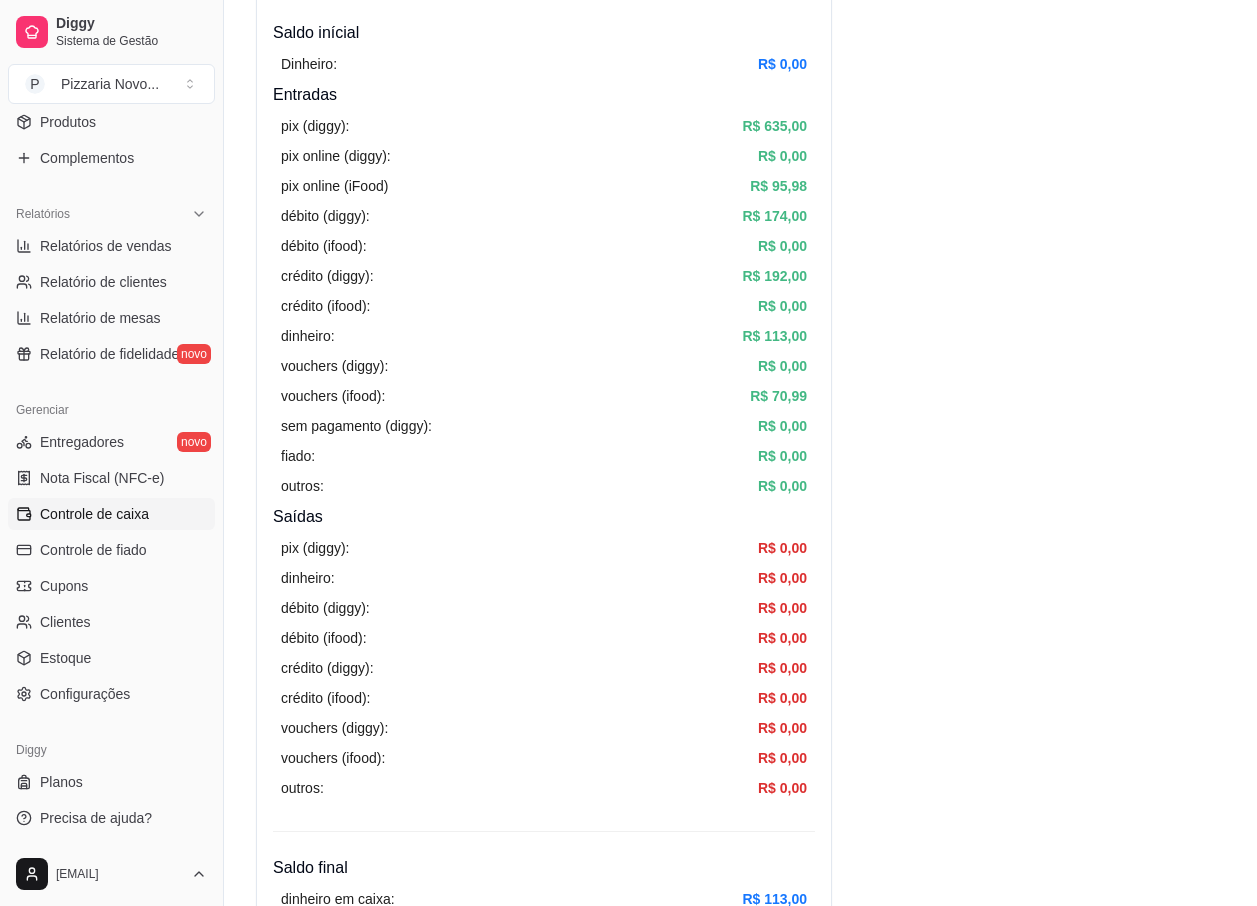 click on "Controle de caixa" at bounding box center (111, 514) 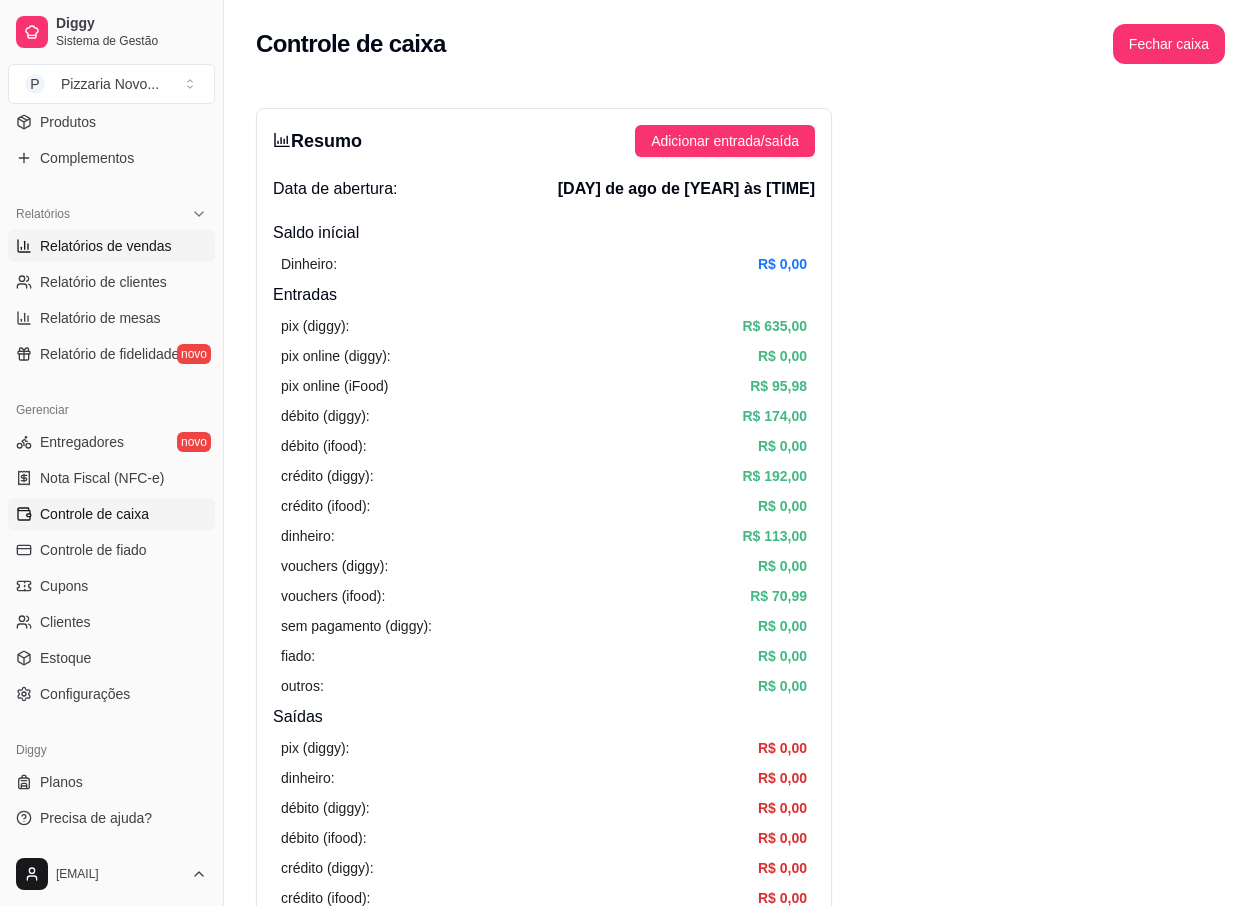 click on "Relatórios de vendas" at bounding box center [106, 246] 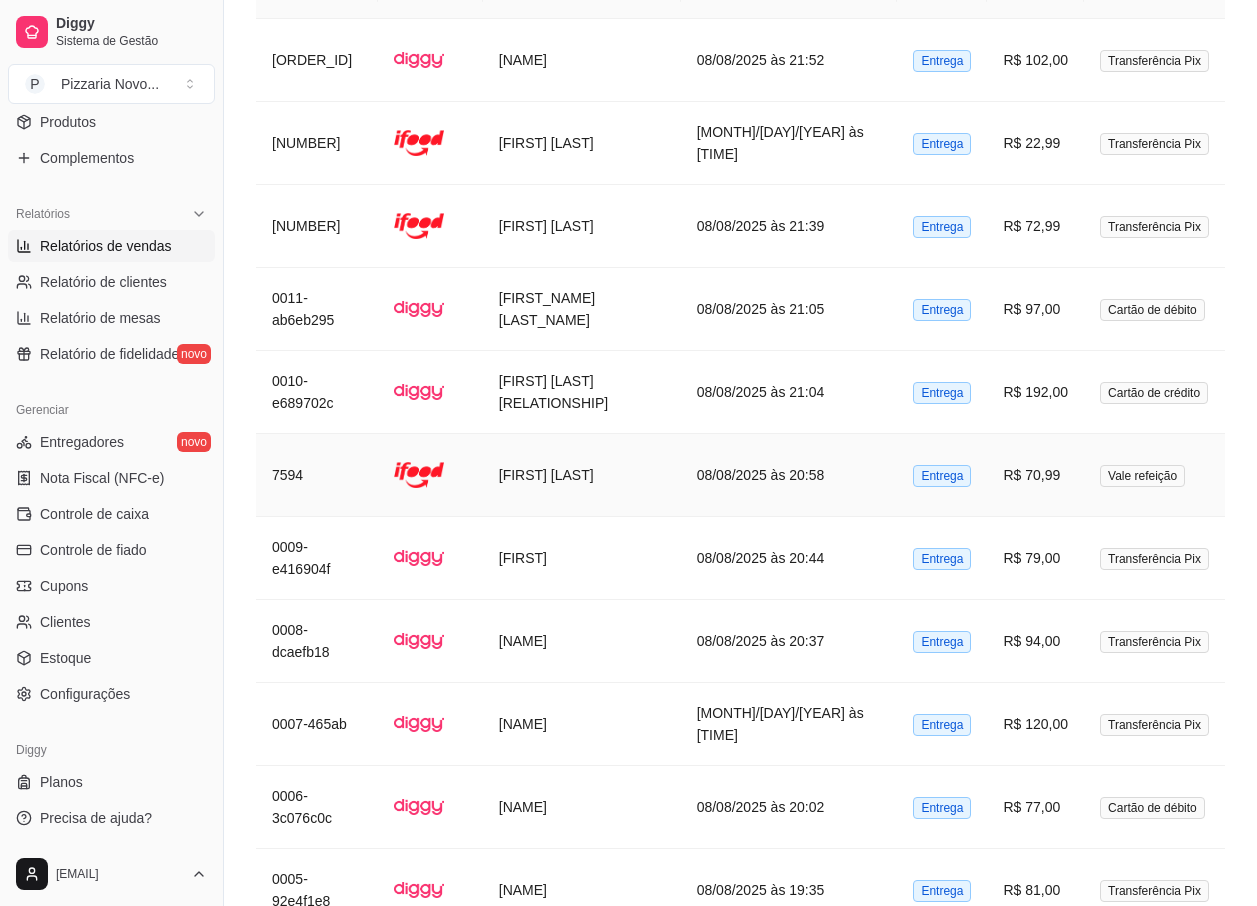 scroll, scrollTop: 2100, scrollLeft: 0, axis: vertical 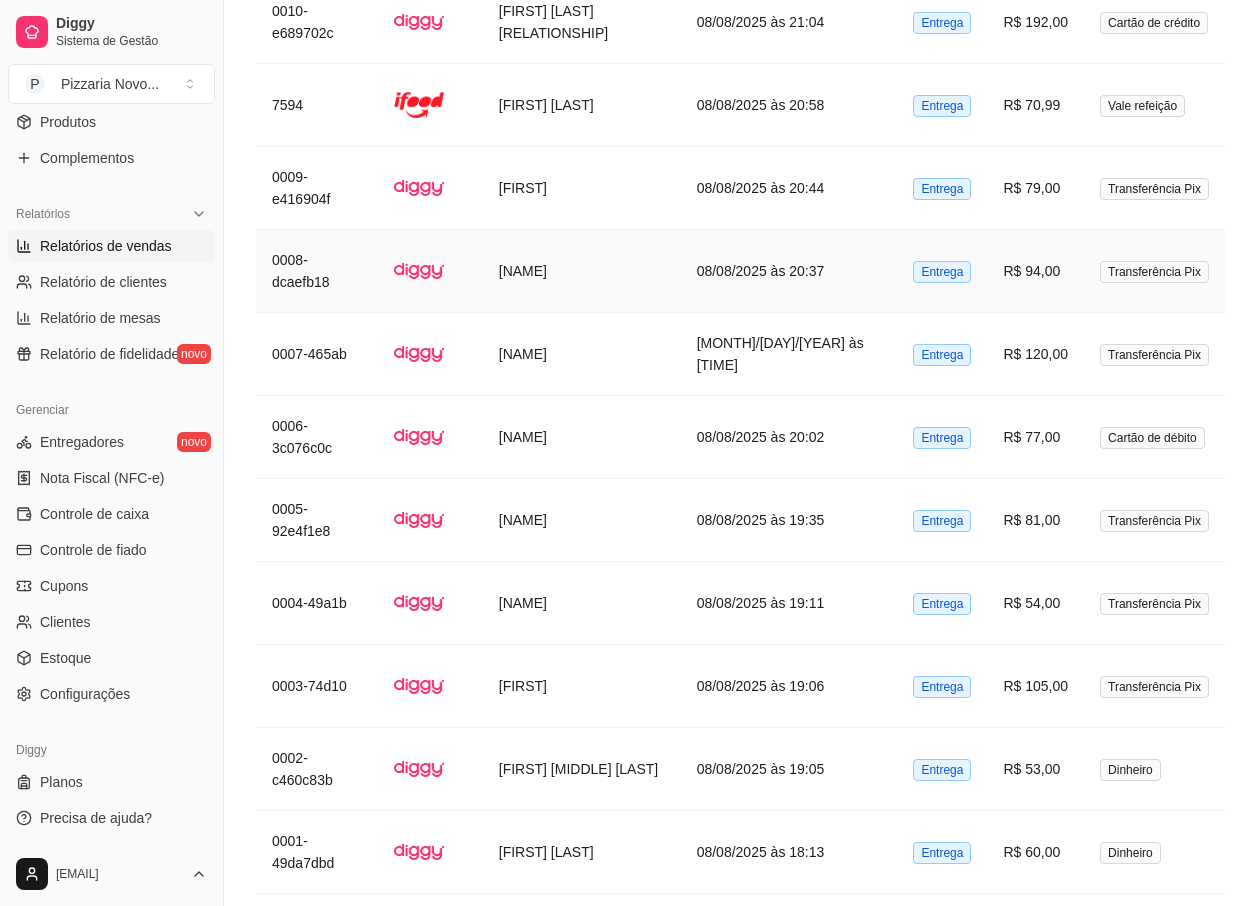 click on "[NAME]" at bounding box center [582, 271] 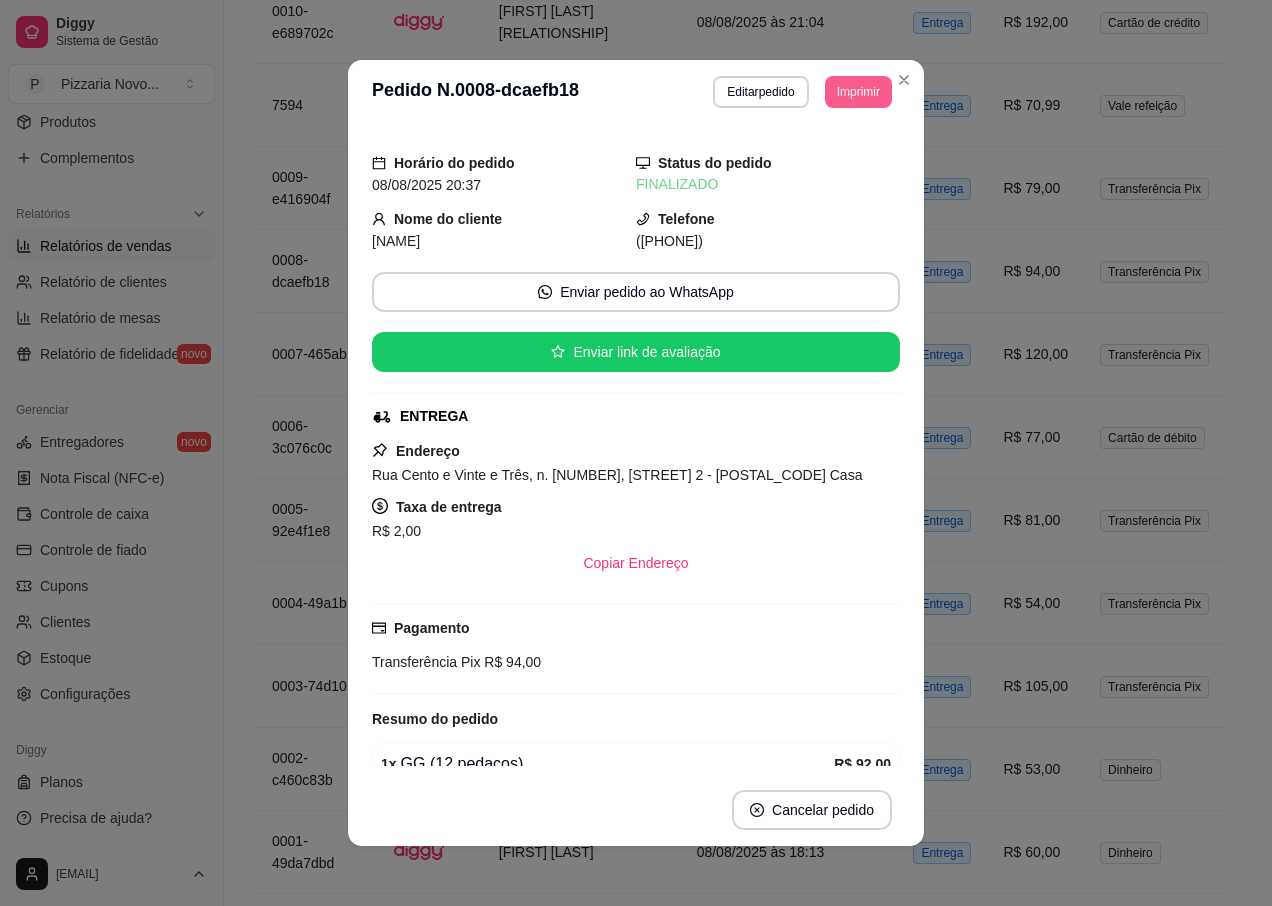 click on "Imprimir" at bounding box center [858, 92] 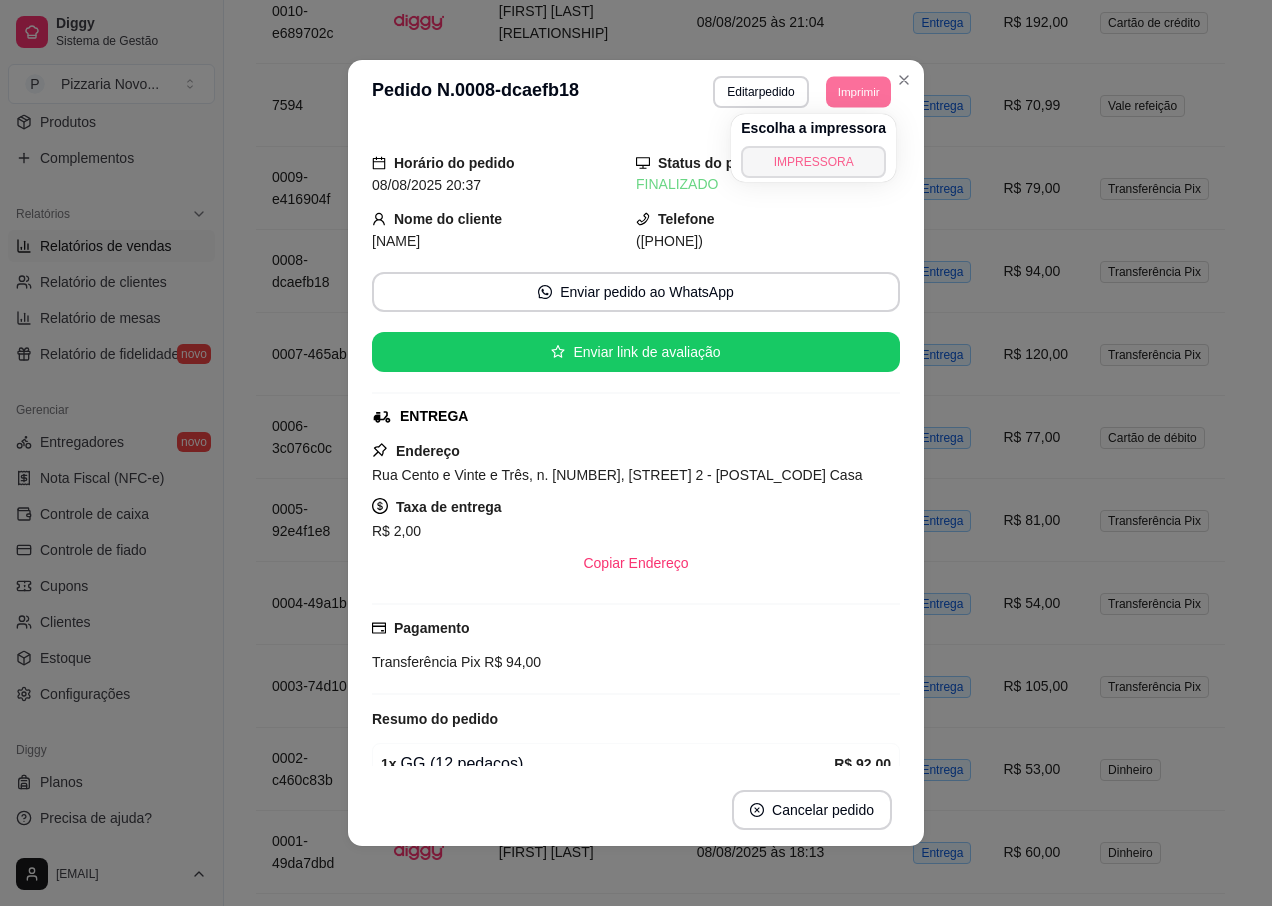 click on "IMPRESSORA" at bounding box center (813, 162) 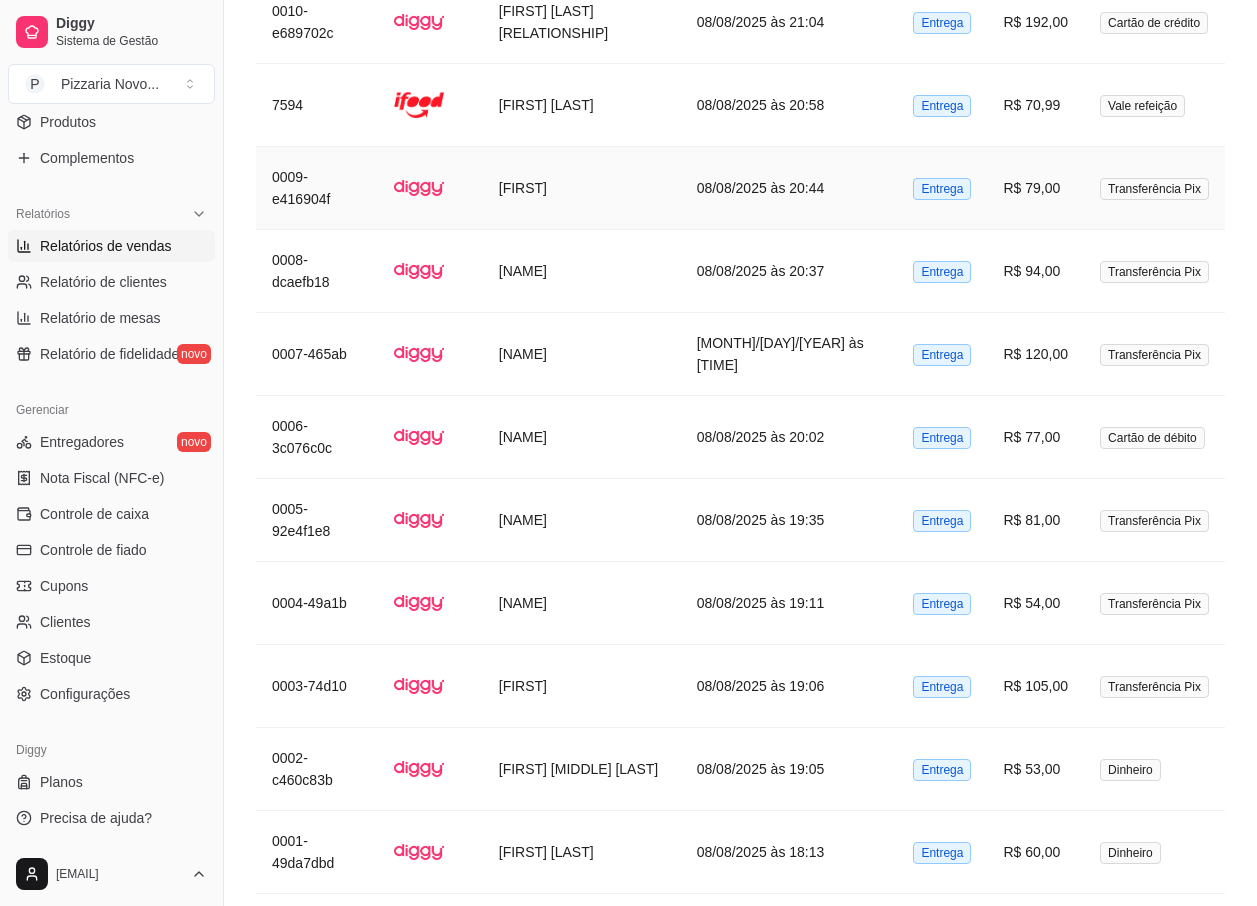 click on "R$ 79,00" at bounding box center [1035, 188] 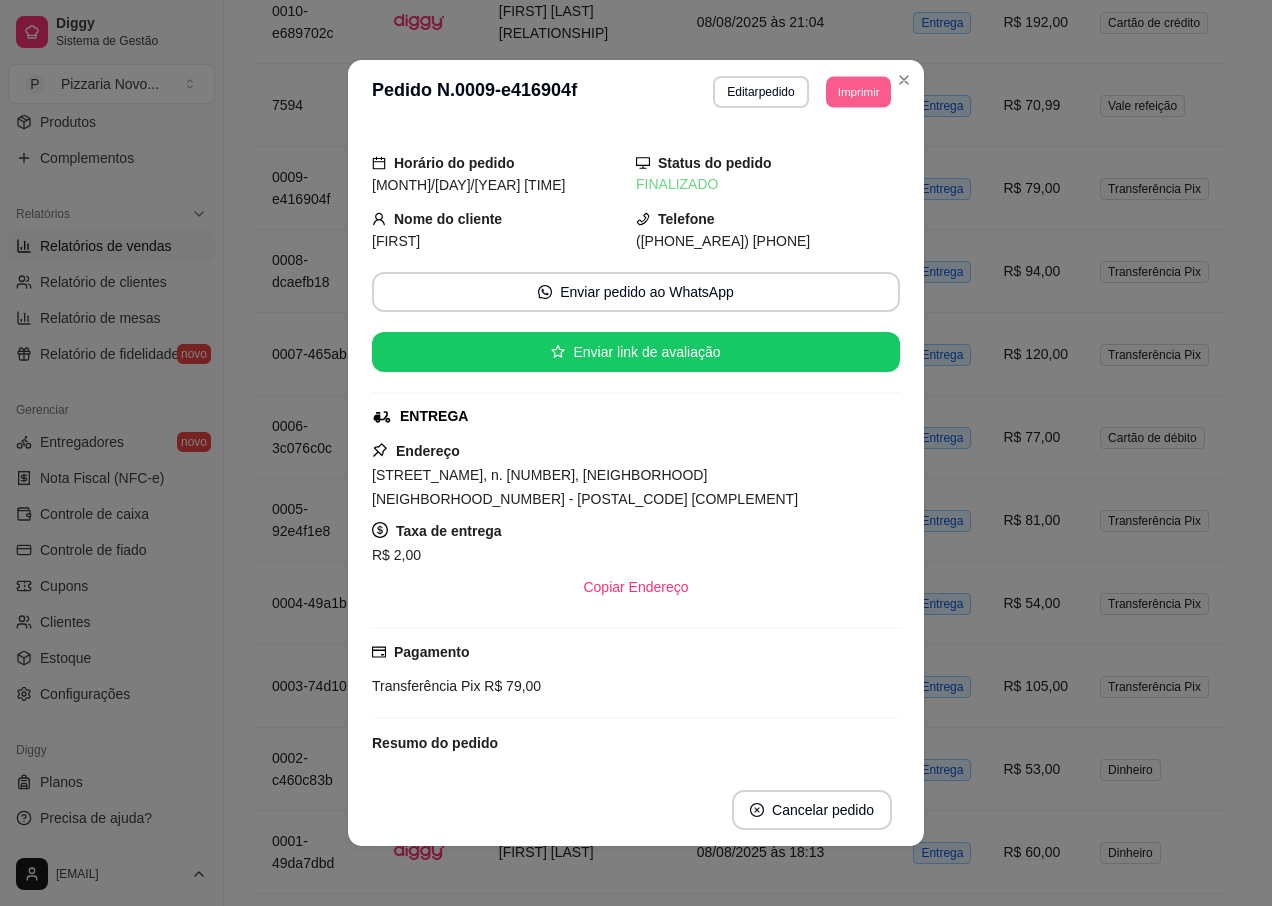 click on "Imprimir" at bounding box center [858, 91] 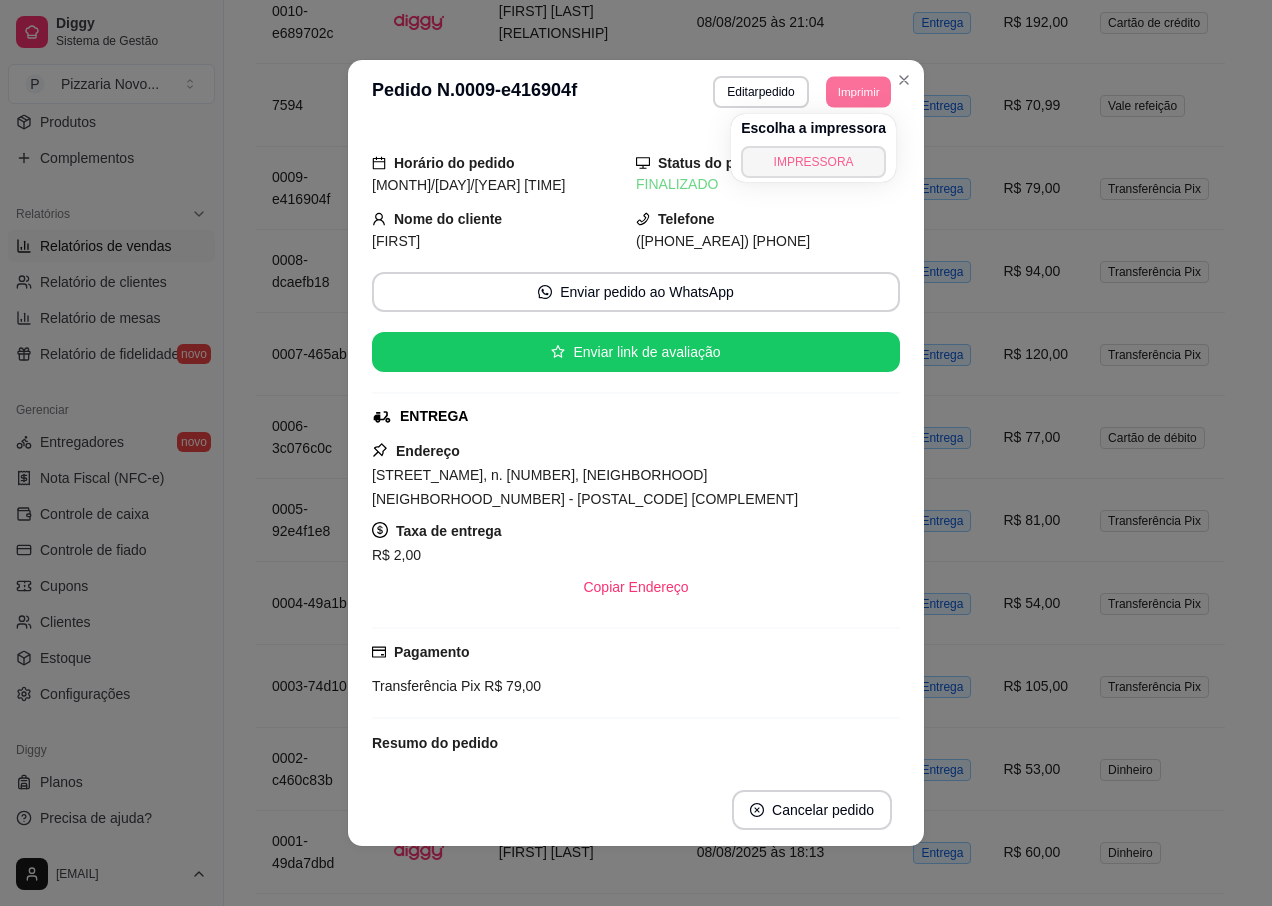 click on "IMPRESSORA" at bounding box center [813, 162] 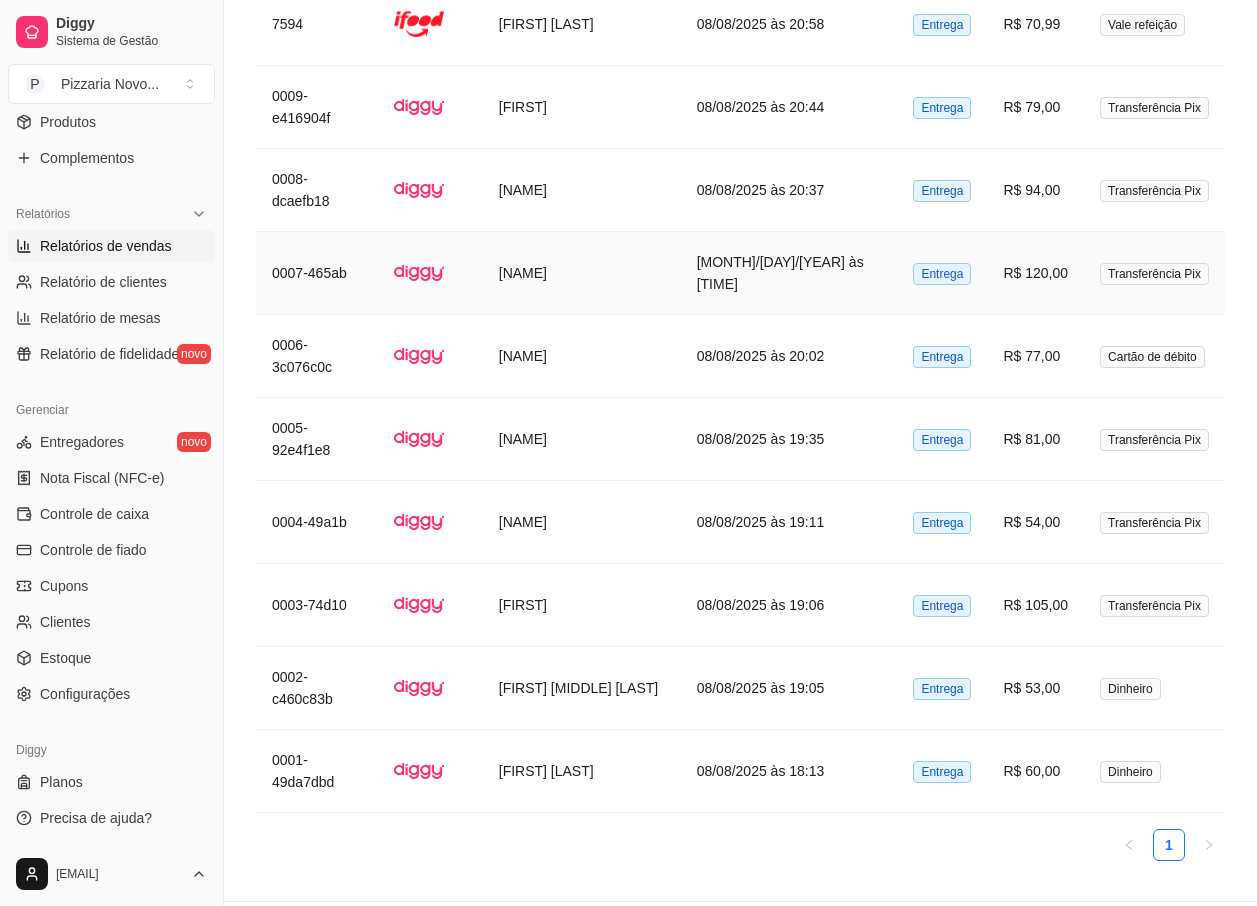 scroll, scrollTop: 2233, scrollLeft: 0, axis: vertical 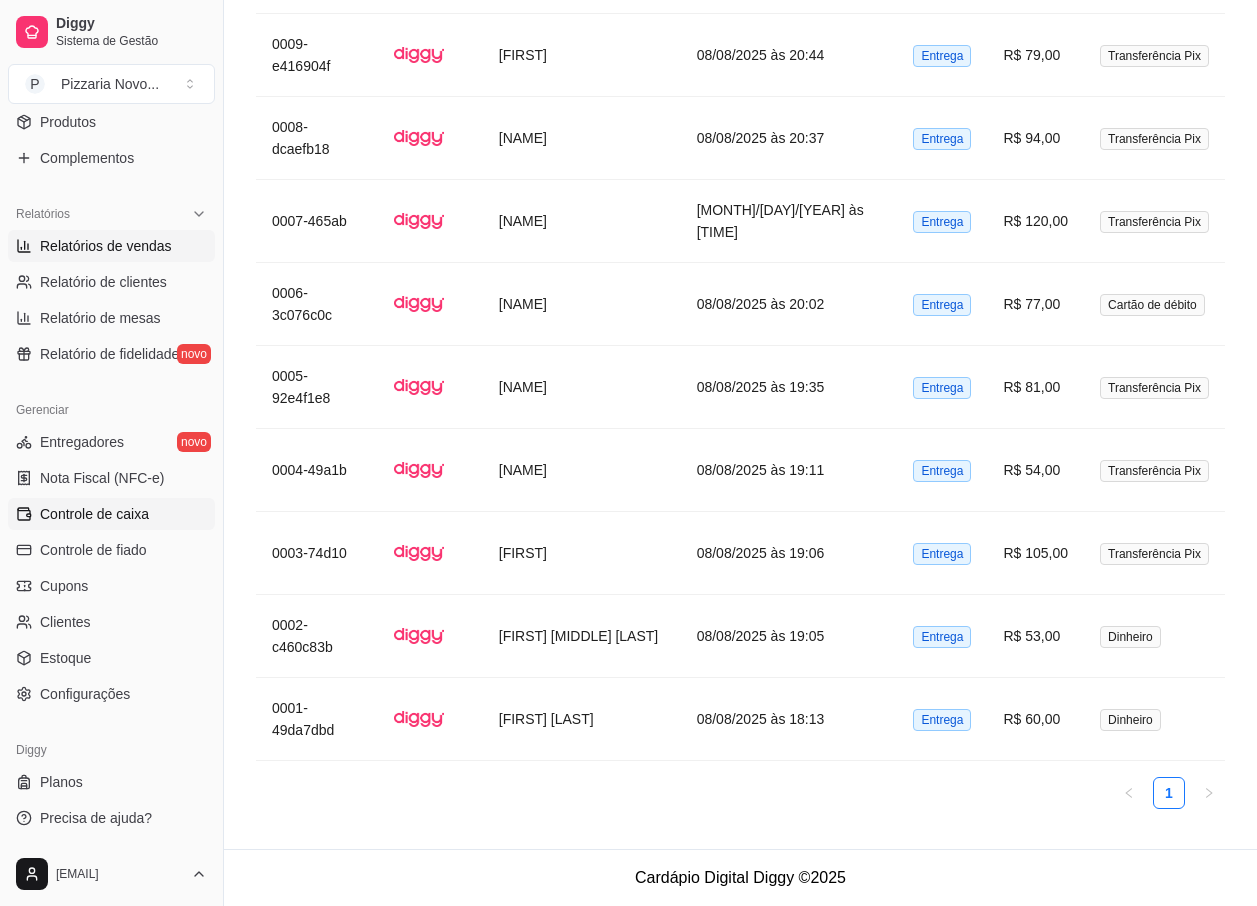 click on "Controle de caixa" at bounding box center (111, 514) 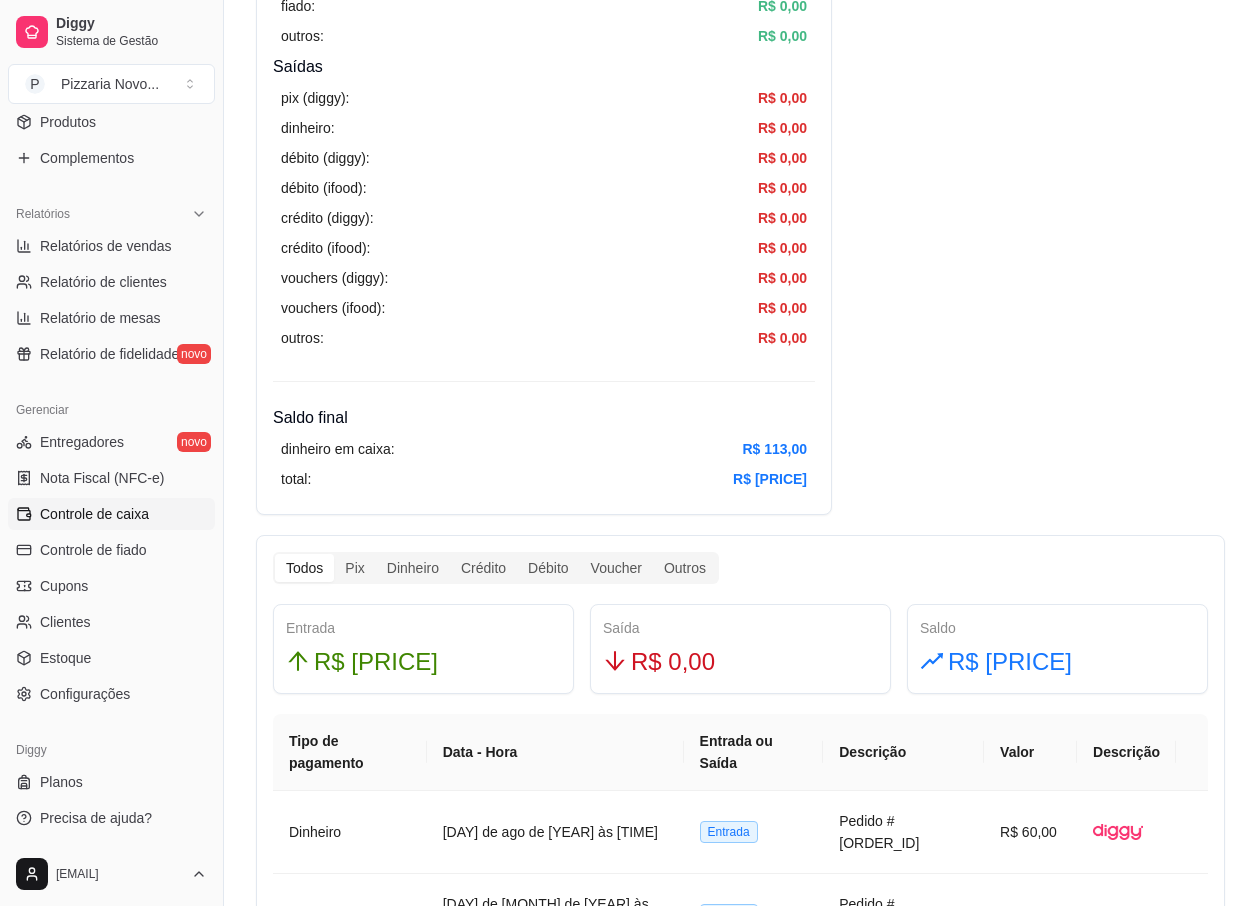 scroll, scrollTop: 1050, scrollLeft: 0, axis: vertical 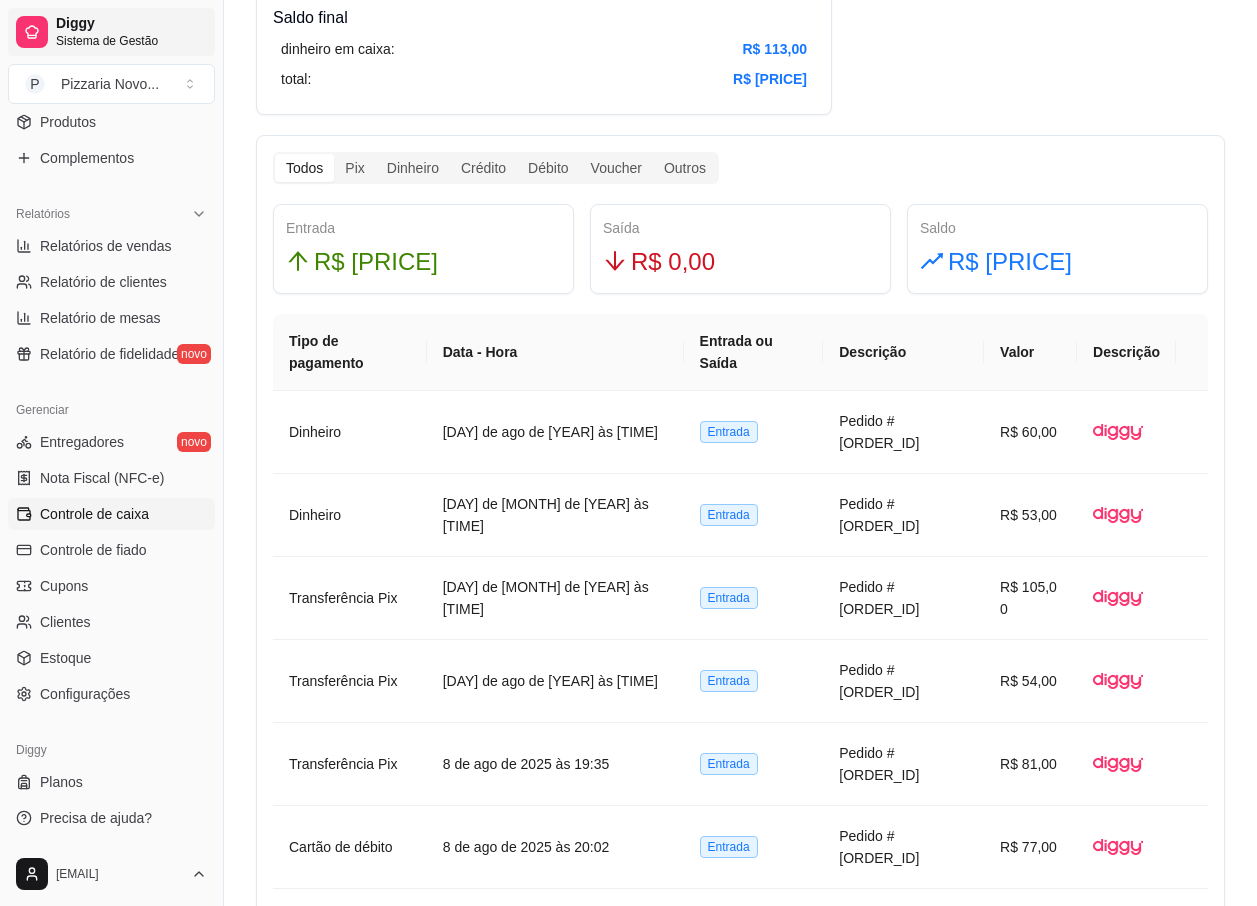 click on "Sistema de Gestão" at bounding box center [131, 41] 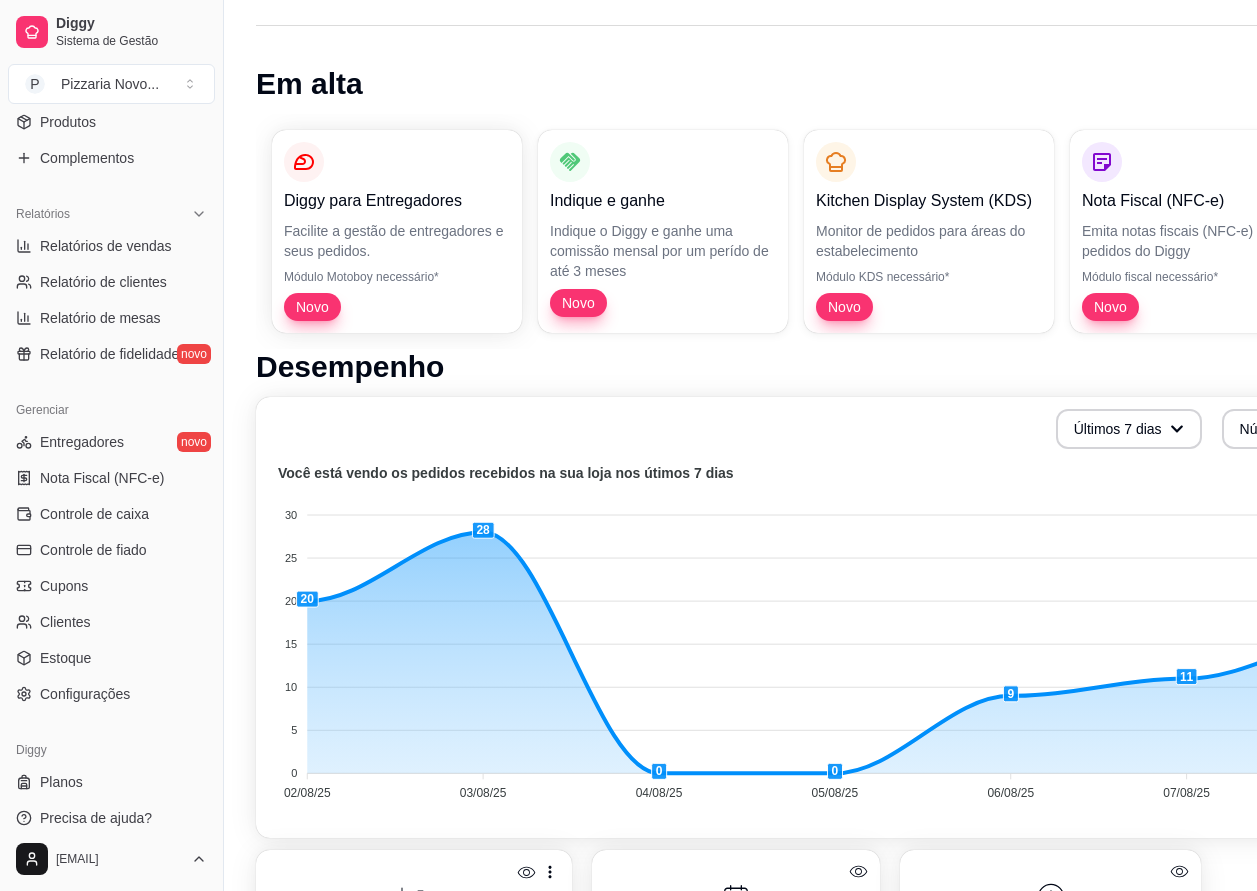 scroll, scrollTop: 0, scrollLeft: 0, axis: both 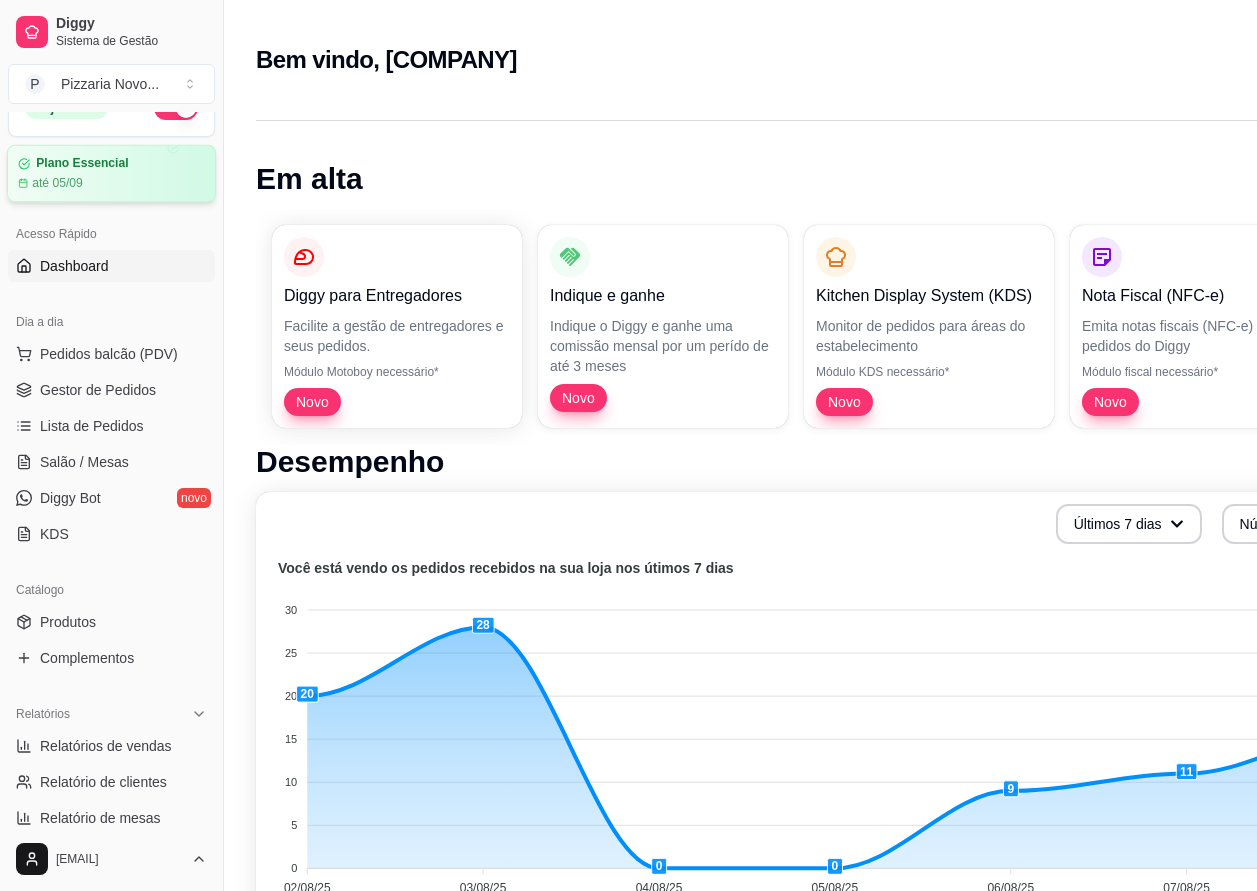 click on "[PLAN_NAME] até [DATE]" at bounding box center (111, 174) 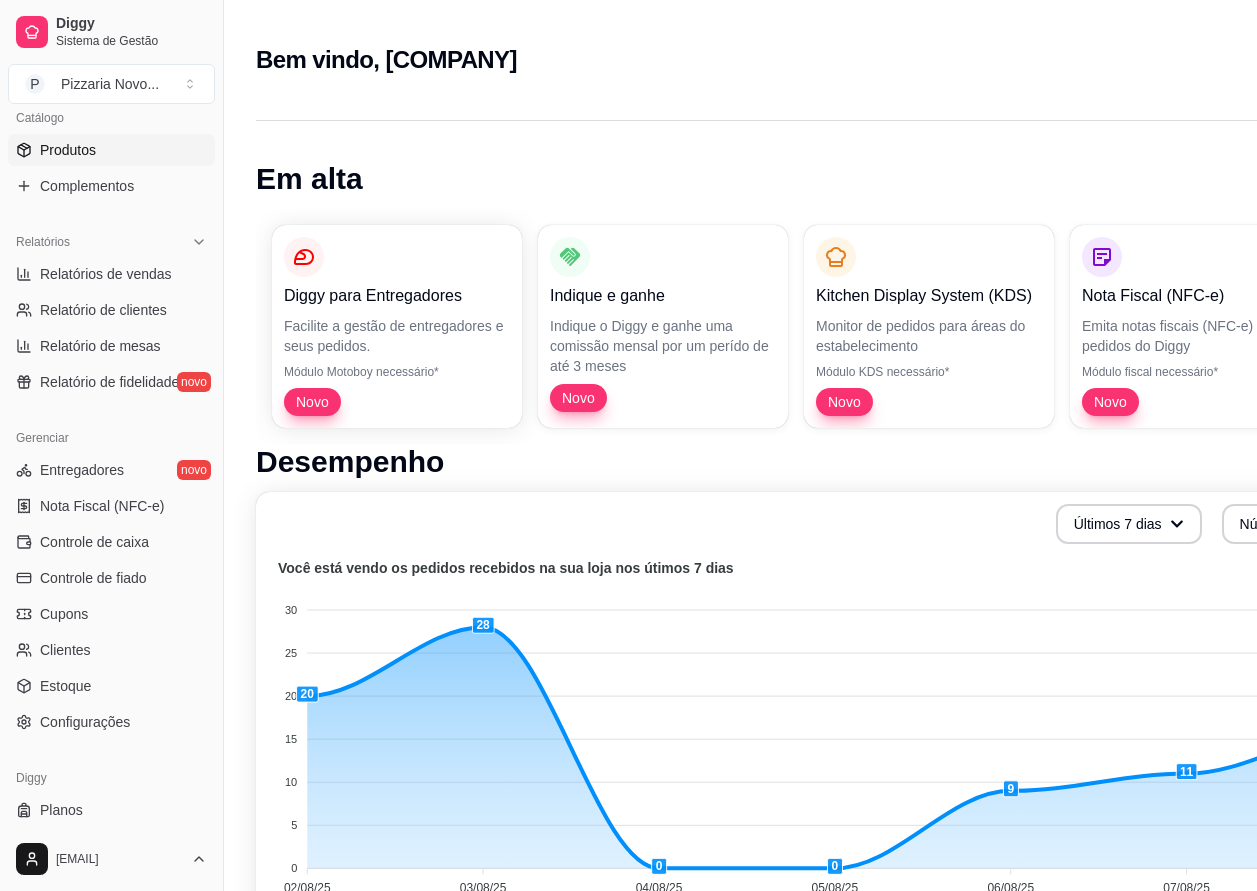 scroll, scrollTop: 533, scrollLeft: 0, axis: vertical 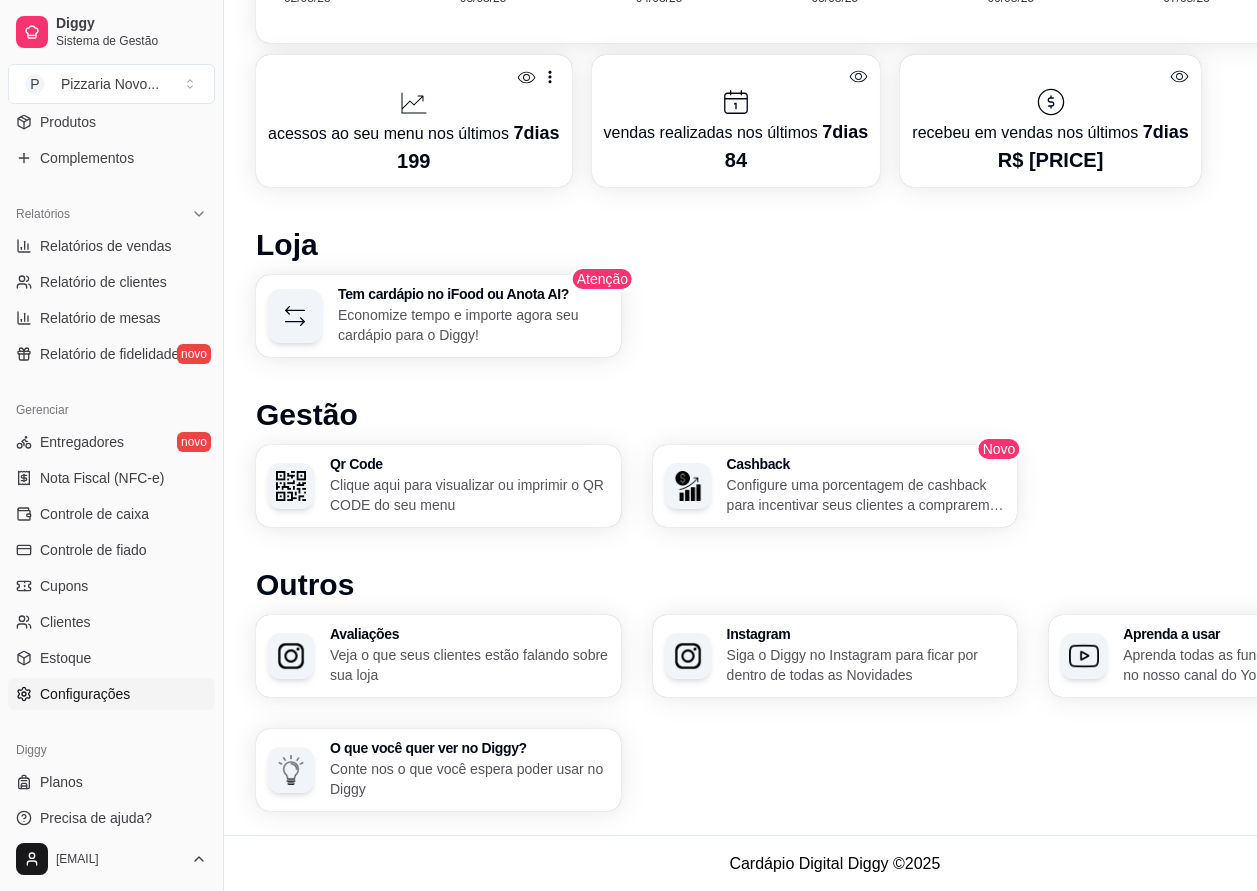 click on "Configurações" at bounding box center [85, 694] 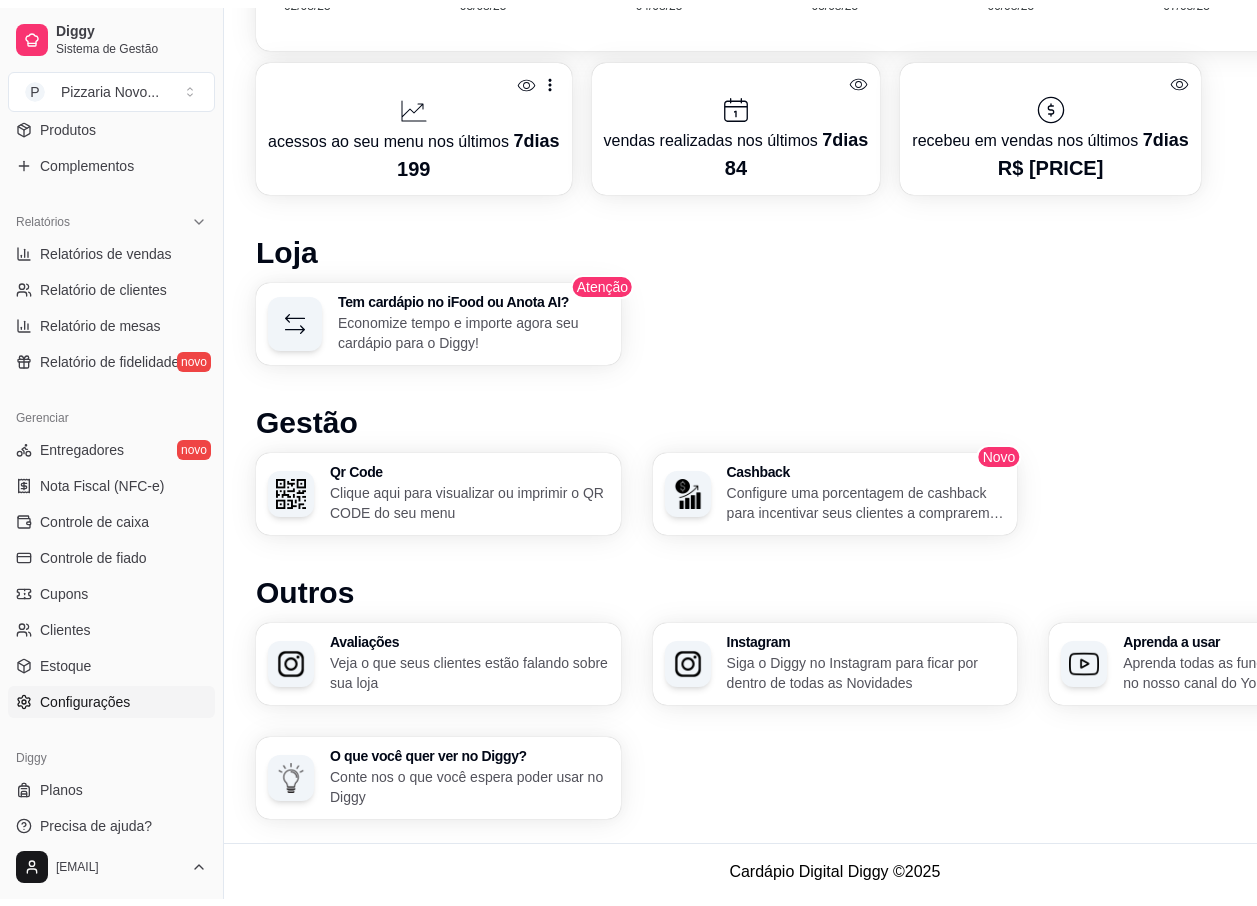scroll, scrollTop: 0, scrollLeft: 0, axis: both 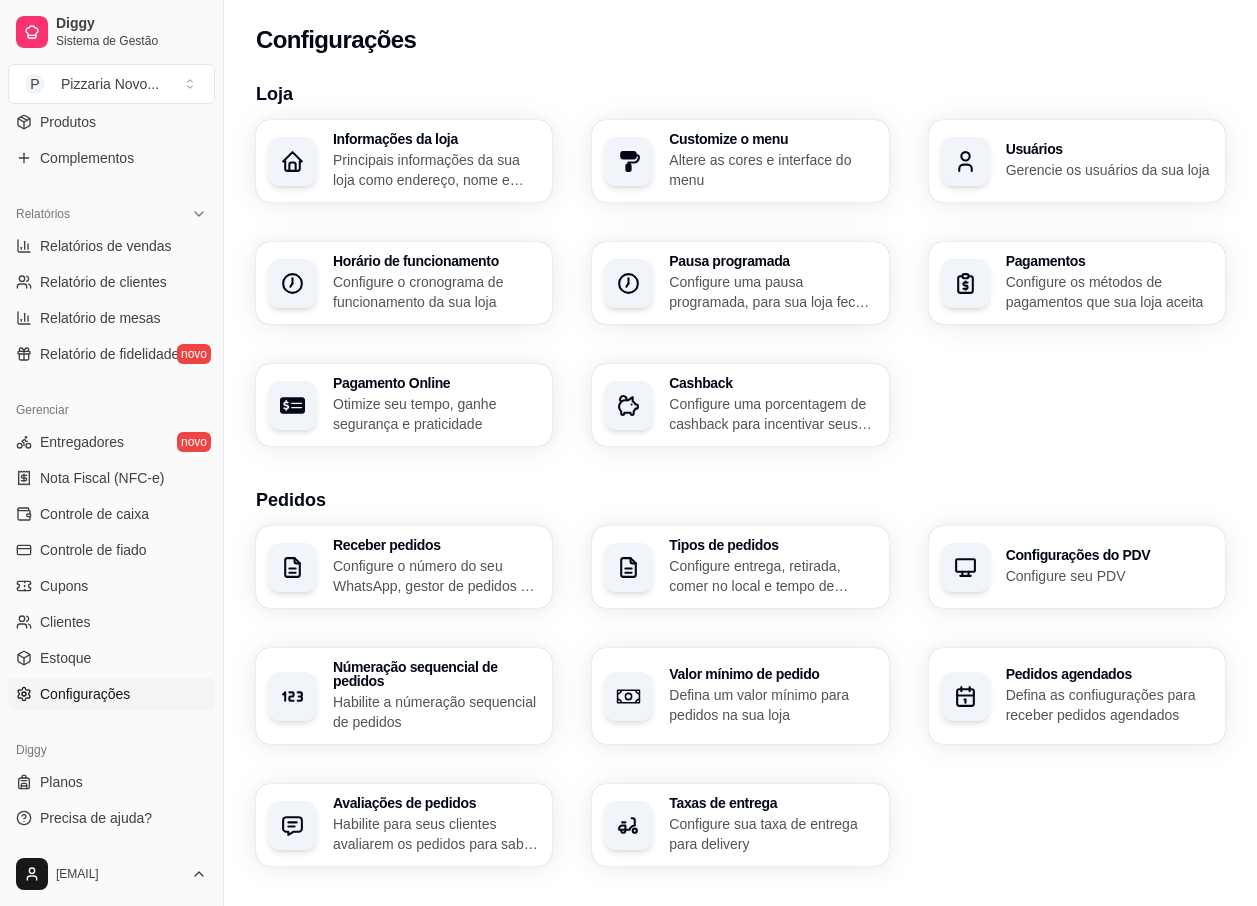 click on "Otimize seu tempo, ganhe segurança e praticidade" at bounding box center [436, 414] 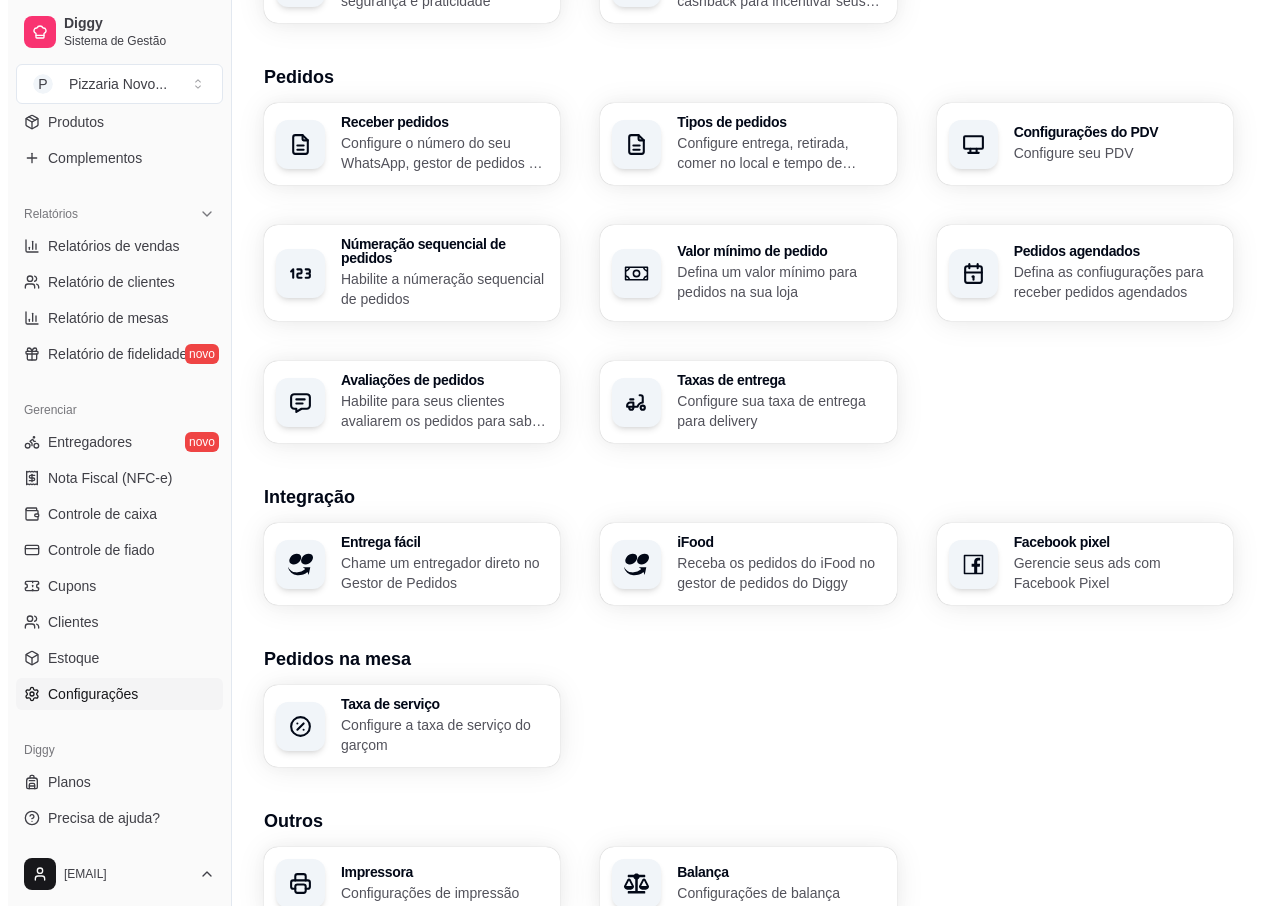 scroll, scrollTop: 518, scrollLeft: 0, axis: vertical 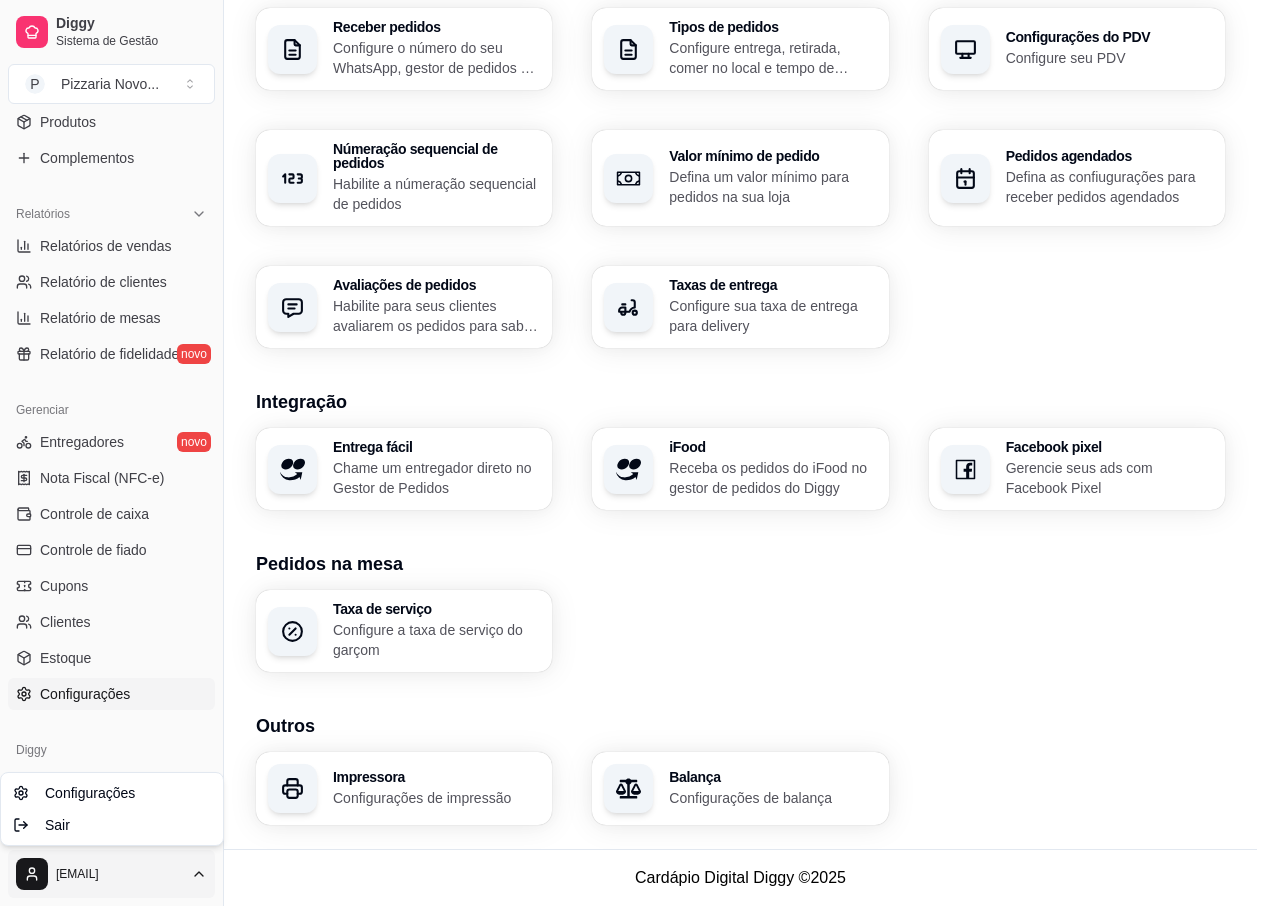 click on "Diggy Sistema de Gestão P Pizzaria Novo ... Loja  aberta Plano Essencial até 05/09 Acesso Rápido Dashboard Dia a dia Pedidos balcão (PDV) Gestor de Pedidos Lista de Pedidos Salão / Mesas Diggy Bot novo KDS Catálogo Produtos Complementos Relatórios Relatórios de vendas Relatório de clientes Relatório de mesas Relatório de fidelidade novo Gerenciar Entregadores novo Nota Fiscal (NFC-e) Controle de caixa Controle de fiado Cupons Clientes Estoque Configurações Diggy Planos Precisa de ajuda? [EMAIL] Toggle Sidebar Sistema de Gestão Diggy Configurações Loja Informações da loja Principais informações da sua loja como endereço, nome e mais Customize o menu Altere as cores e interface do menu Usuários Gerencie os usuários da sua loja Horário de funcionamento Configure o cronograma de funcionamento da sua loja Pausa programada Configure uma pausa programada, para sua loja fechar em um período específico Pagamentos Configure os métodos de pagamentos que sua loja aceita" at bounding box center (636, -65) 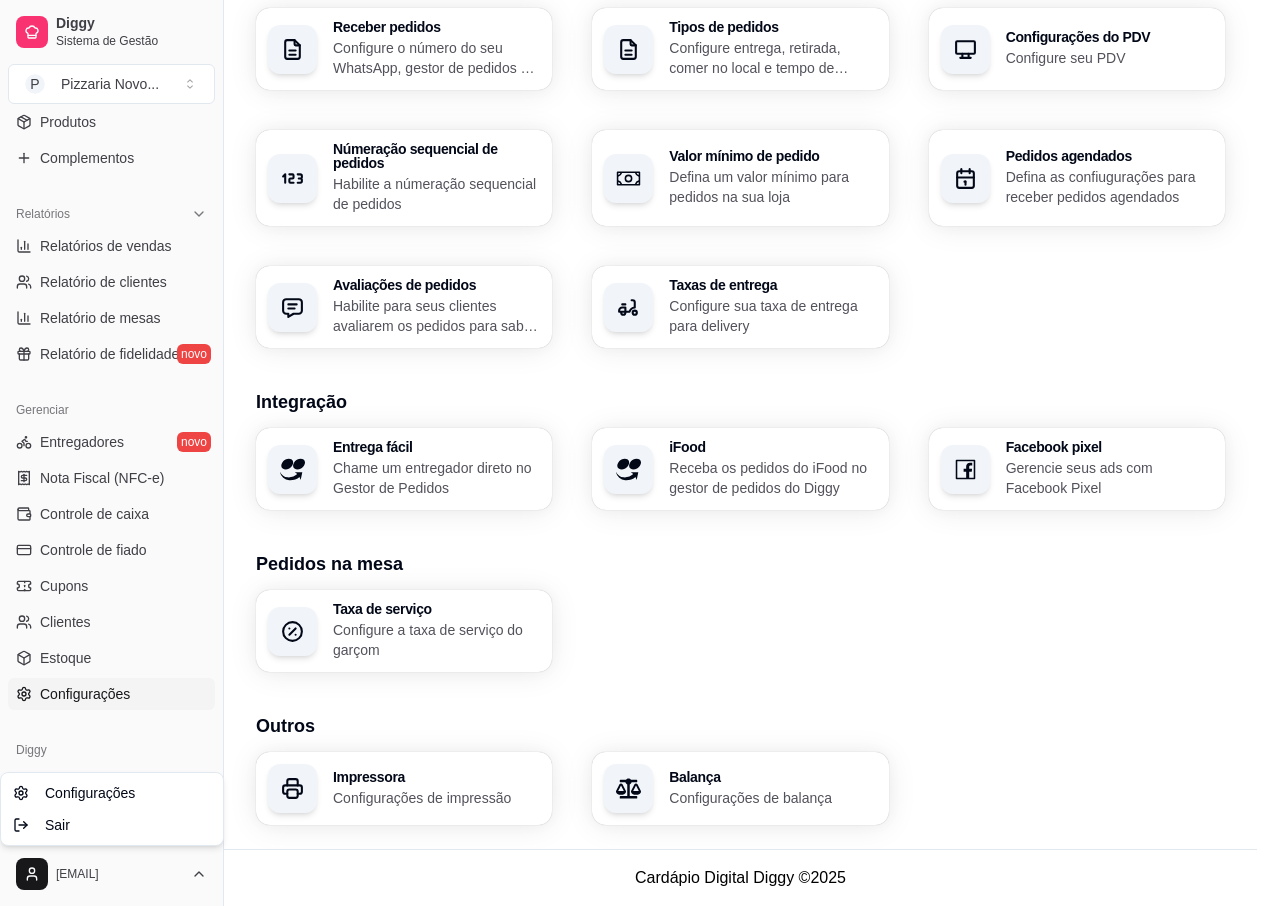 click on "Diggy Sistema de Gestão P Pizzaria Novo ... Loja  aberta Plano Essencial até 05/09 Acesso Rápido Dashboard Dia a dia Pedidos balcão (PDV) Gestor de Pedidos Lista de Pedidos Salão / Mesas Diggy Bot novo KDS Catálogo Produtos Complementos Relatórios Relatórios de vendas Relatório de clientes Relatório de mesas Relatório de fidelidade novo Gerenciar Entregadores novo Nota Fiscal (NFC-e) Controle de caixa Controle de fiado Cupons Clientes Estoque Configurações Diggy Planos Precisa de ajuda? [EMAIL] Toggle Sidebar Sistema de Gestão Diggy Configurações Loja Informações da loja Principais informações da sua loja como endereço, nome e mais Customize o menu Altere as cores e interface do menu Usuários Gerencie os usuários da sua loja Horário de funcionamento Configure o cronograma de funcionamento da sua loja Pausa programada Configure uma pausa programada, para sua loja fechar em um período específico Pagamentos Configure os métodos de pagamentos que sua loja aceita" at bounding box center (636, -65) 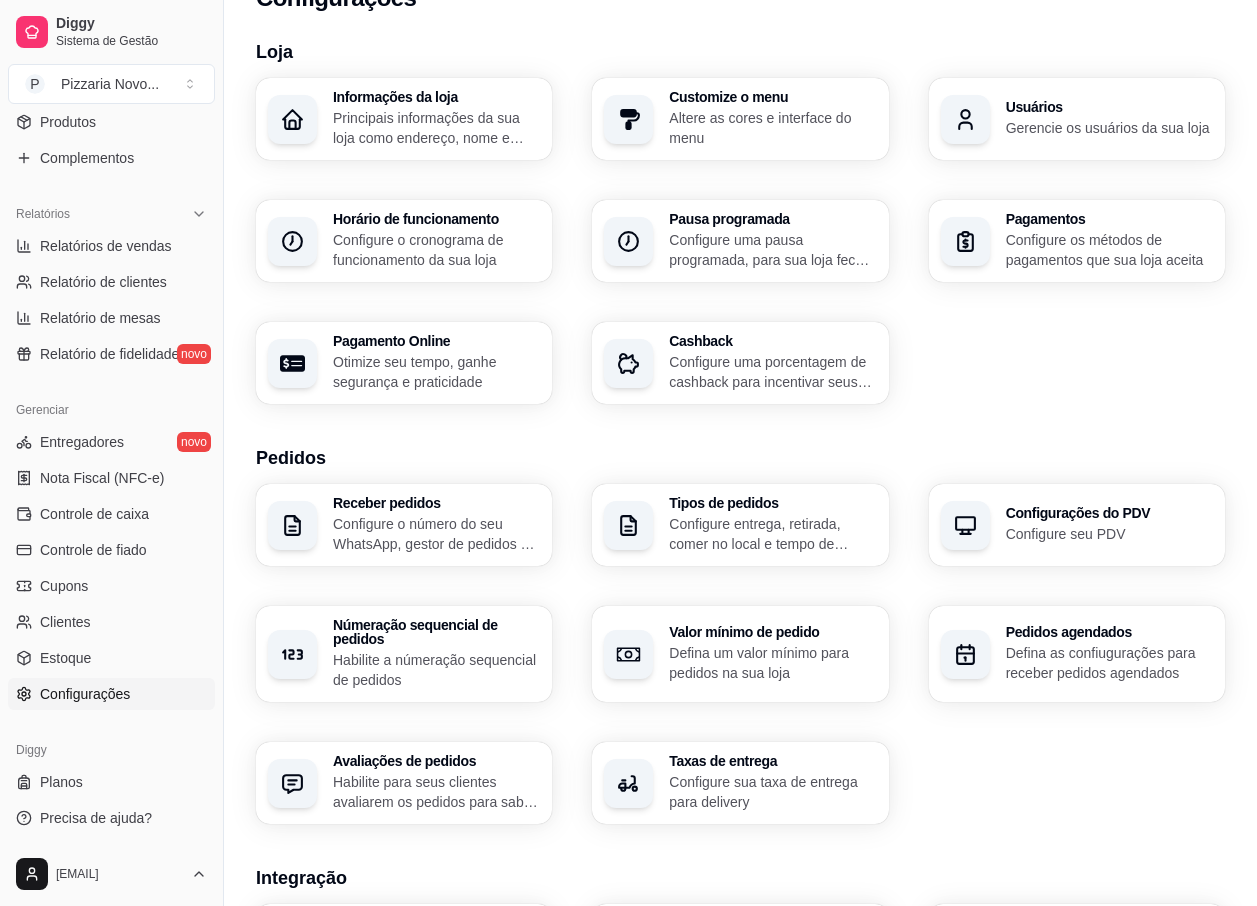 scroll, scrollTop: 0, scrollLeft: 0, axis: both 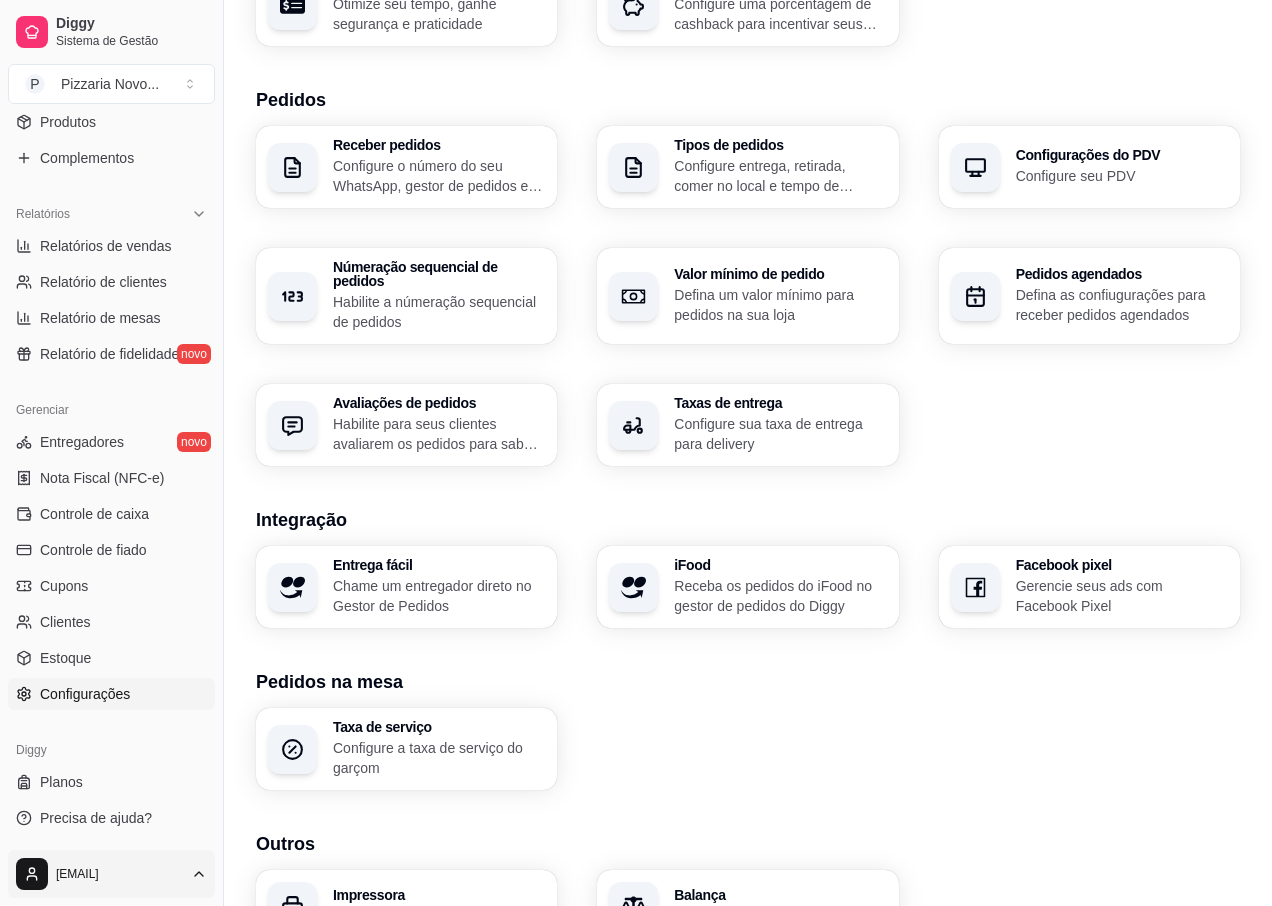 click on "Diggy Sistema de Gestão P Pizzaria Novo ... Loja  aberta Plano Essencial até 05/09 Acesso Rápido Dashboard Dia a dia Pedidos balcão (PDV) Gestor de Pedidos Lista de Pedidos Salão / Mesas Diggy Bot novo KDS Catálogo Produtos Complementos Relatórios Relatórios de vendas Relatório de clientes Relatório de mesas Relatório de fidelidade novo Gerenciar Entregadores novo Nota Fiscal (NFC-e) Controle de caixa Controle de fiado Cupons Clientes Estoque Configurações Diggy Planos Precisa de ajuda? [EMAIL] Toggle Sidebar Sistema de Gestão Diggy Configurações Loja Informações da loja Principais informações da sua loja como endereço, nome e mais Customize o menu Altere as cores e interface do menu Usuários Gerencie os usuários da sua loja Horário de funcionamento Configure o cronograma de funcionamento da sua loja Pausa programada Configure uma pausa programada, para sua loja fechar em um período específico Pagamentos Configure os métodos de pagamentos que sua loja aceita" at bounding box center (636, 53) 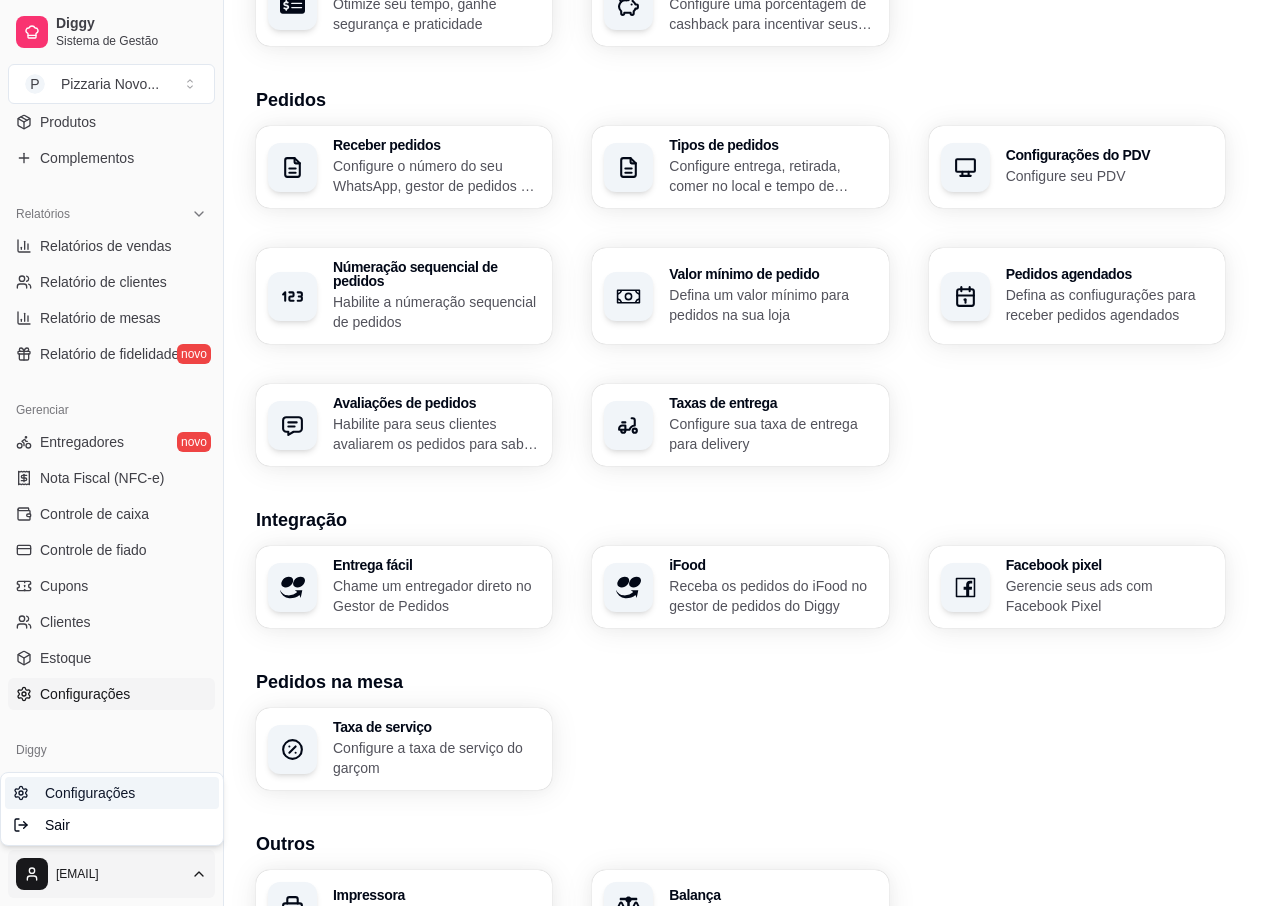 click on "Configurações" at bounding box center (90, 793) 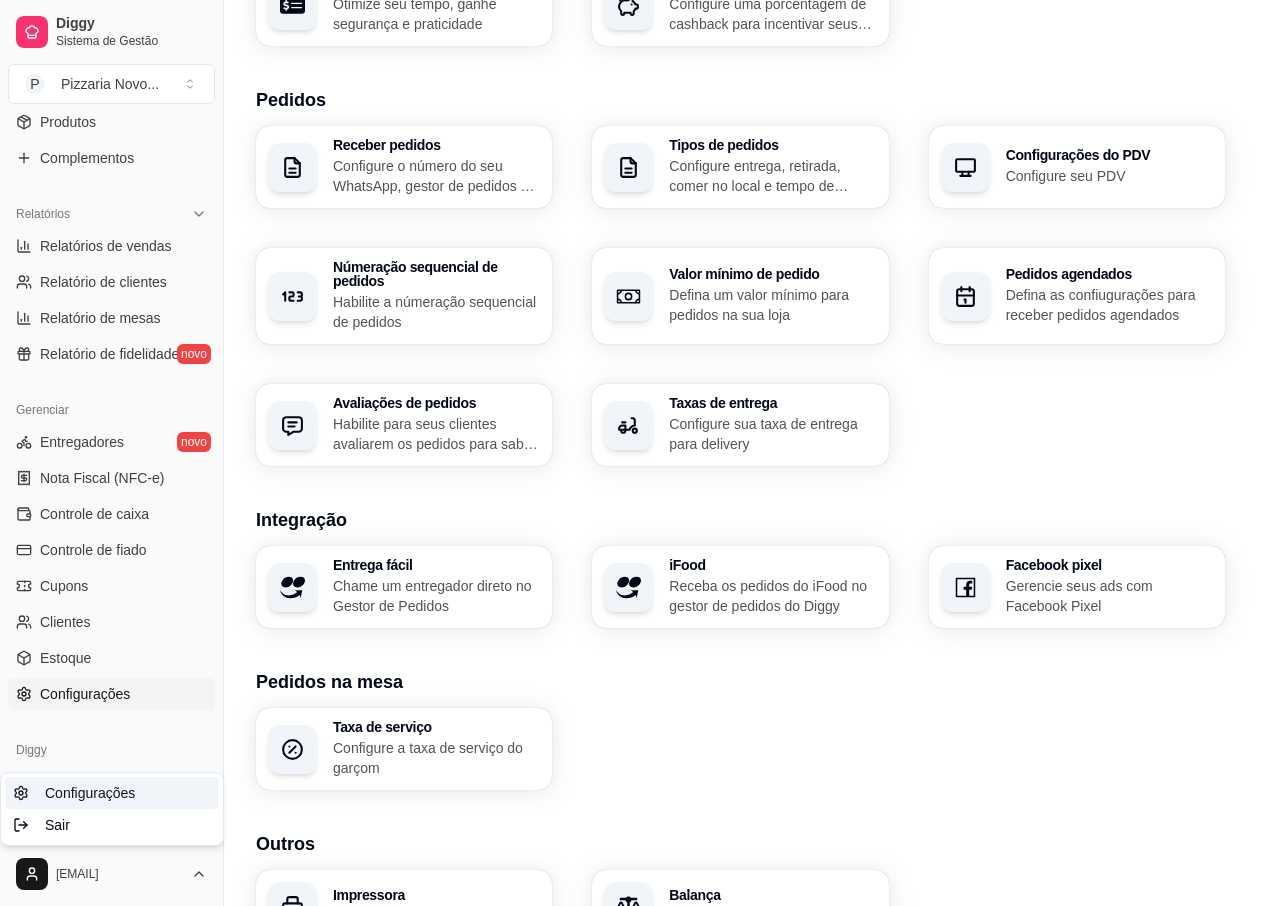 scroll, scrollTop: 0, scrollLeft: 0, axis: both 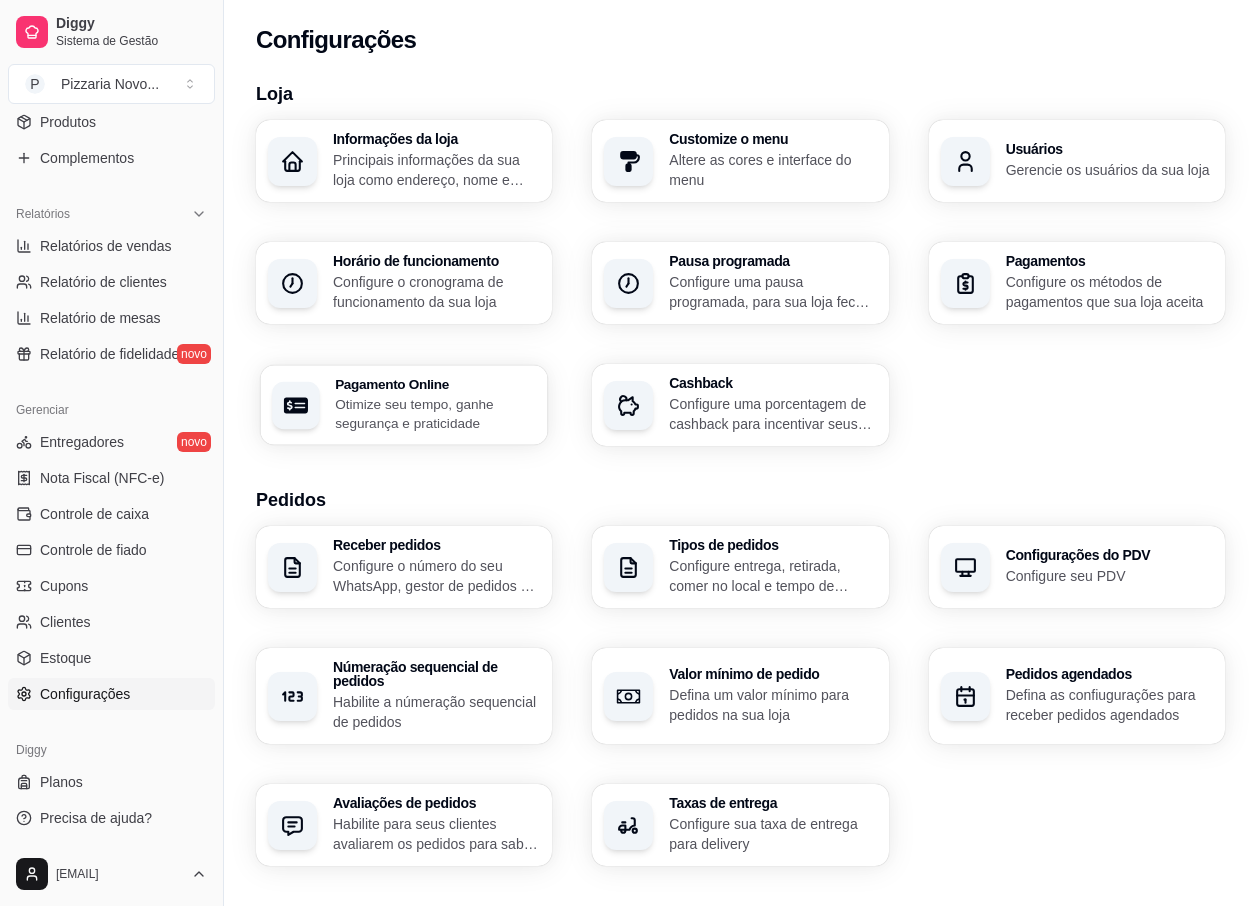 click at bounding box center (296, 405) 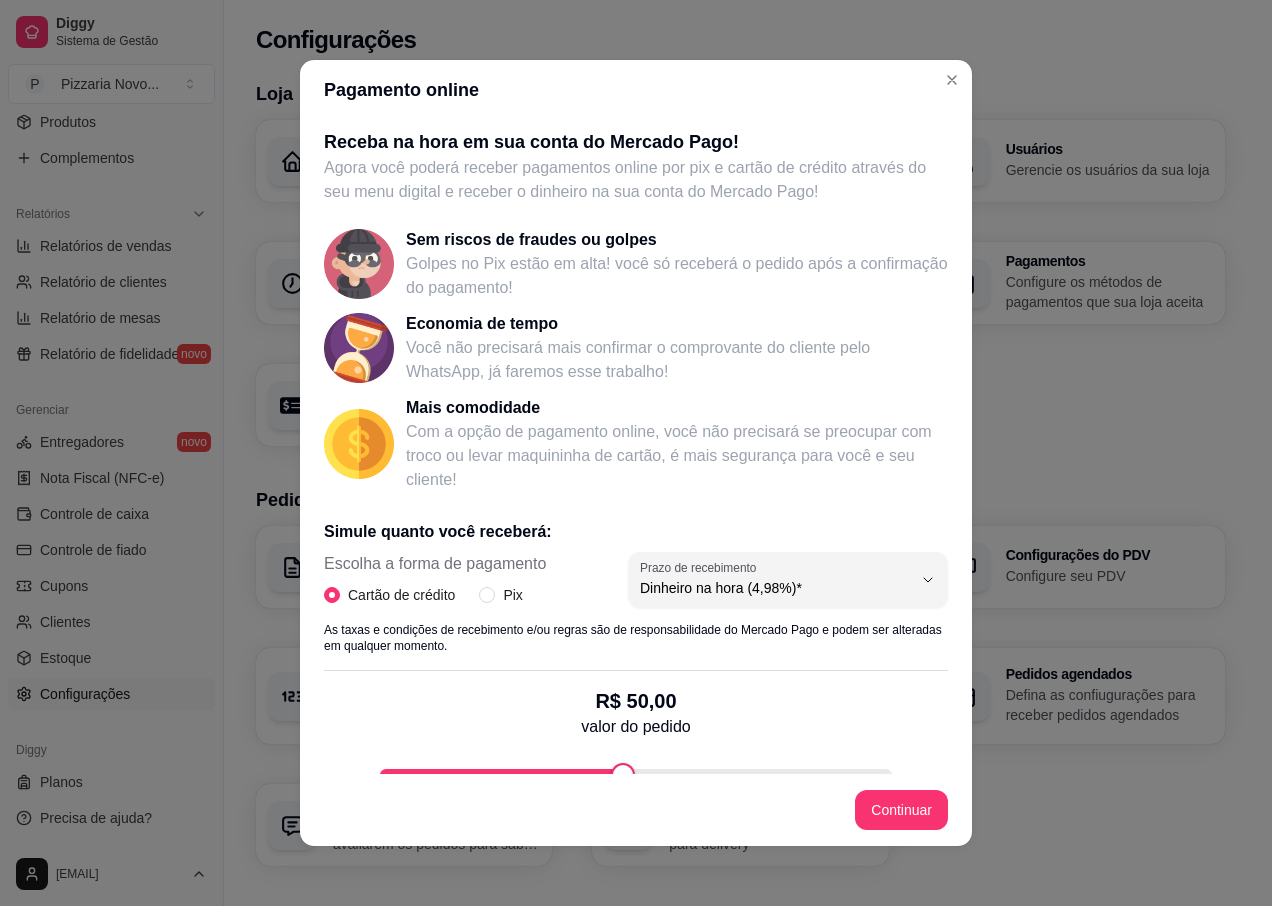 scroll, scrollTop: 151, scrollLeft: 0, axis: vertical 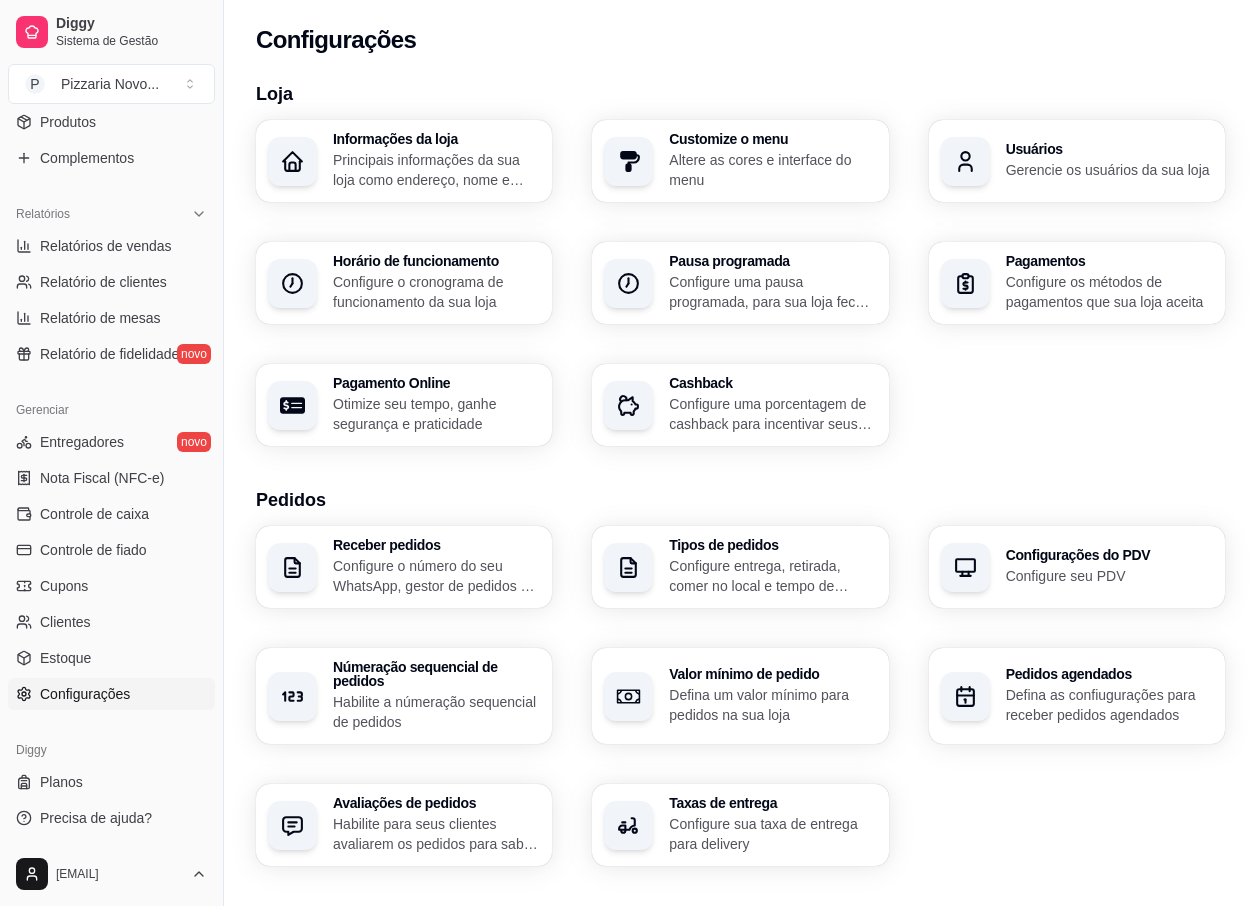 click on "Usuários Gerencie os usuários da sua loja" at bounding box center (1077, 161) 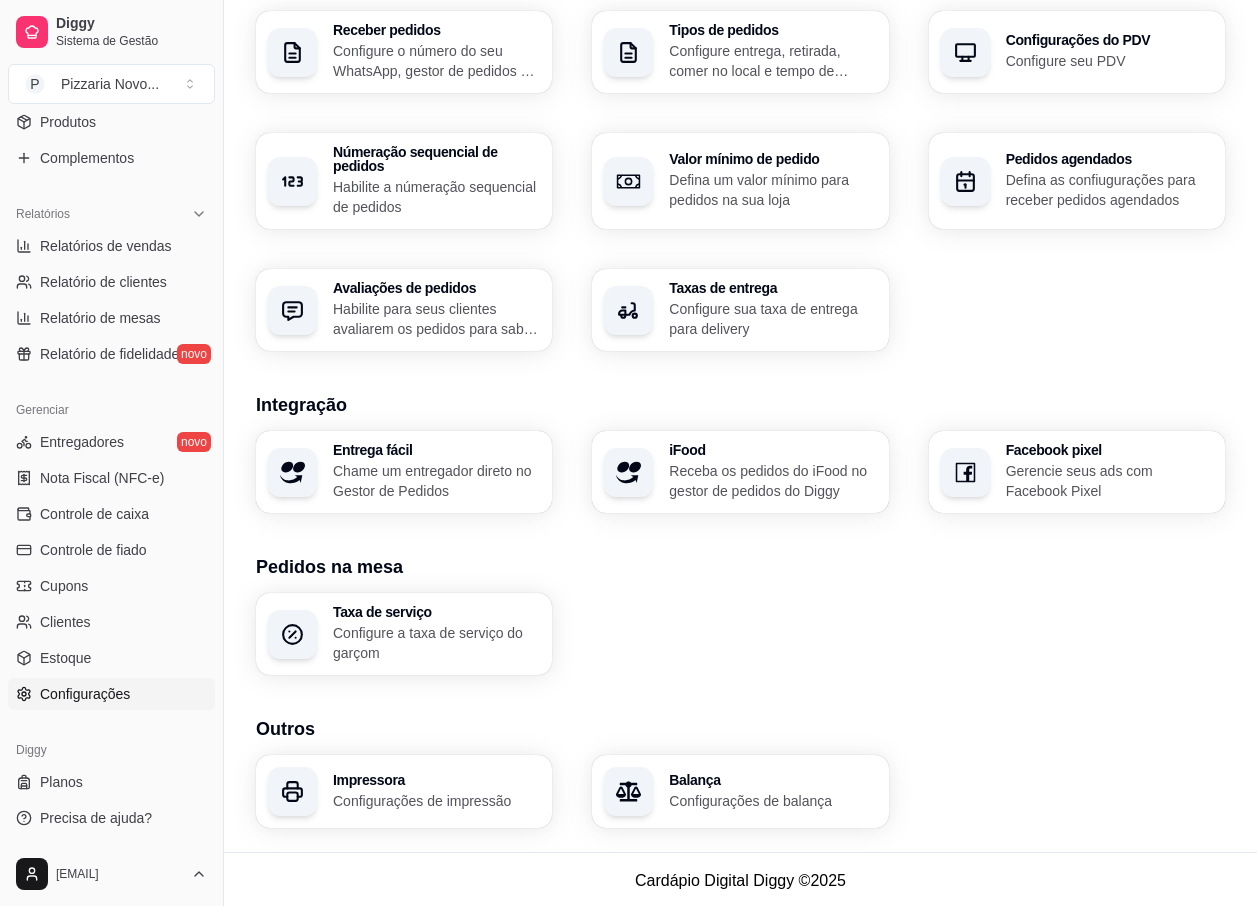 scroll, scrollTop: 518, scrollLeft: 0, axis: vertical 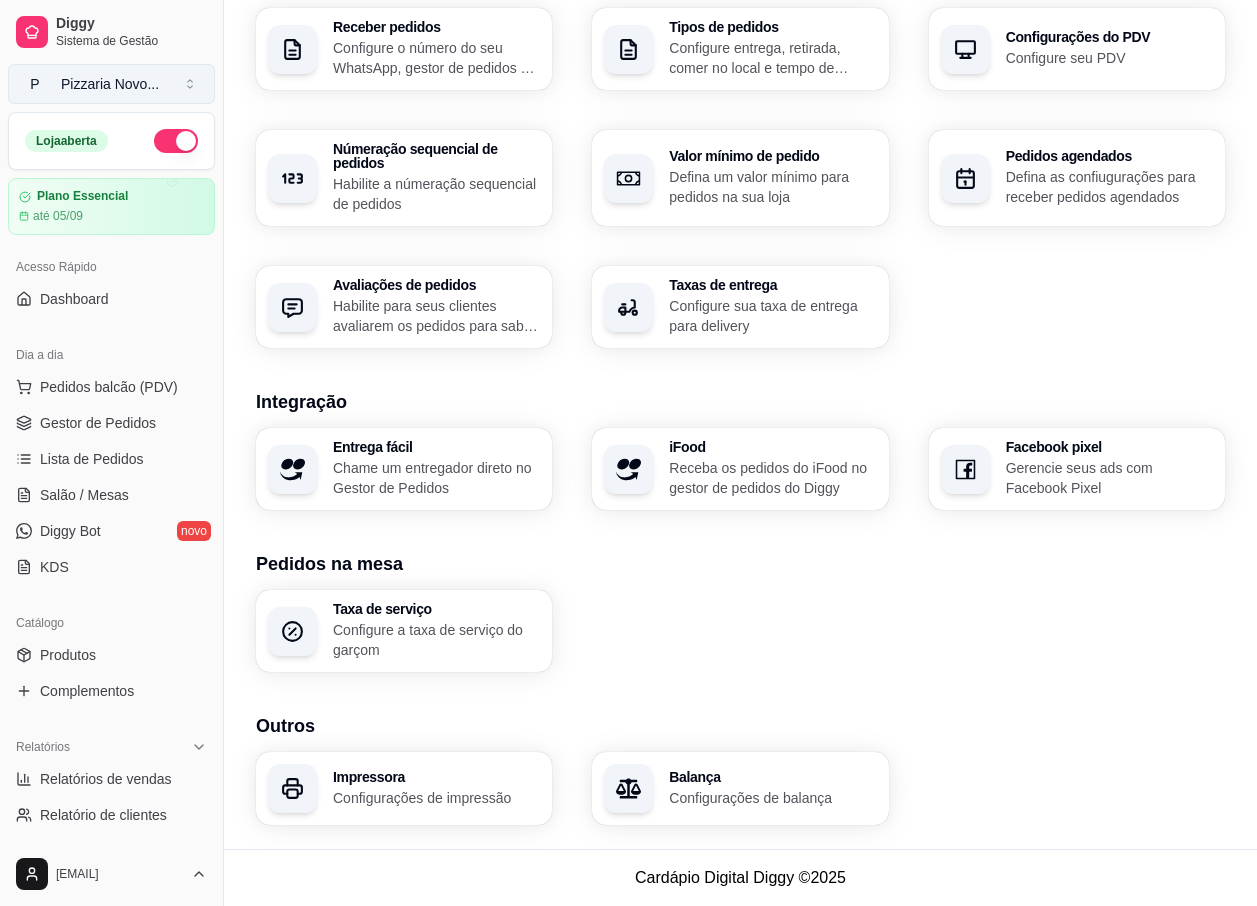 click on "P Pizzaria Novo ..." at bounding box center (111, 84) 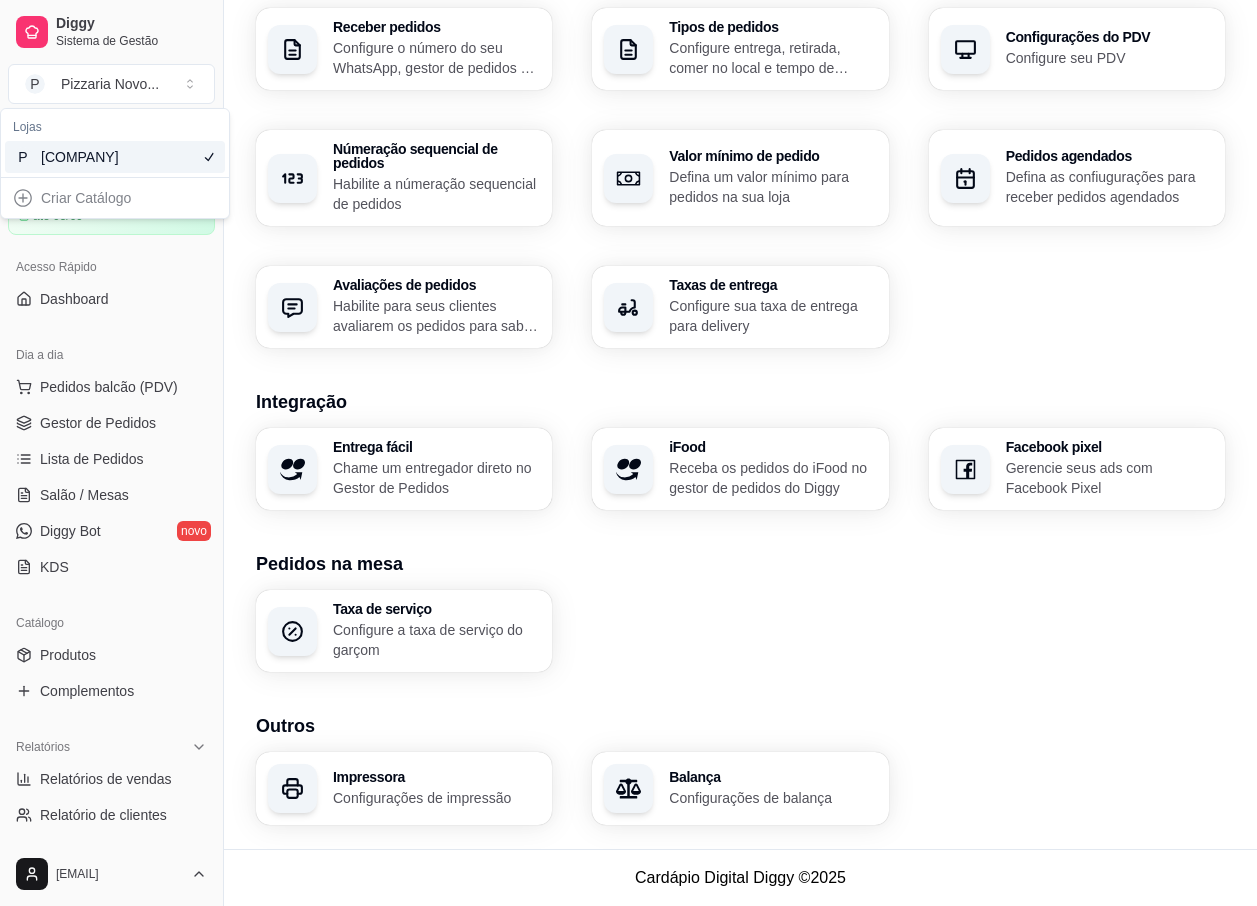 click on "[COMPANY]" at bounding box center (86, 157) 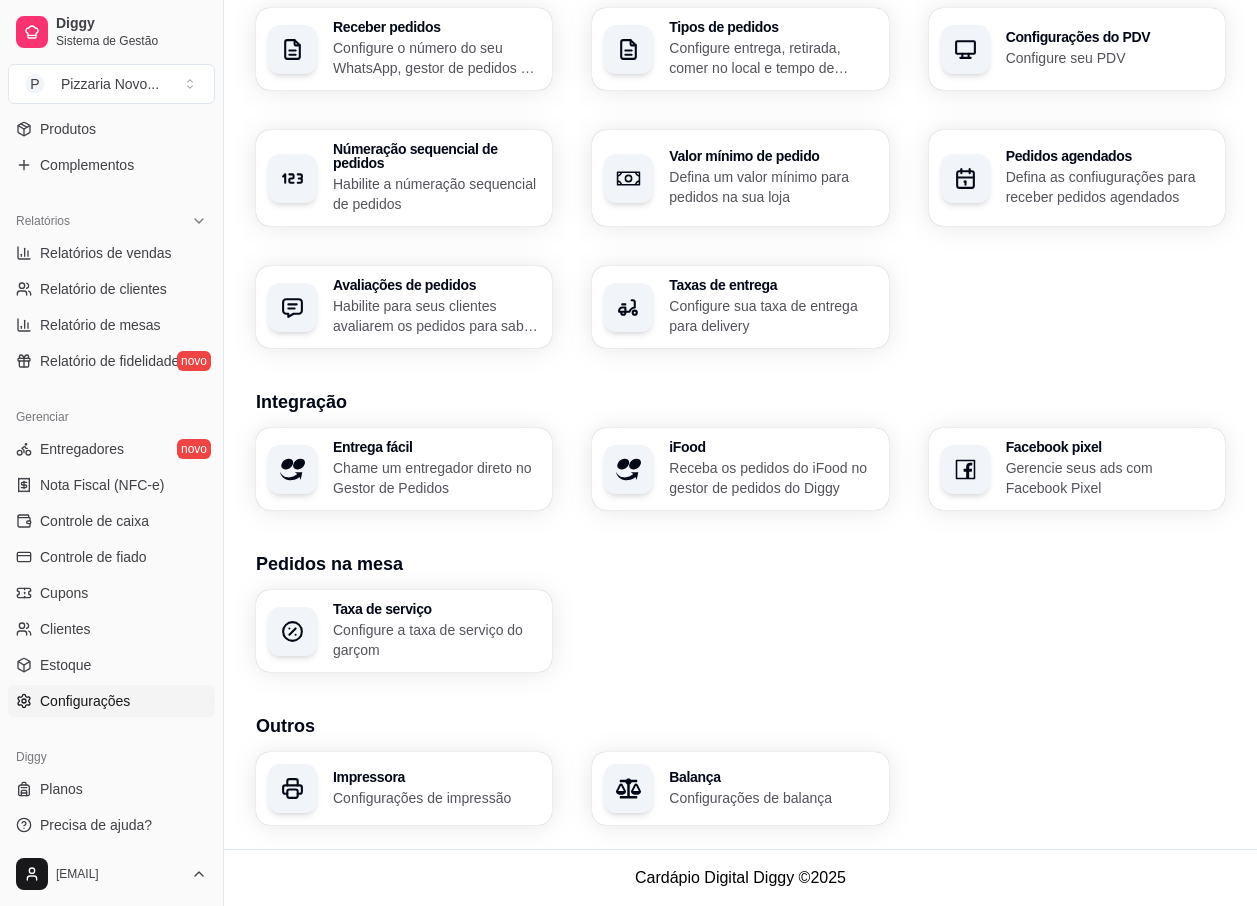 scroll, scrollTop: 533, scrollLeft: 0, axis: vertical 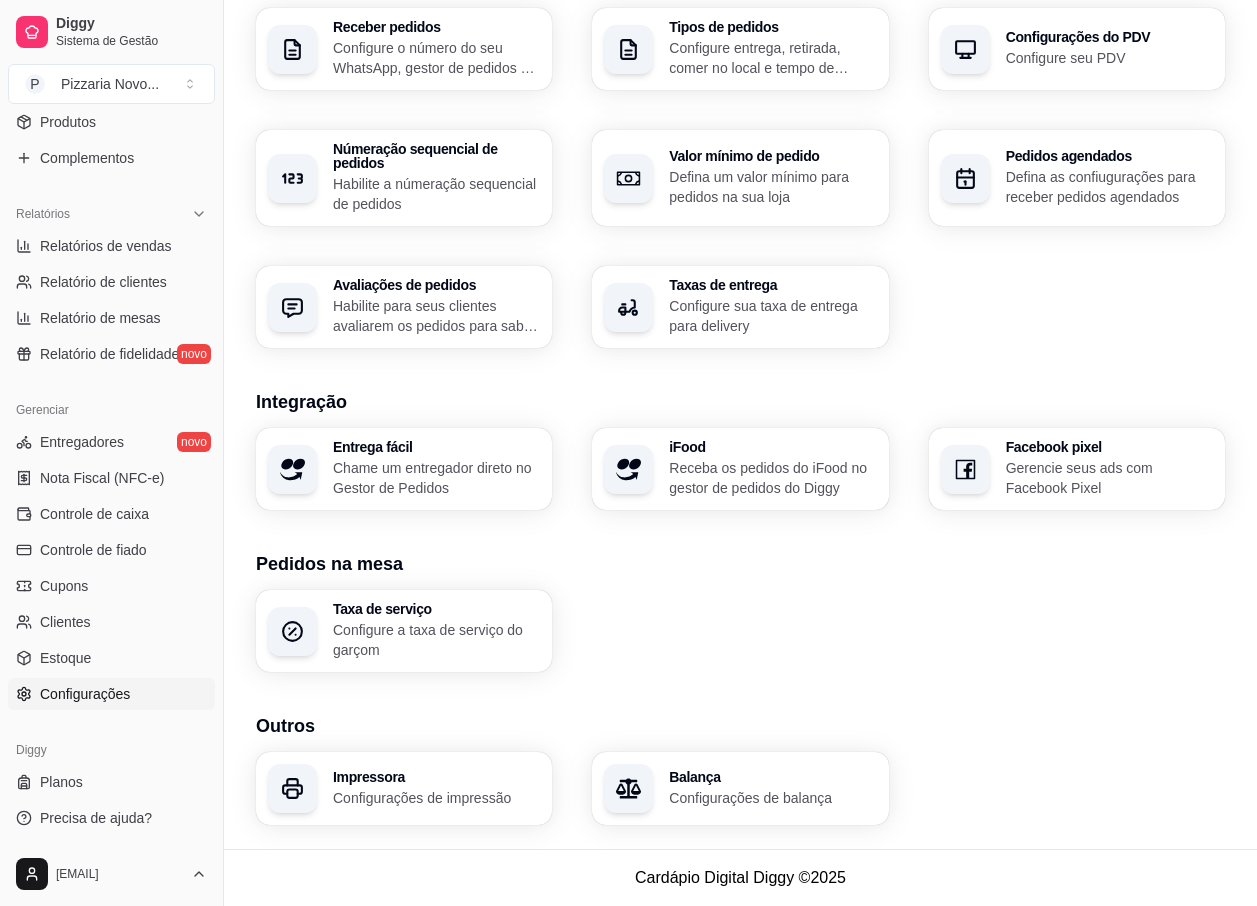 click on "Configurações" at bounding box center [111, 694] 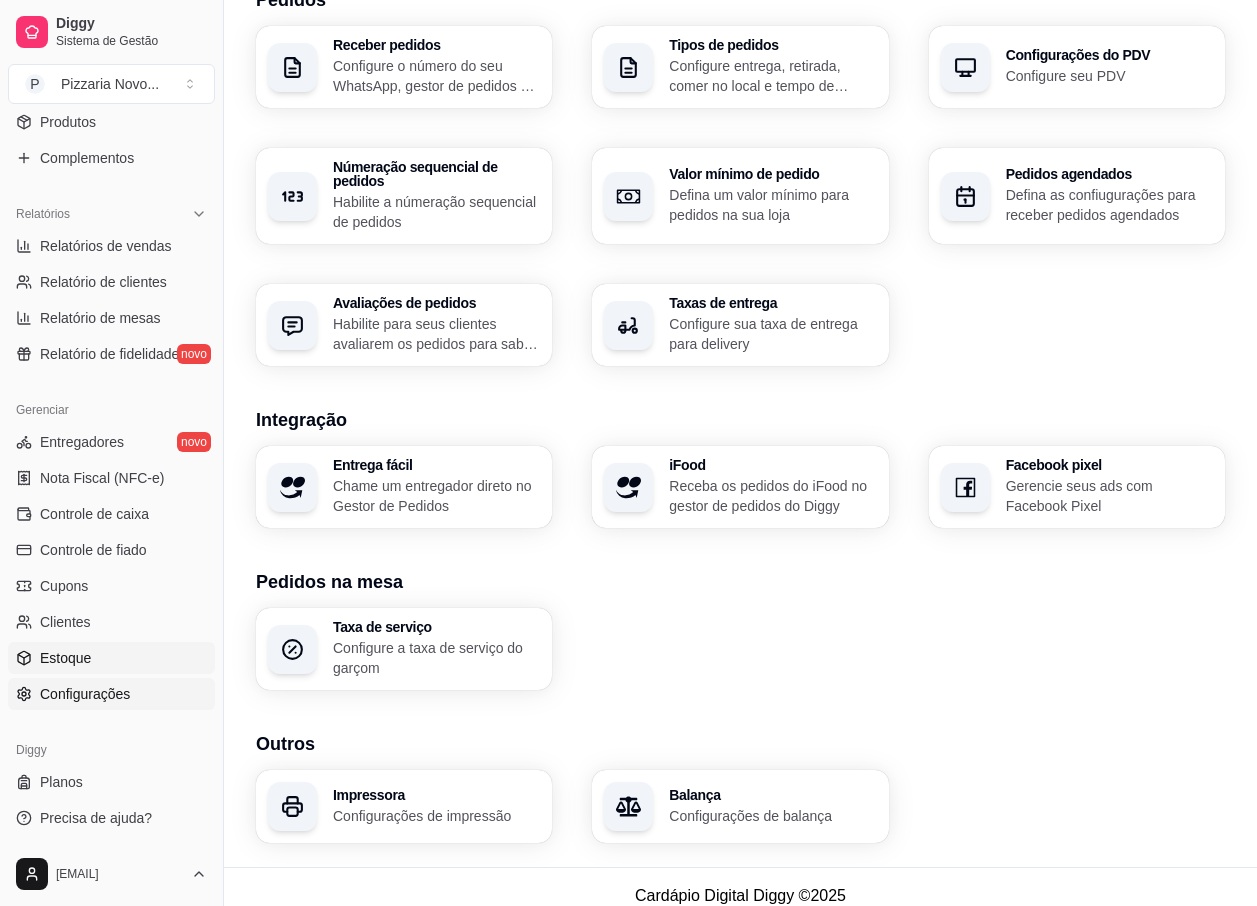scroll, scrollTop: 518, scrollLeft: 0, axis: vertical 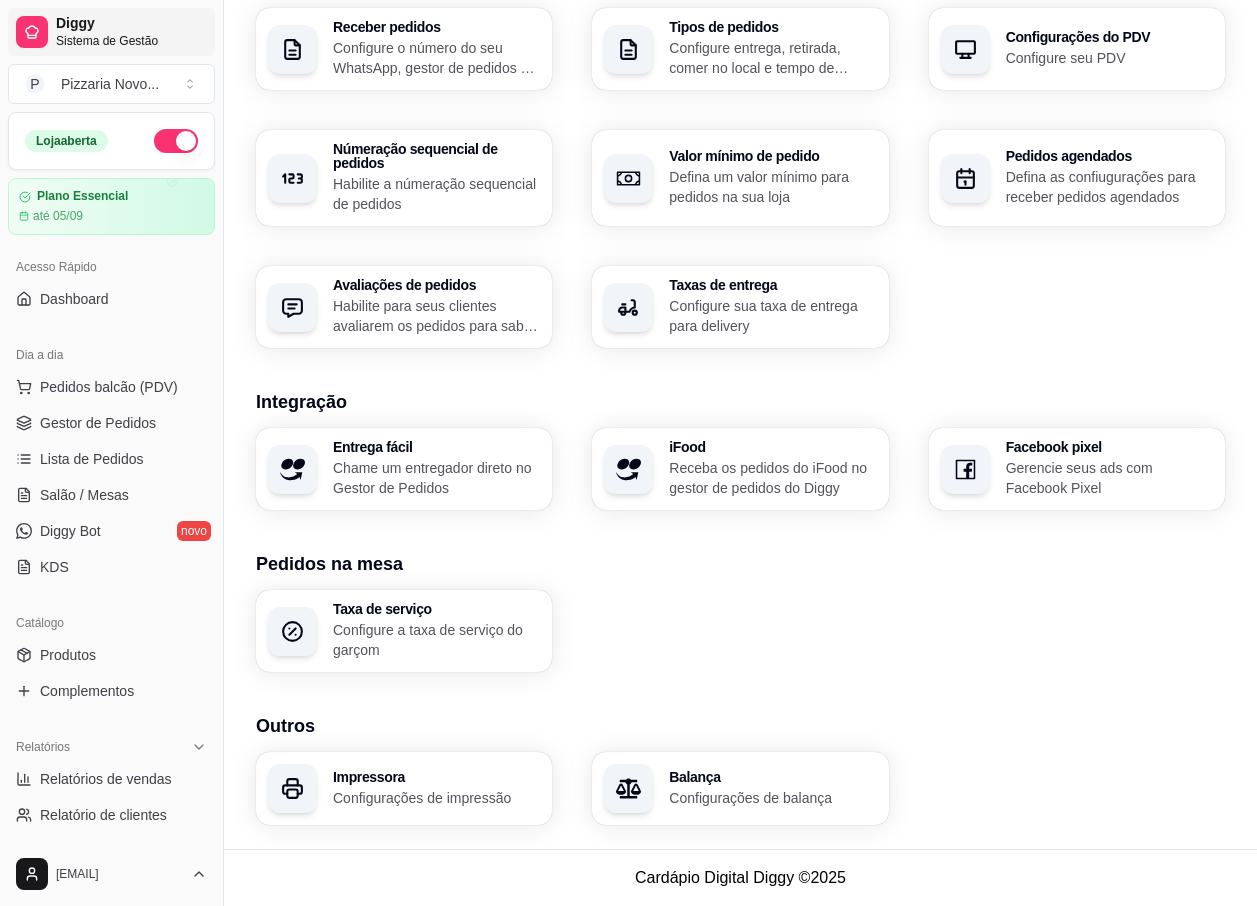 click on "Sistema de Gestão" at bounding box center [131, 41] 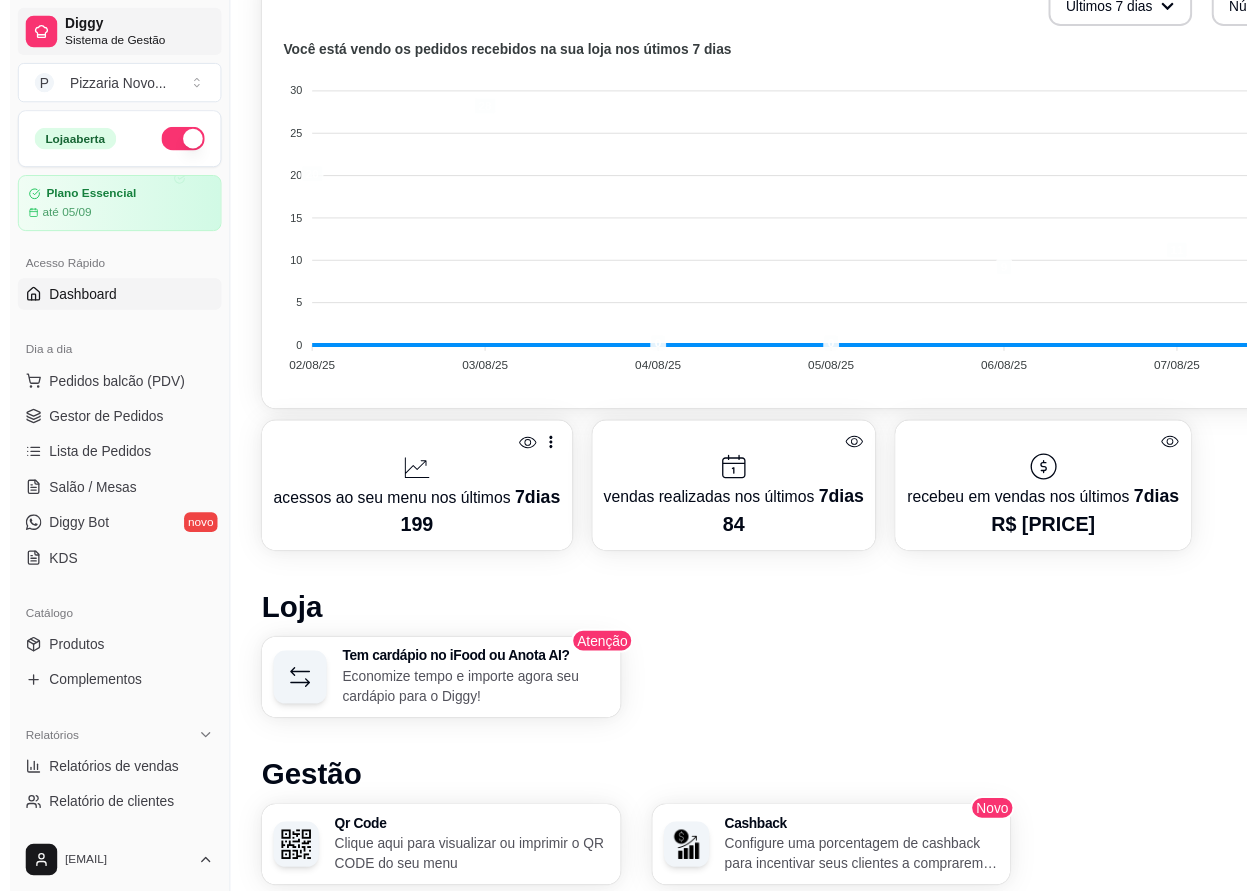 scroll, scrollTop: 0, scrollLeft: 0, axis: both 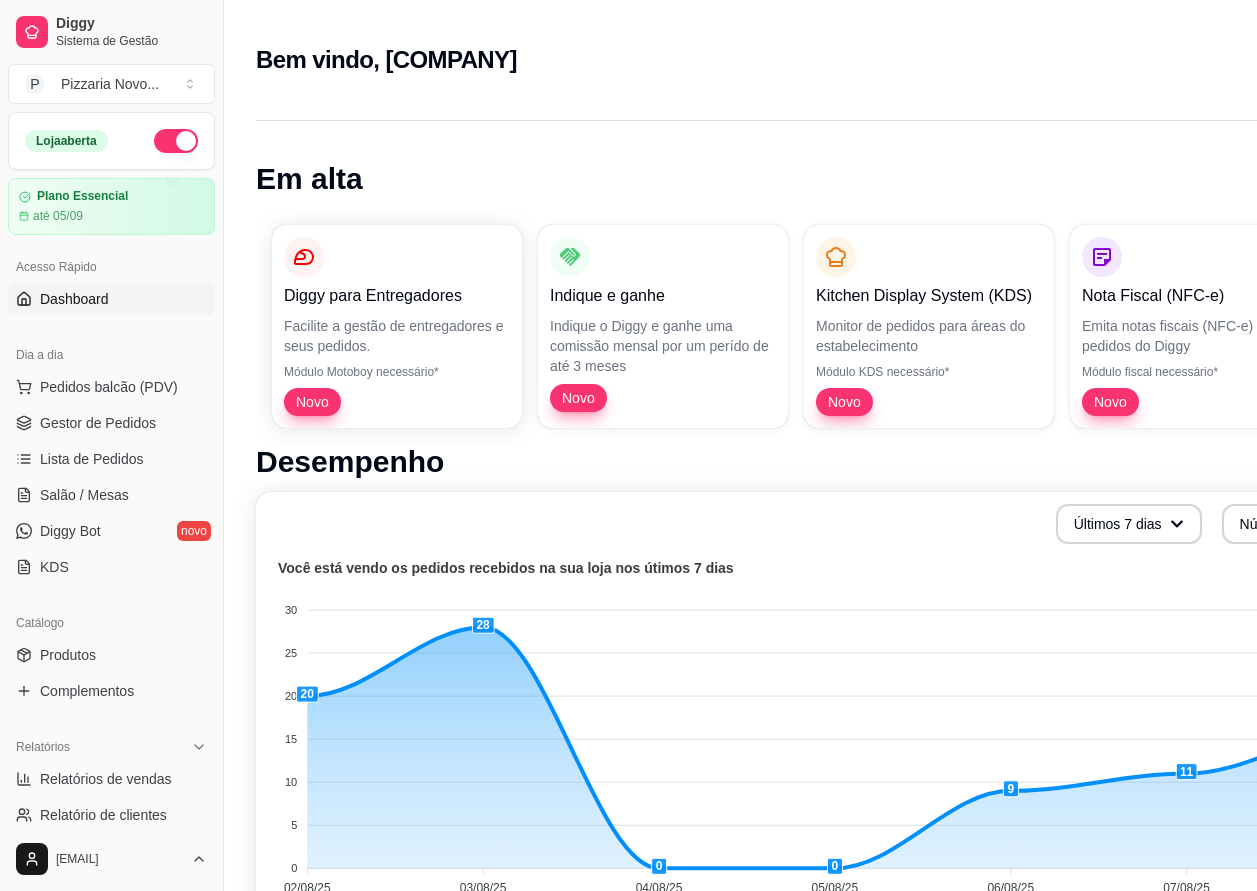 click on "Dashboard" at bounding box center (111, 299) 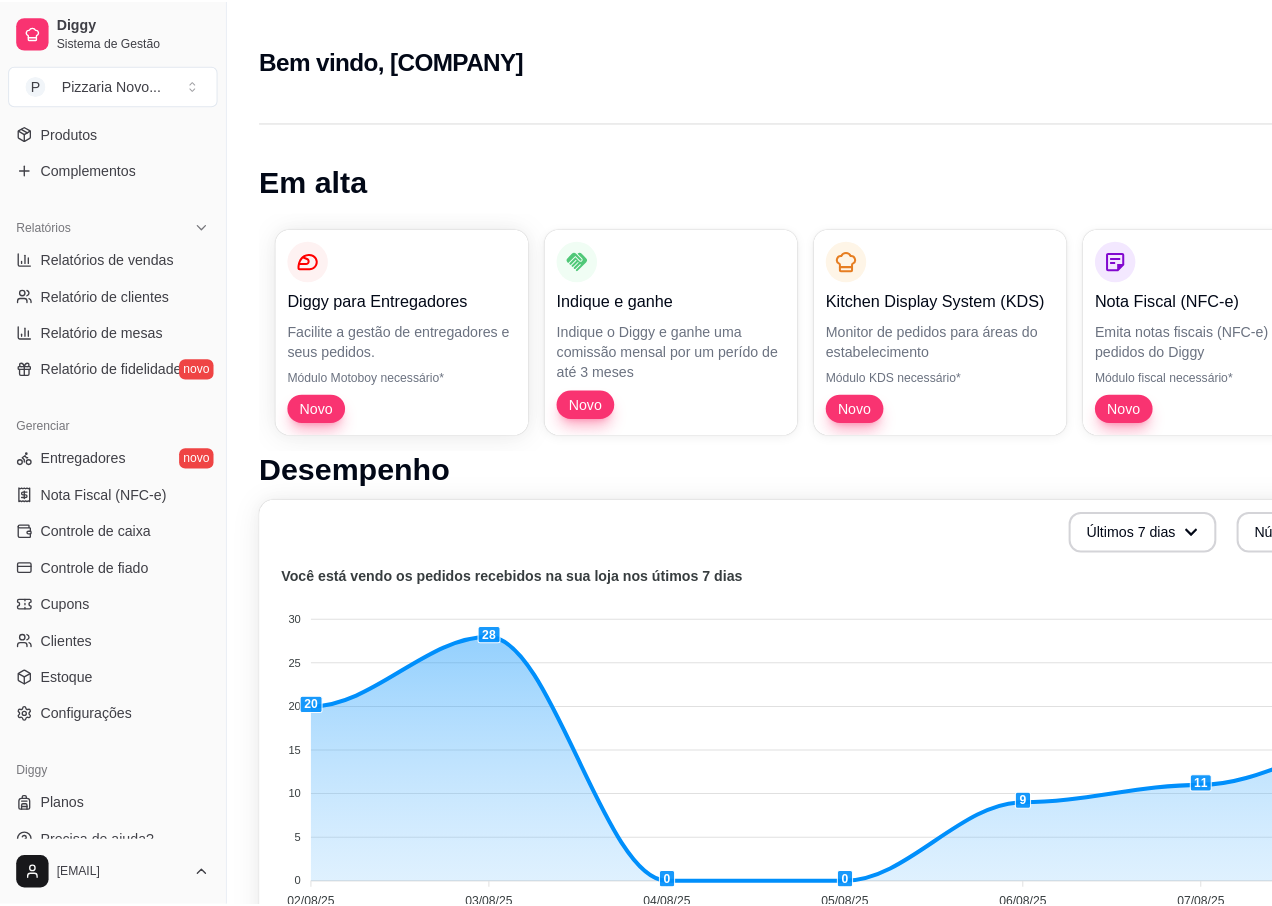 scroll, scrollTop: 533, scrollLeft: 0, axis: vertical 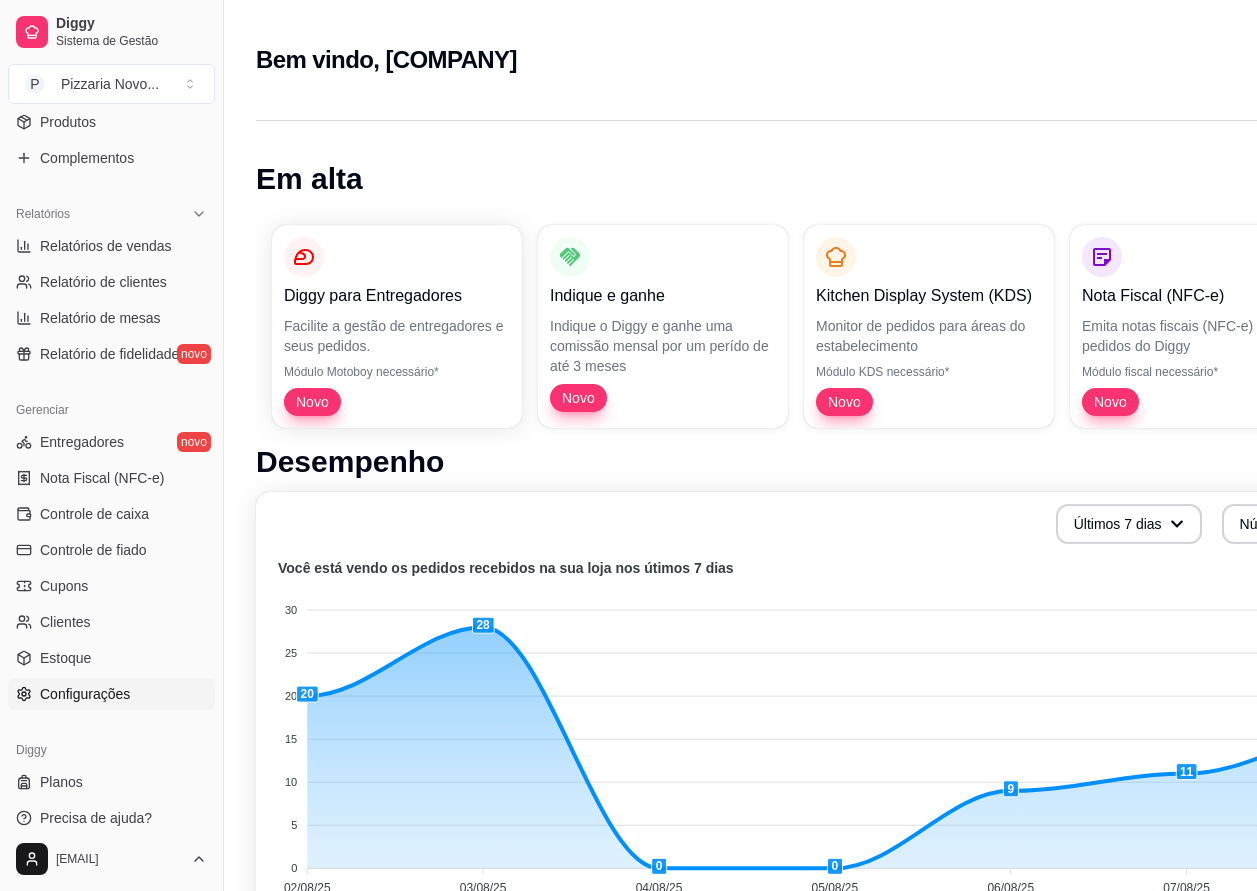 click on "Configurações" at bounding box center (85, 694) 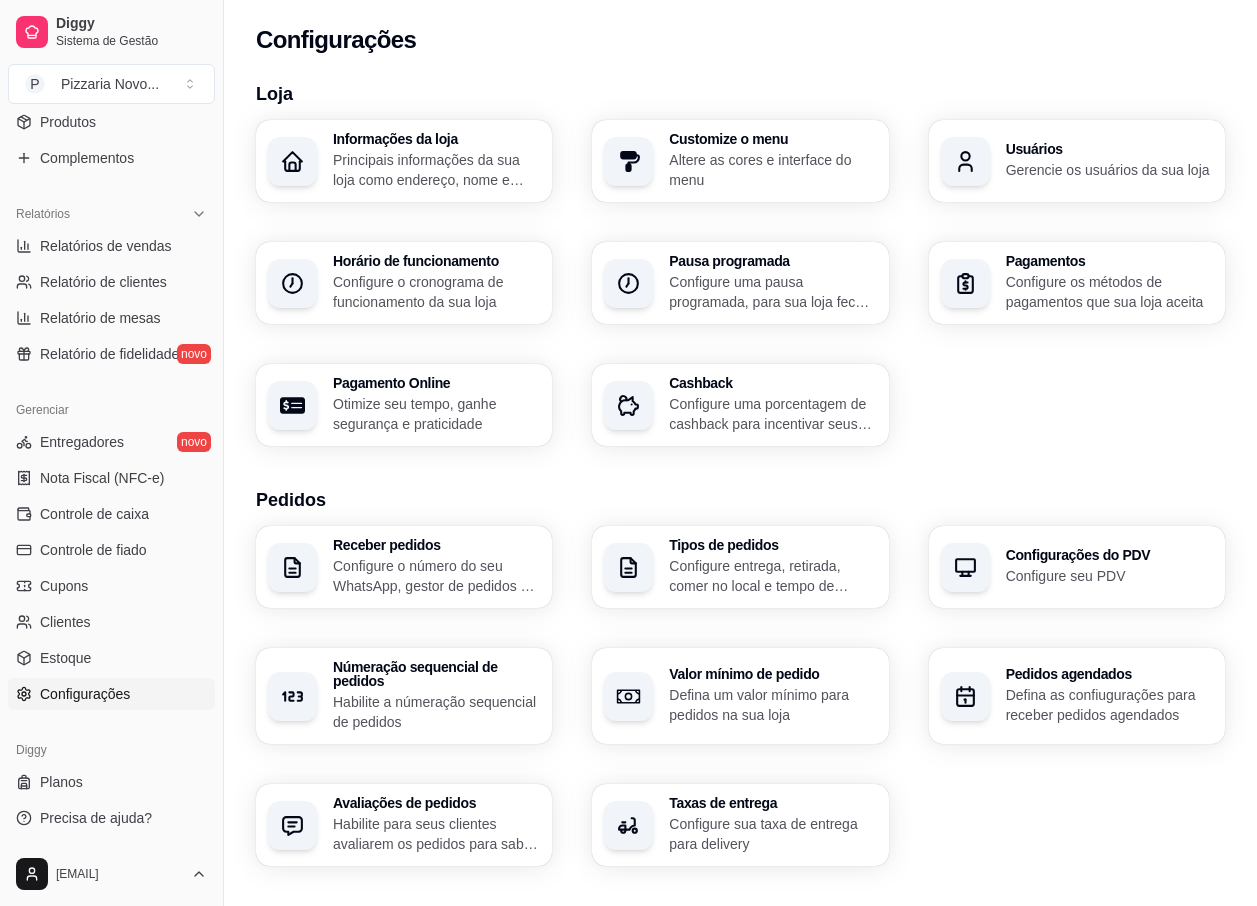 click on "Configure o número do seu WhatsApp, gestor de pedidos e outros" at bounding box center (436, 576) 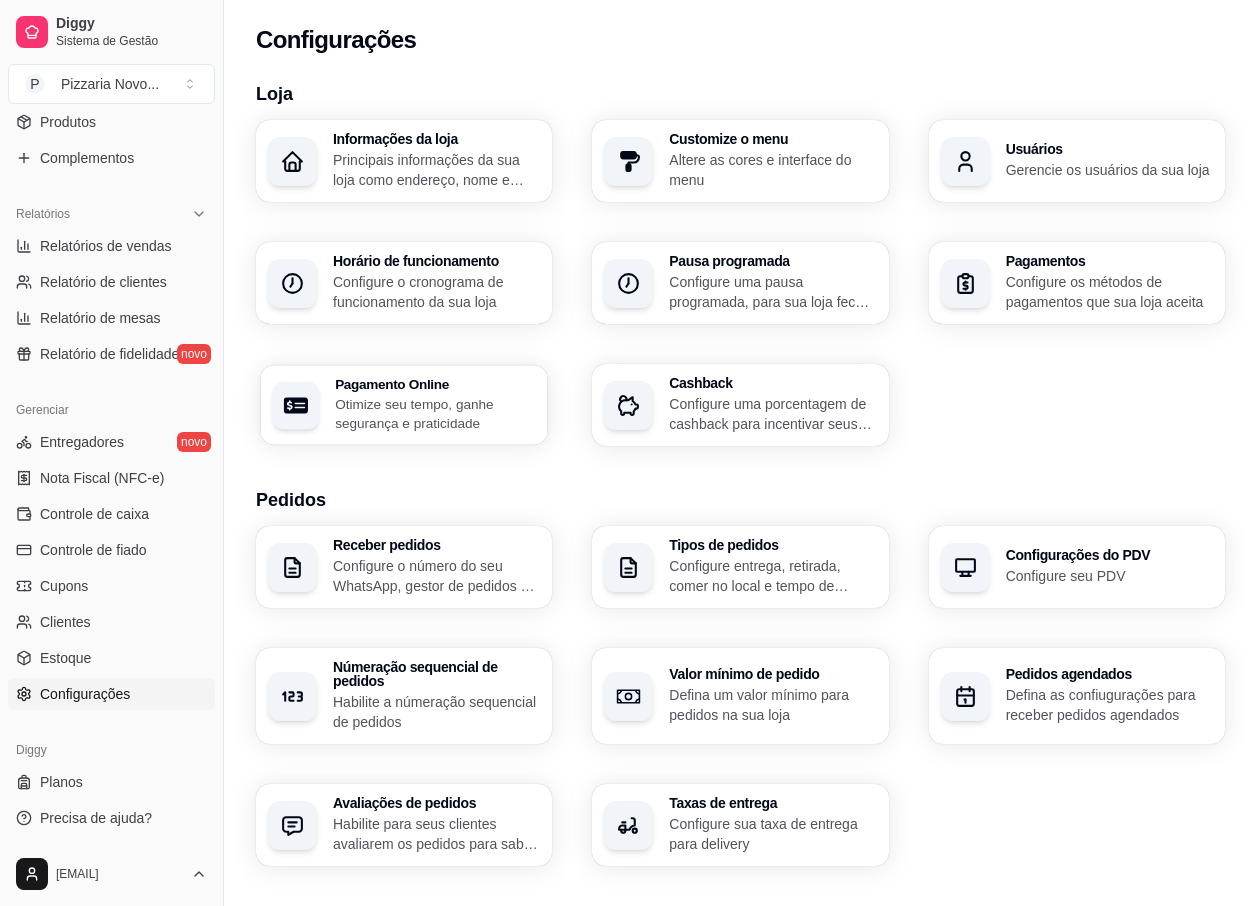 click on "Otimize seu tempo, ganhe segurança e praticidade" at bounding box center (435, 413) 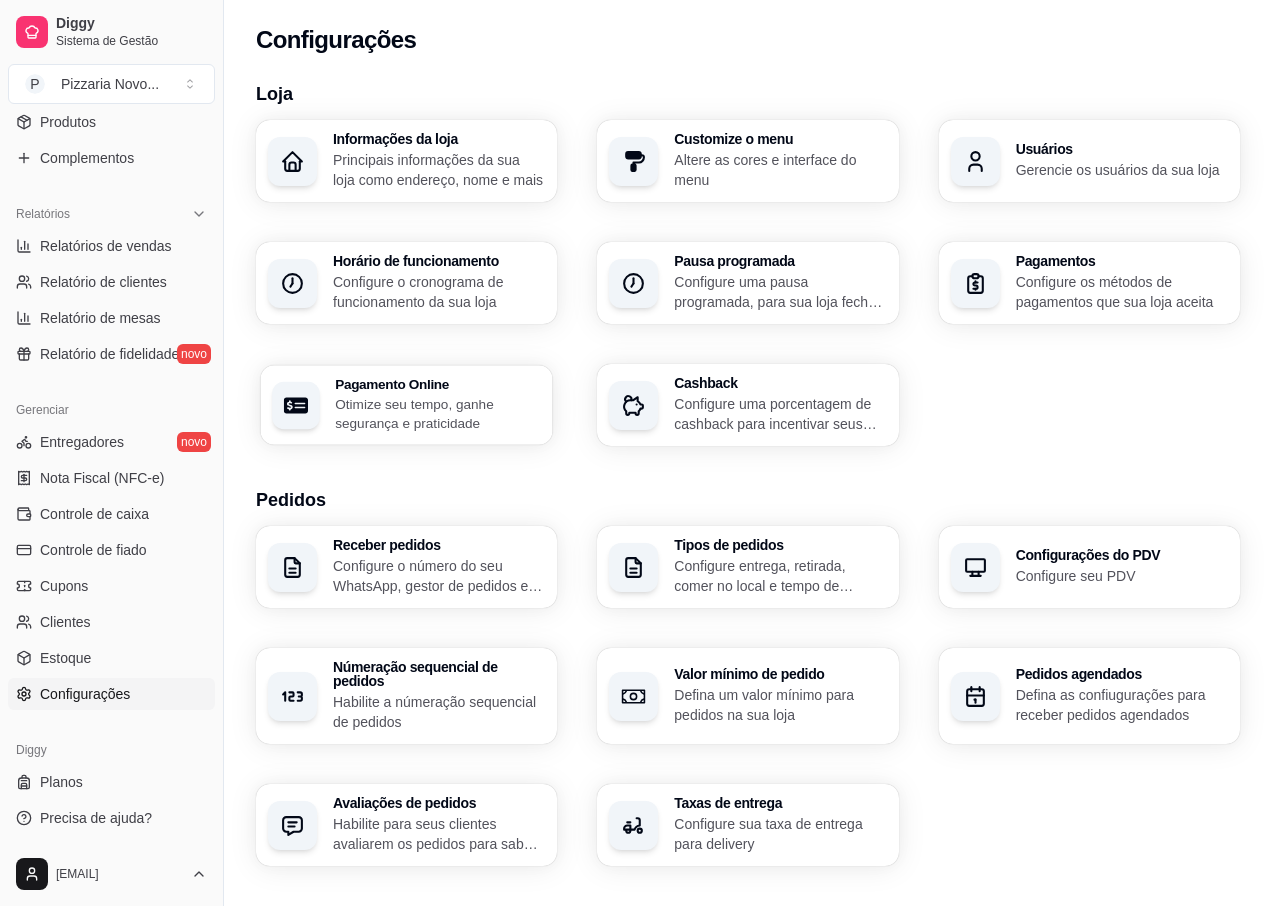 select on "4.98" 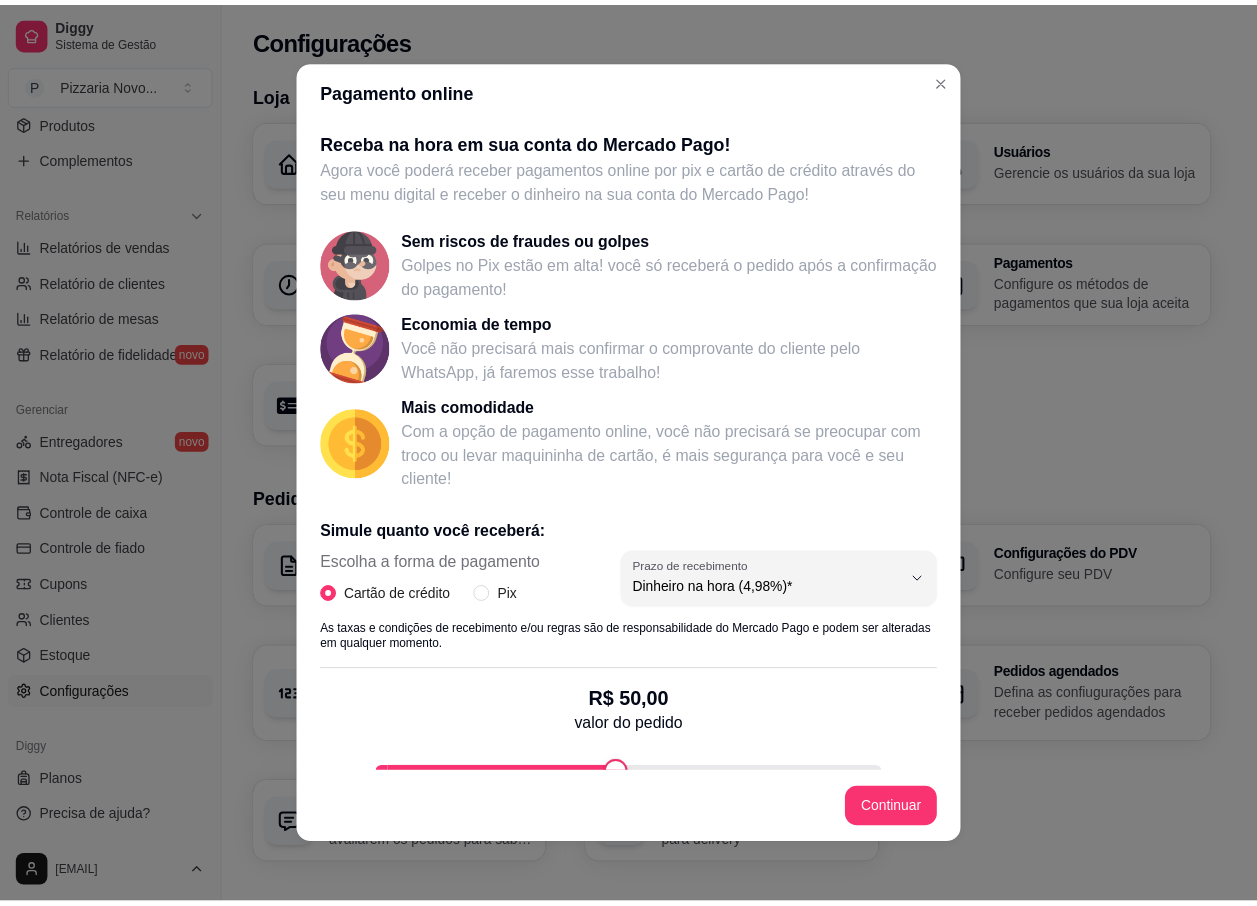 scroll, scrollTop: 151, scrollLeft: 0, axis: vertical 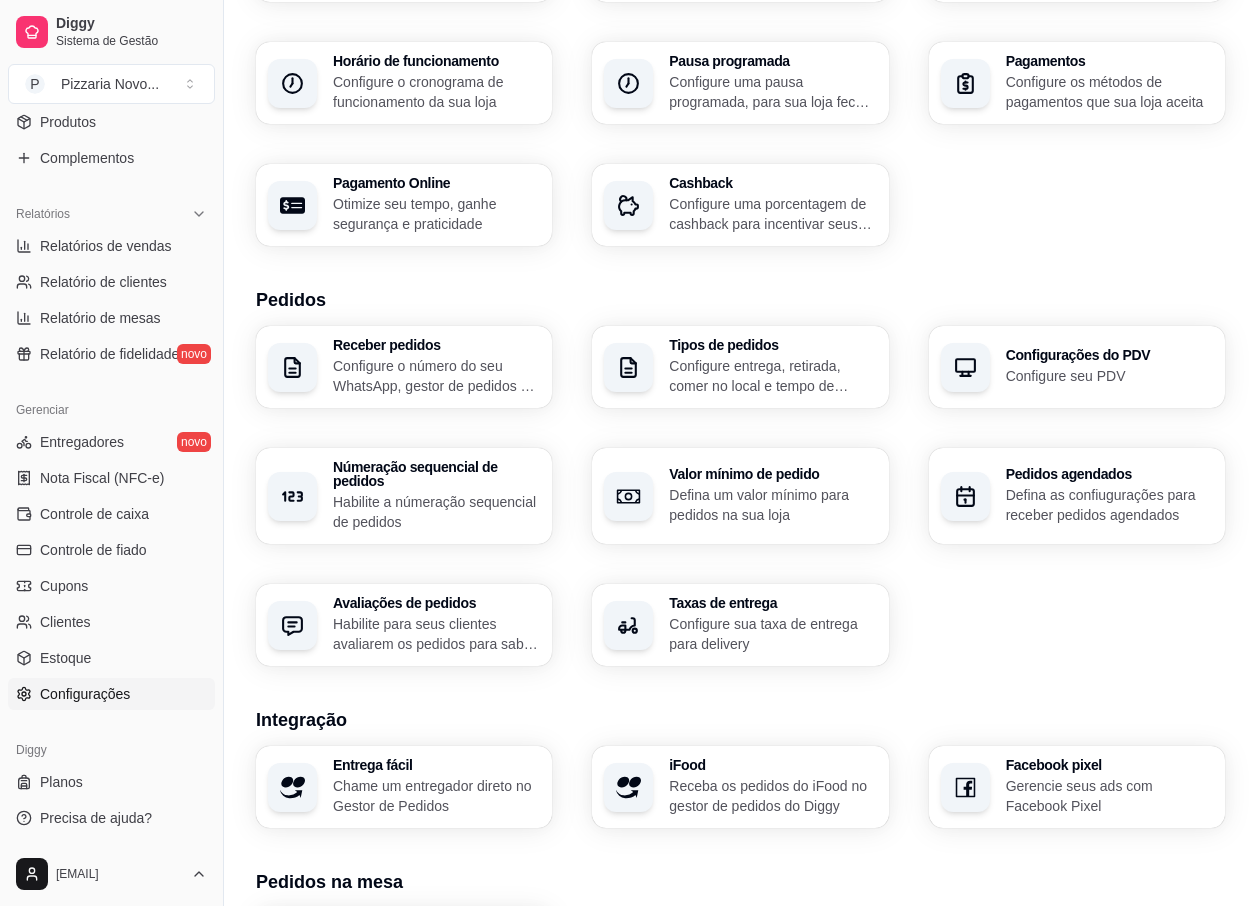 click on "Valor mínimo de pedido" at bounding box center [772, 474] 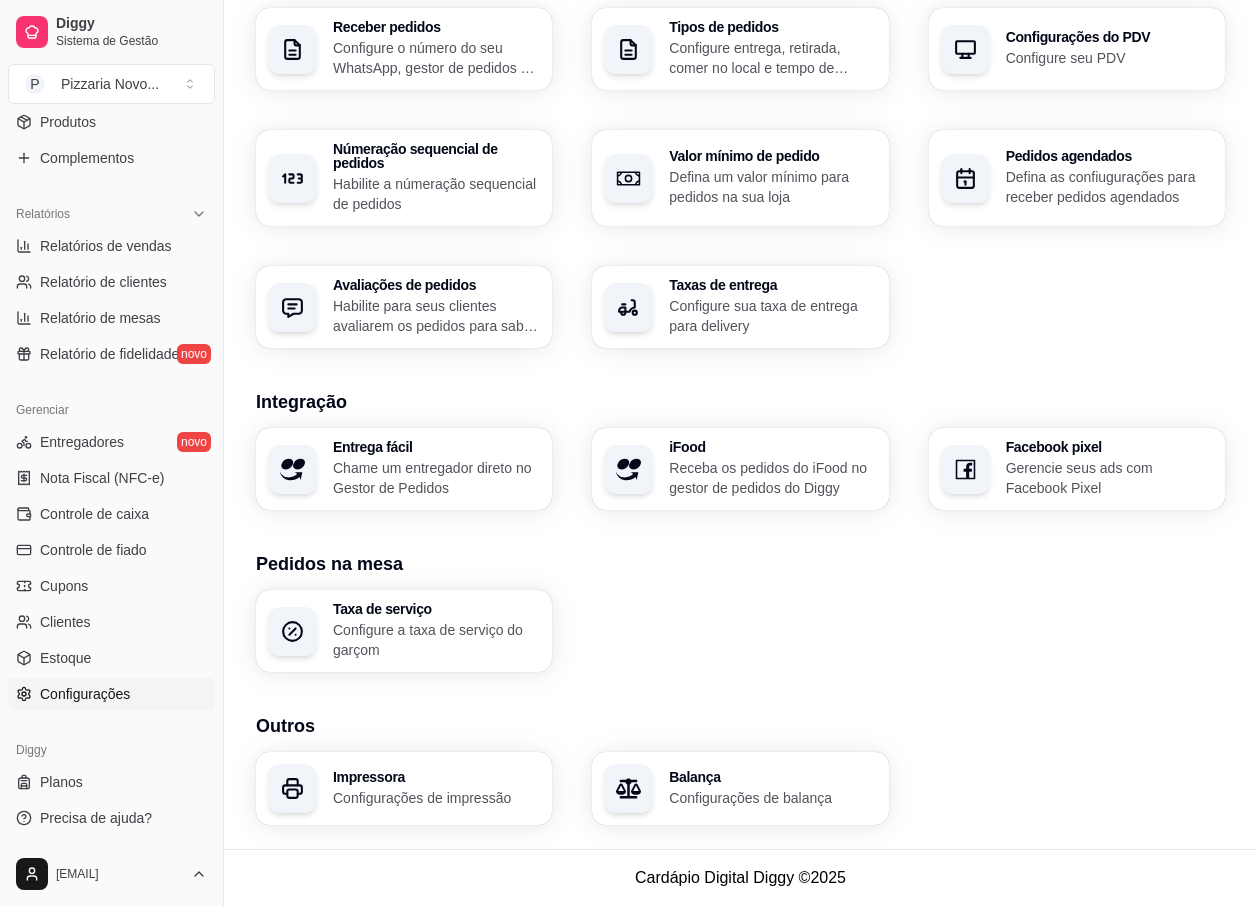 scroll, scrollTop: 318, scrollLeft: 0, axis: vertical 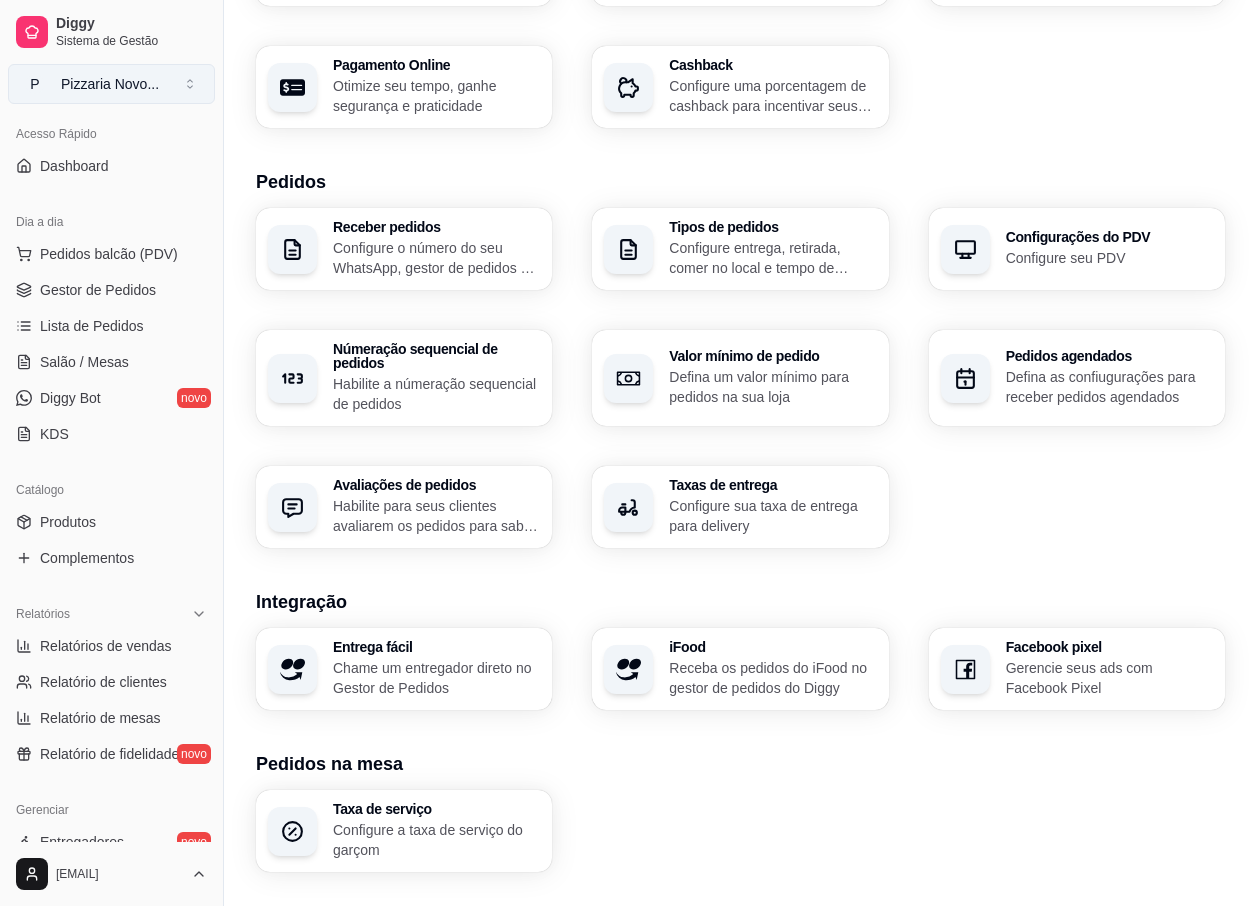 click on "P Pizzaria Novo ..." at bounding box center (111, 84) 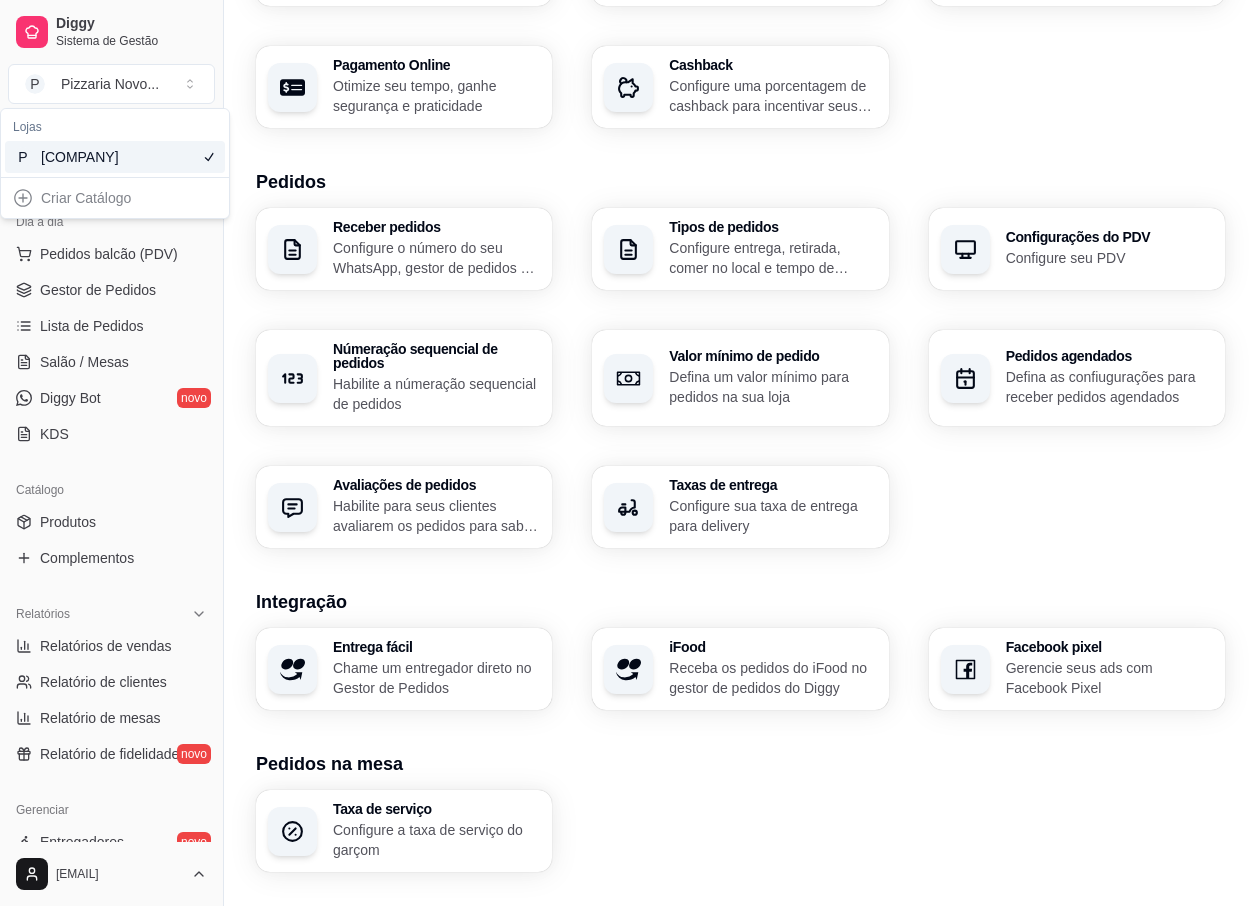 click on "[BRAND_NAME]" at bounding box center (115, 157) 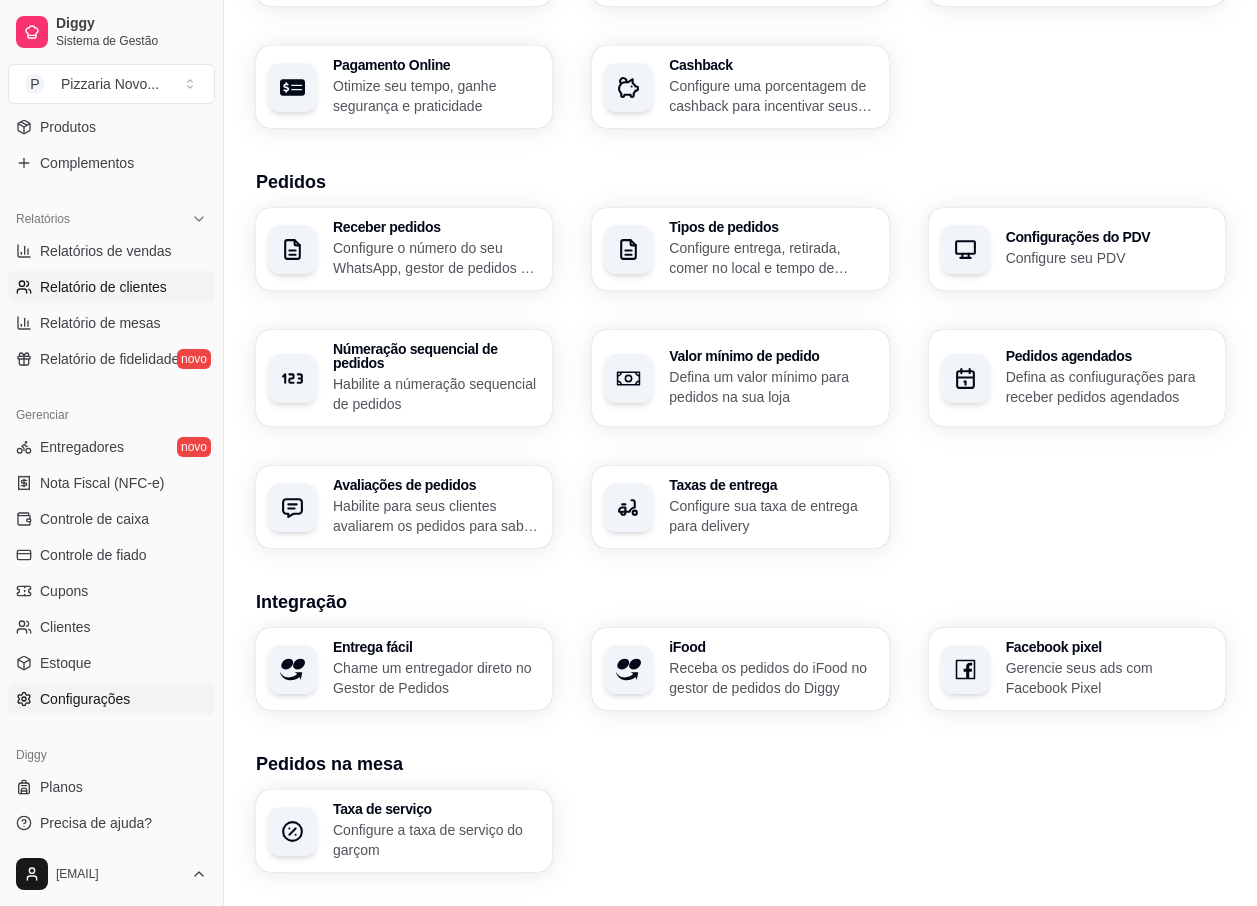 scroll, scrollTop: 533, scrollLeft: 0, axis: vertical 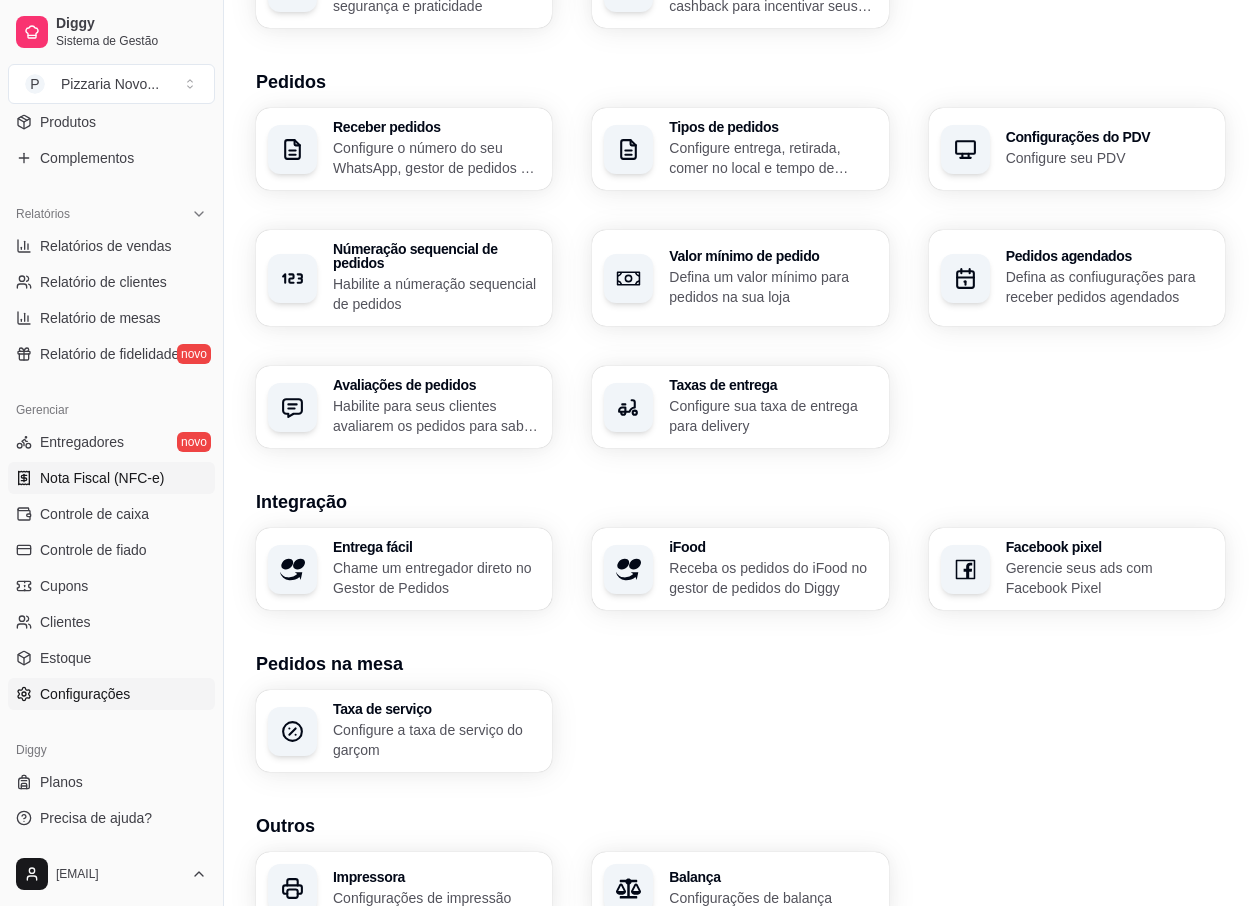 click on "Nota Fiscal (NFC-e)" at bounding box center [111, 478] 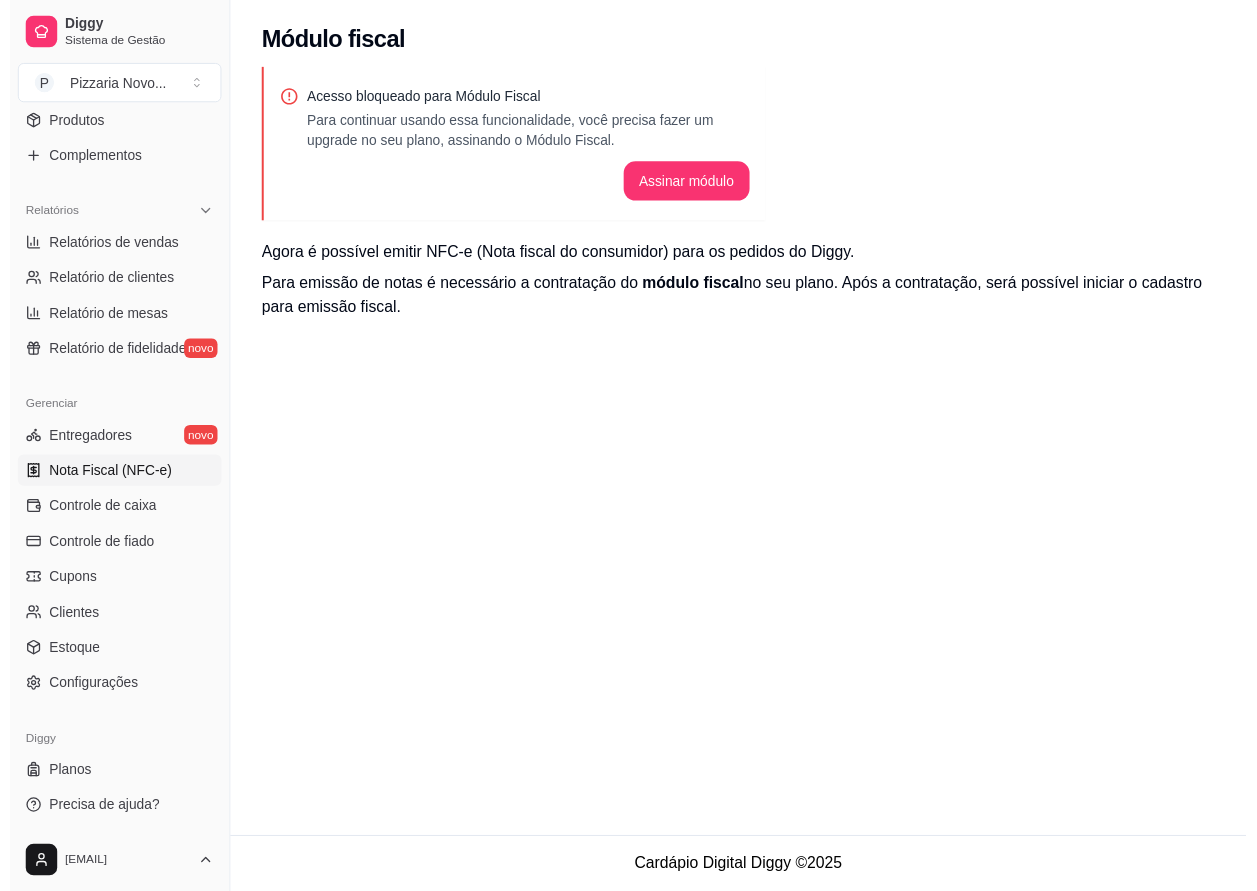 scroll, scrollTop: 0, scrollLeft: 0, axis: both 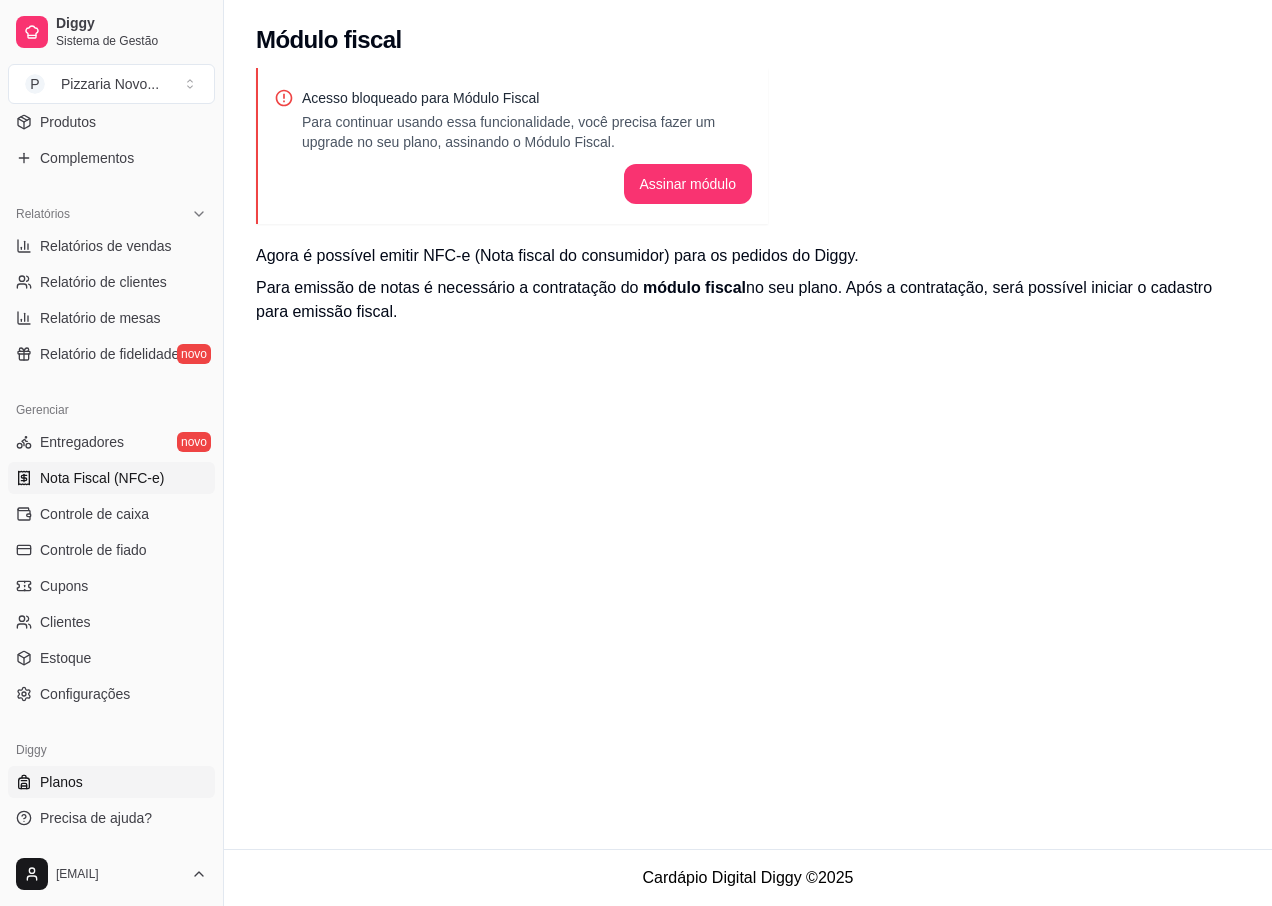 click on "Planos" at bounding box center (111, 782) 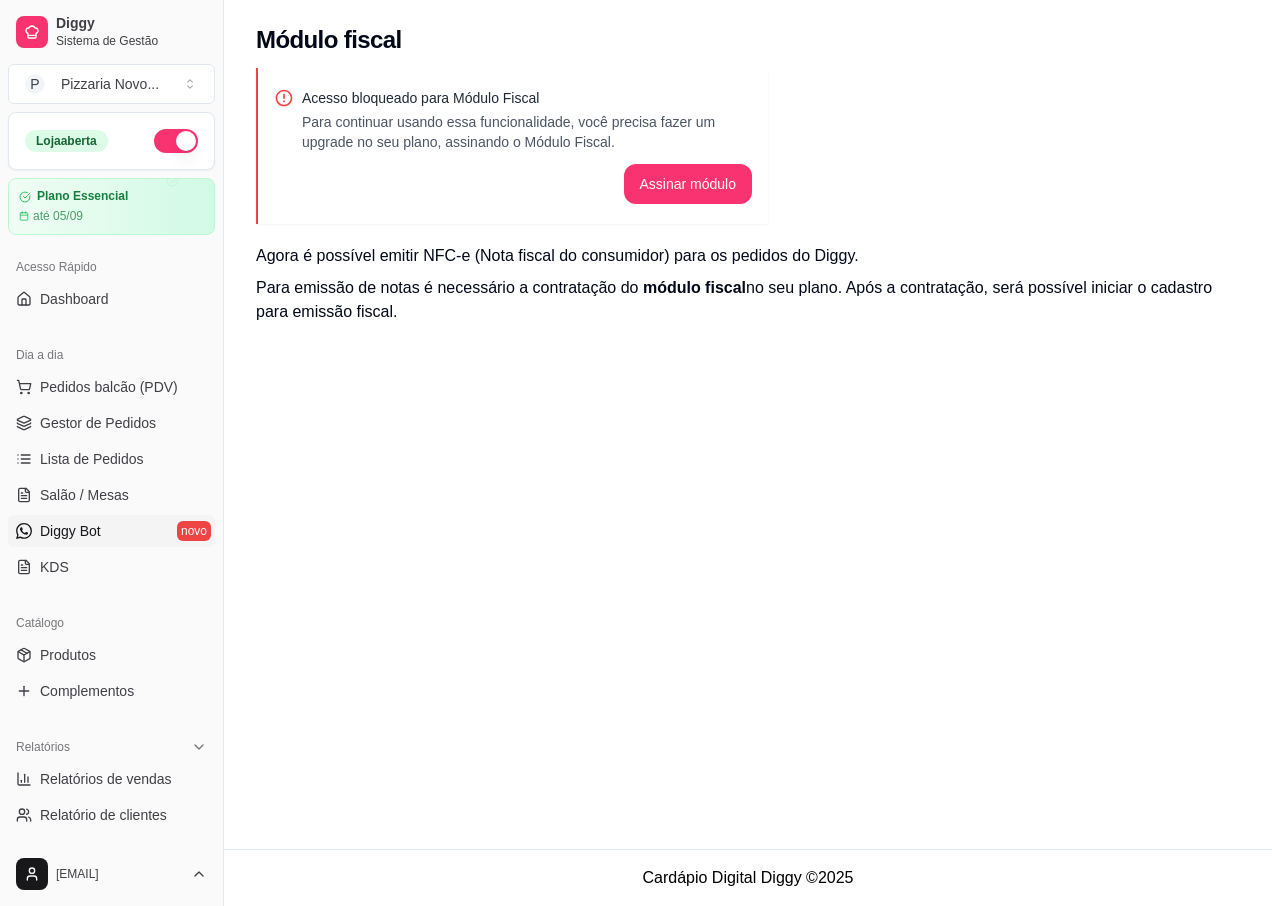 click on "Diggy Bot" at bounding box center [70, 531] 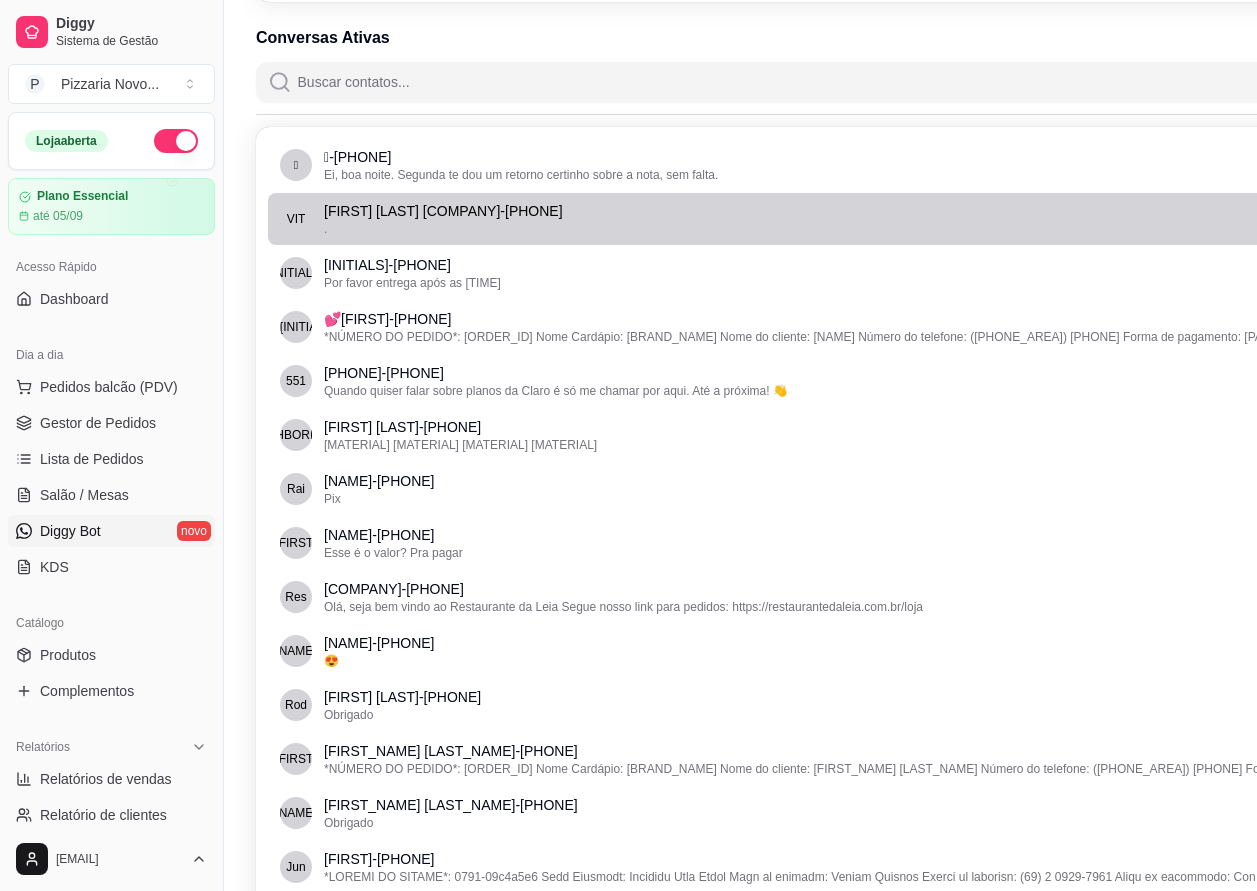 scroll, scrollTop: 300, scrollLeft: 0, axis: vertical 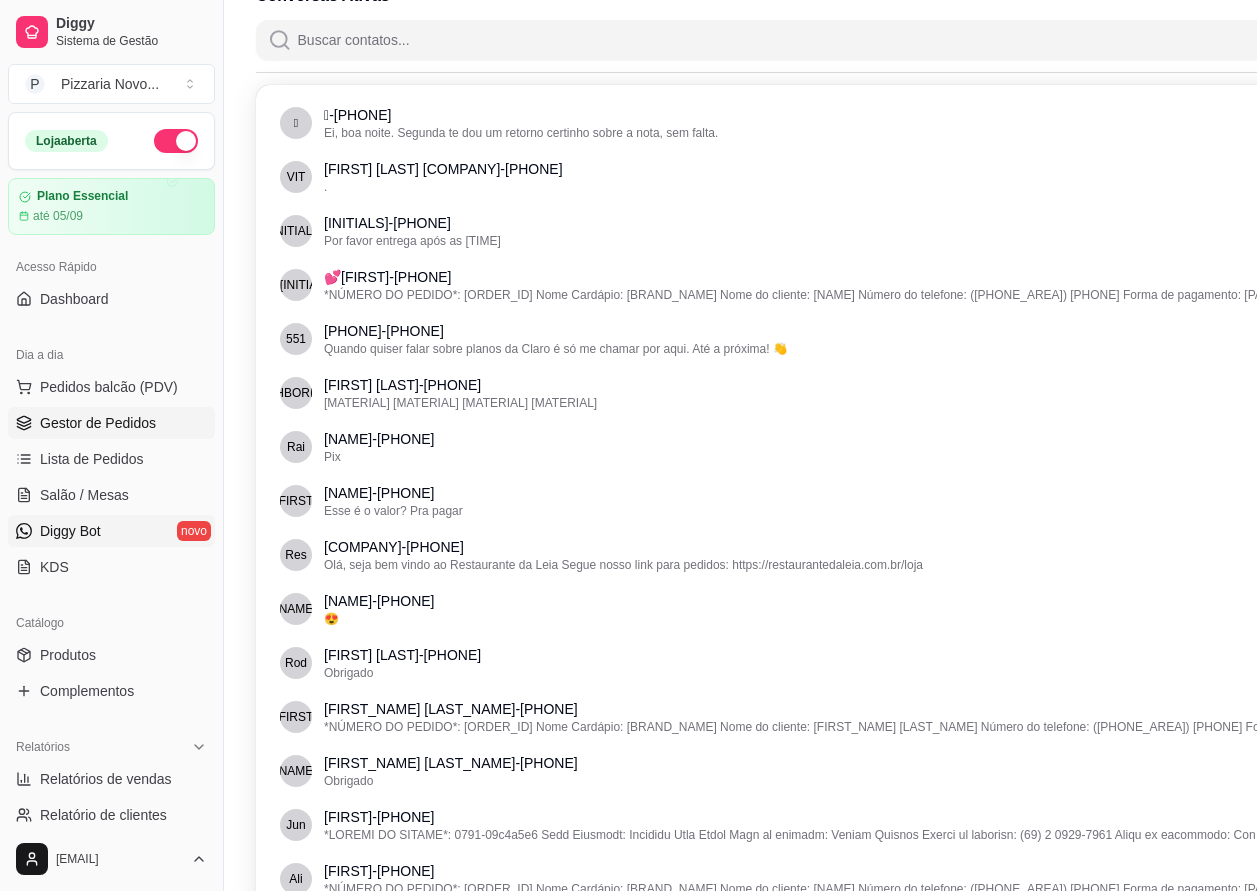 click on "Gestor de Pedidos" at bounding box center [98, 423] 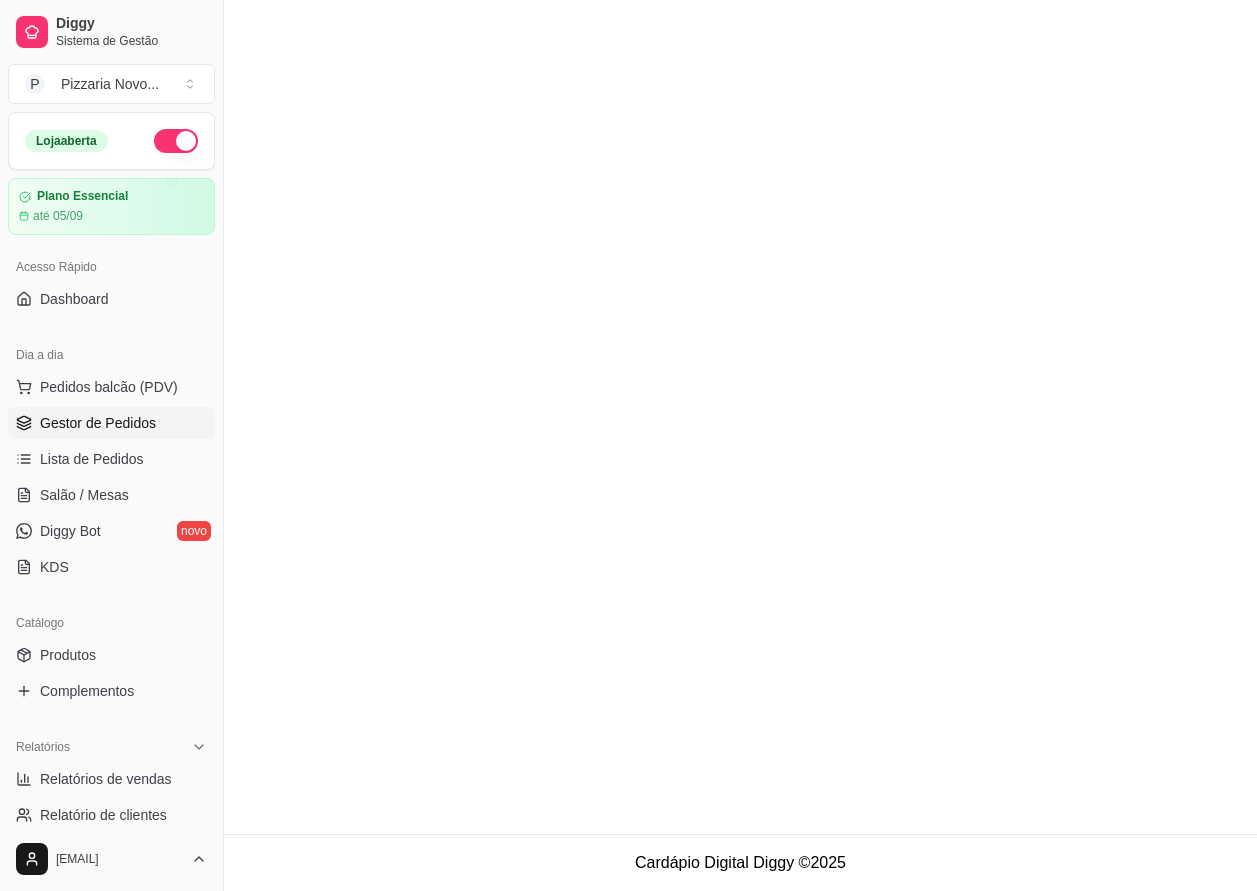 scroll, scrollTop: 0, scrollLeft: 0, axis: both 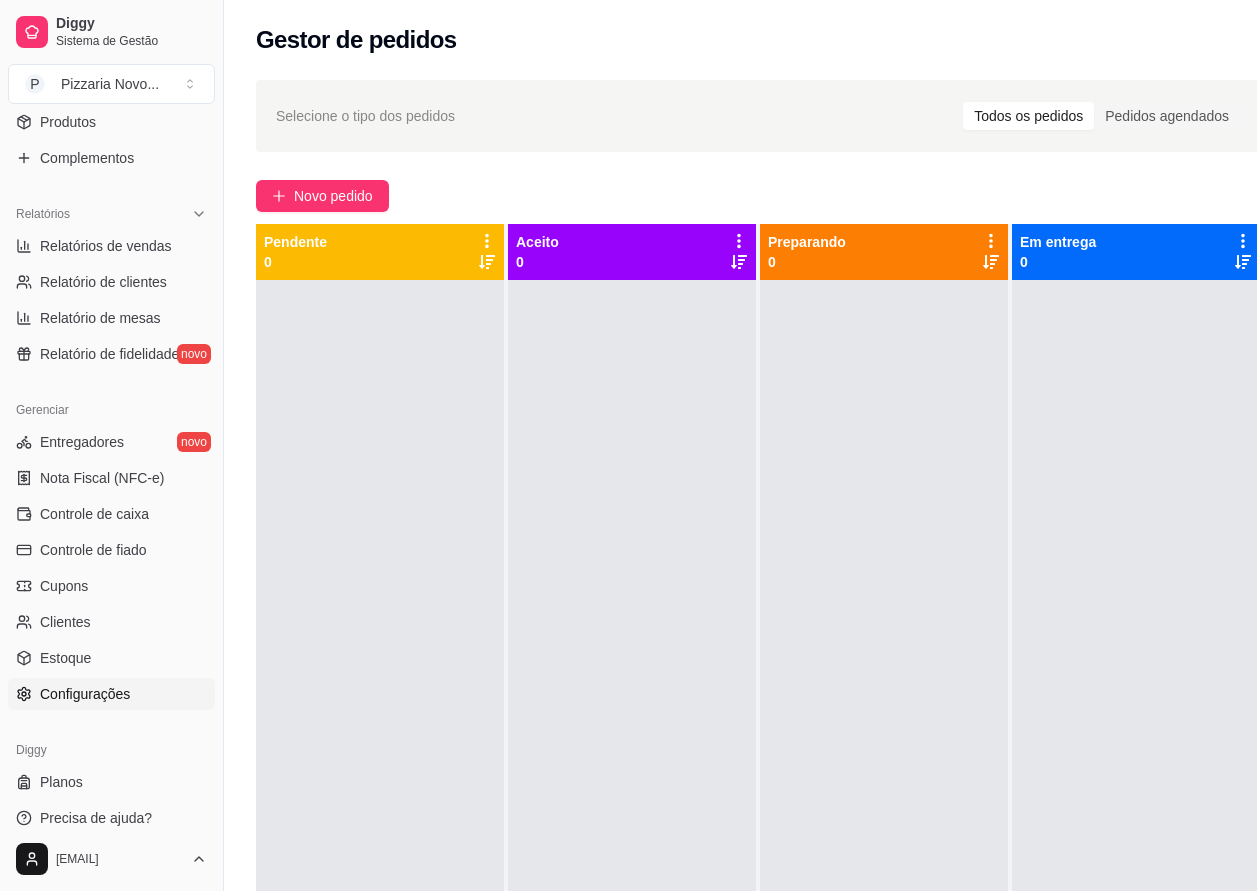 click on "Configurações" at bounding box center [85, 694] 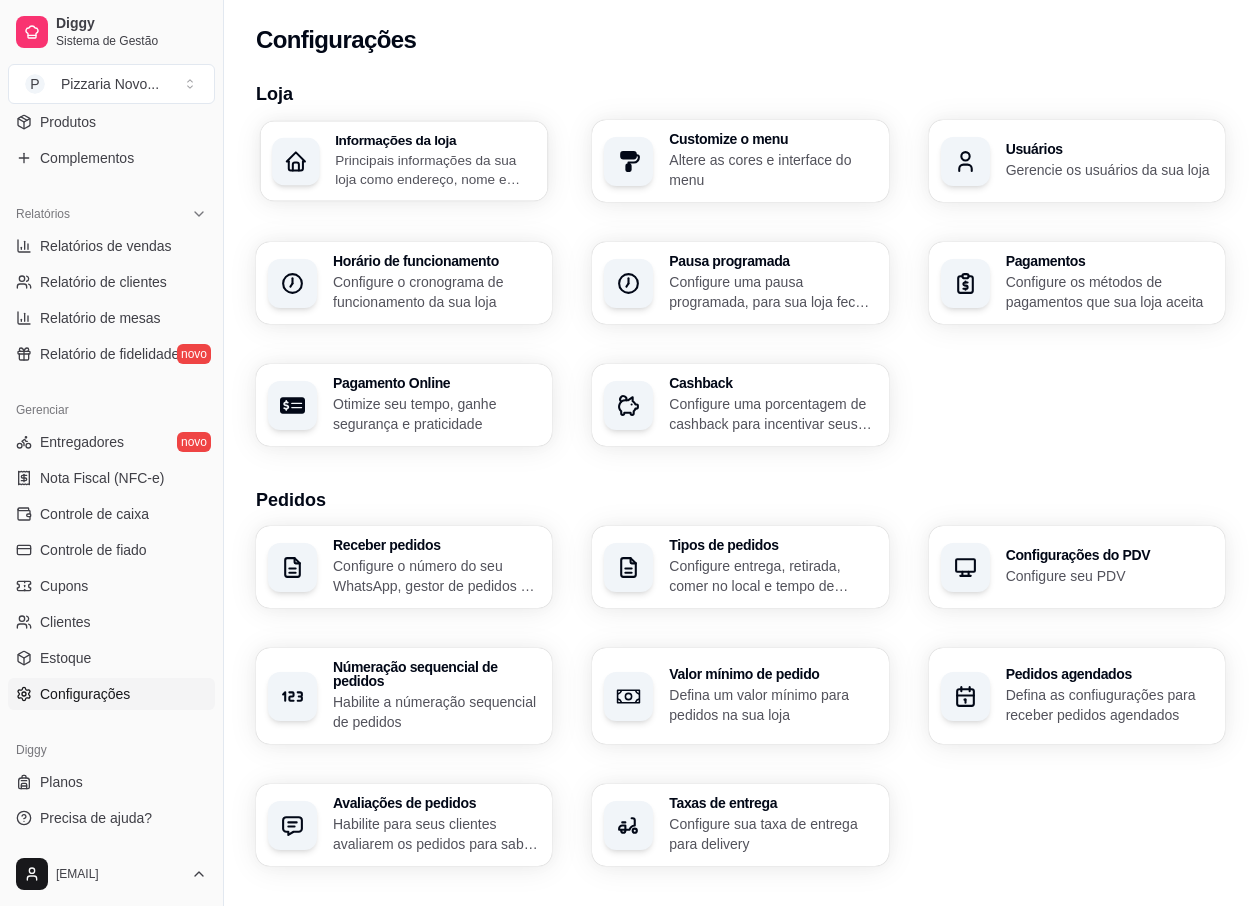 click on "Principais informações da sua loja como endereço, nome e mais" at bounding box center [435, 169] 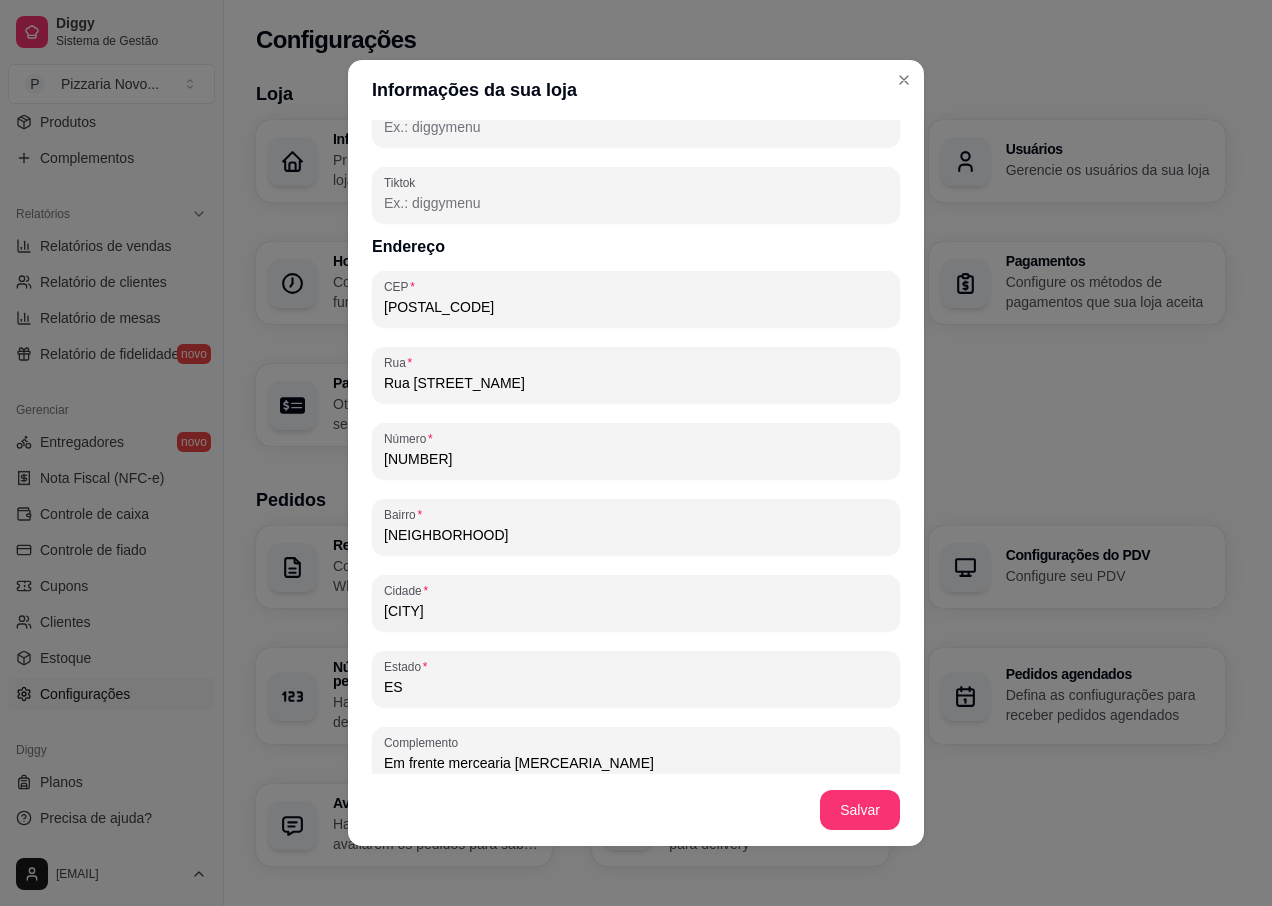scroll, scrollTop: 1018, scrollLeft: 0, axis: vertical 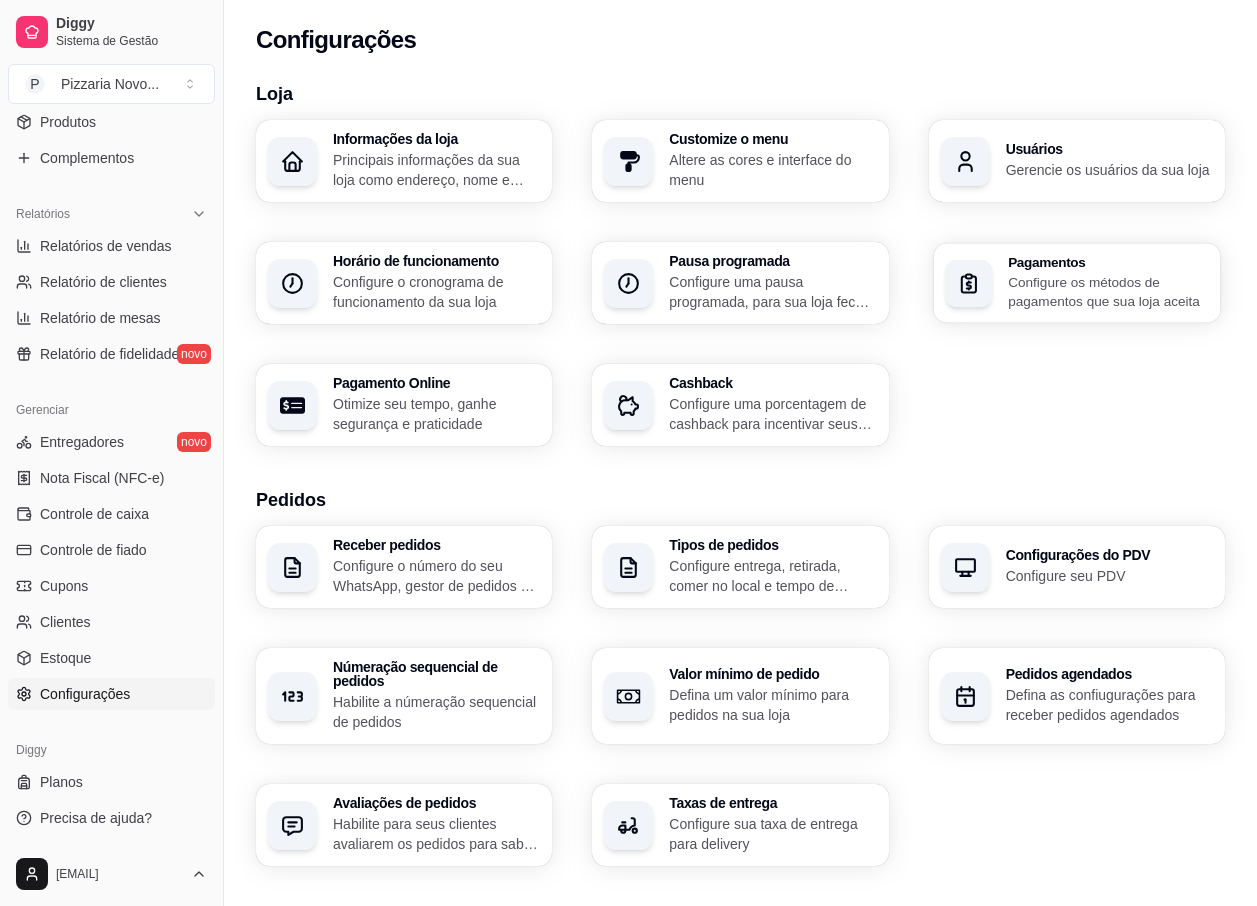 click 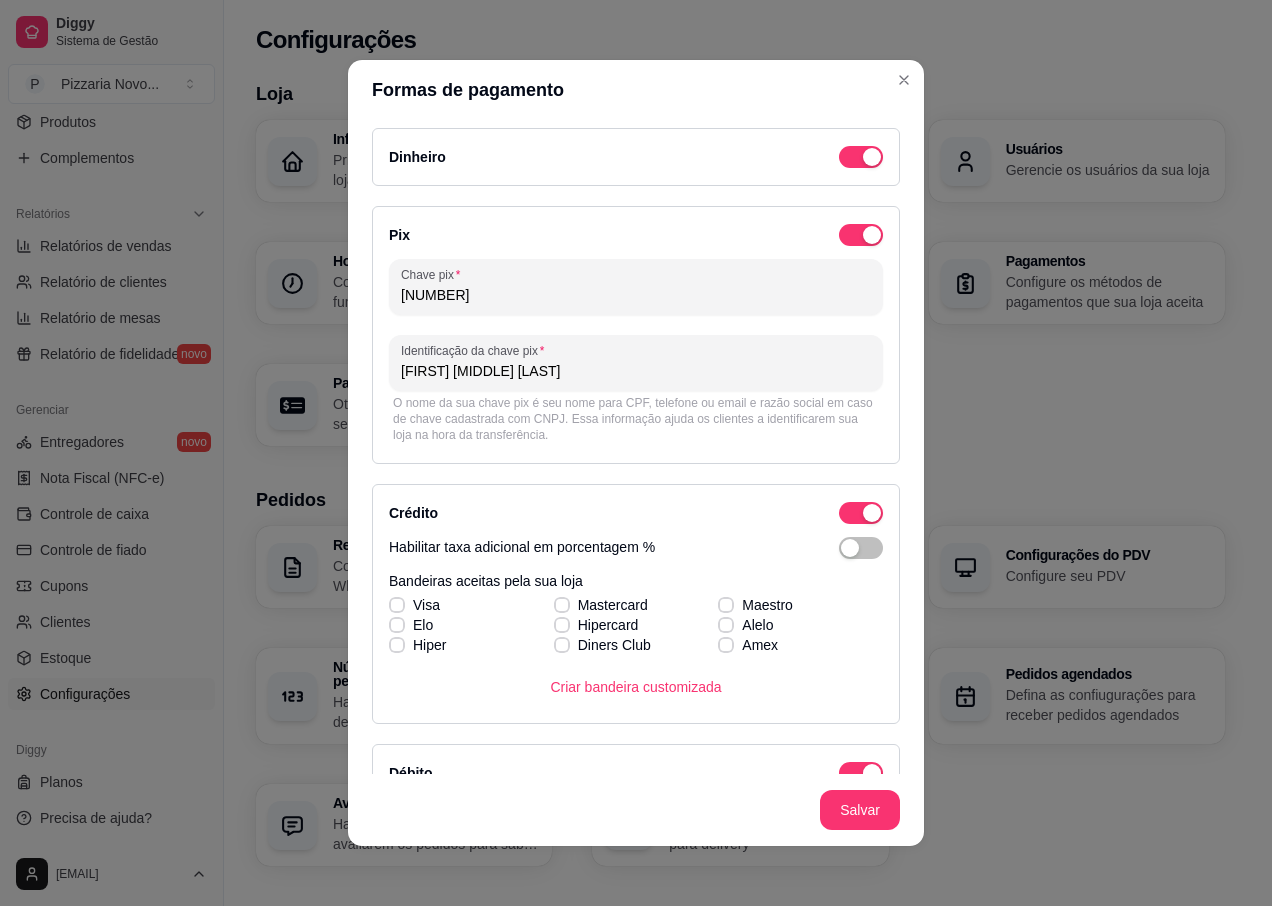 click on "[NUMBER]" at bounding box center [636, 295] 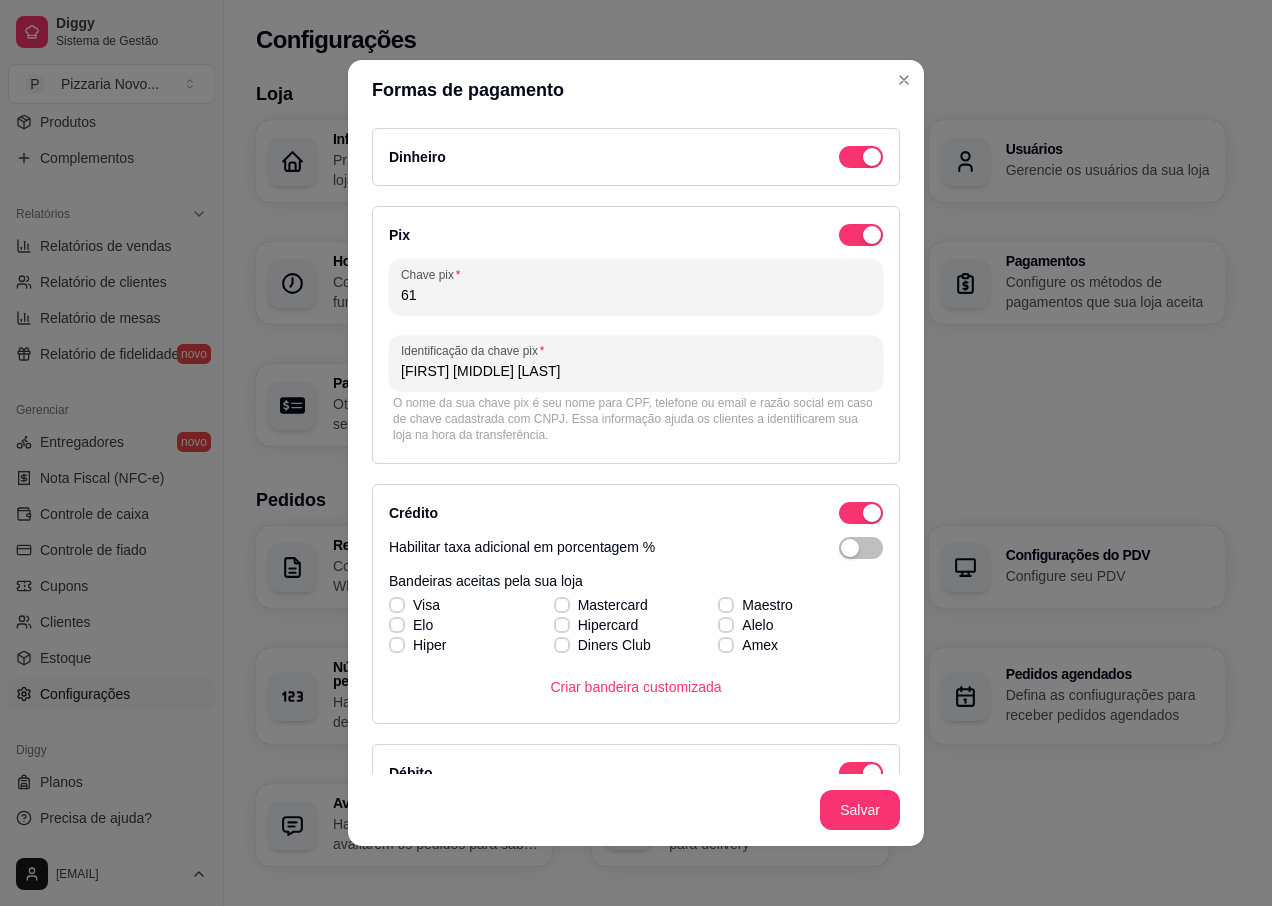 type on "6" 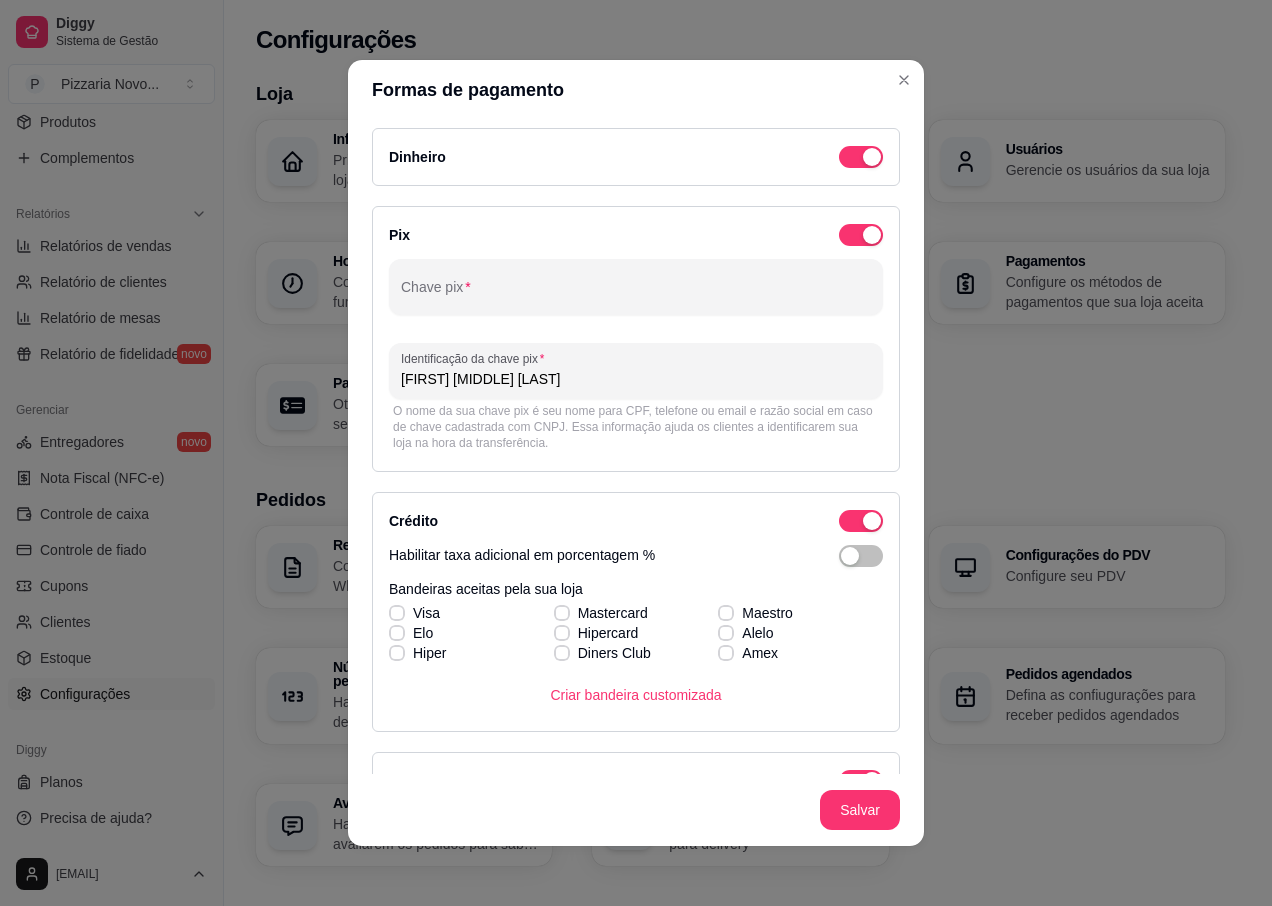 click at bounding box center [636, 319] 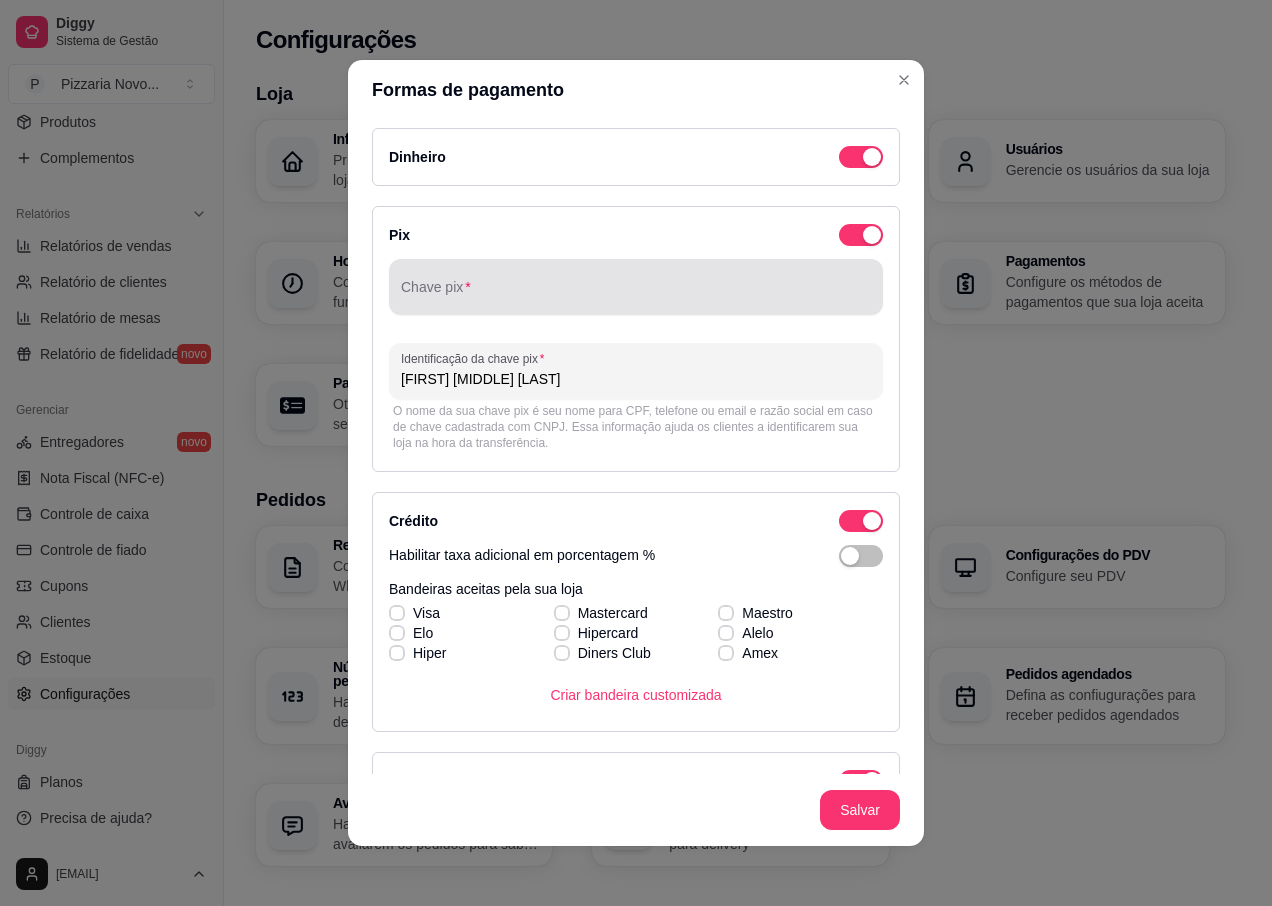 click at bounding box center [636, 287] 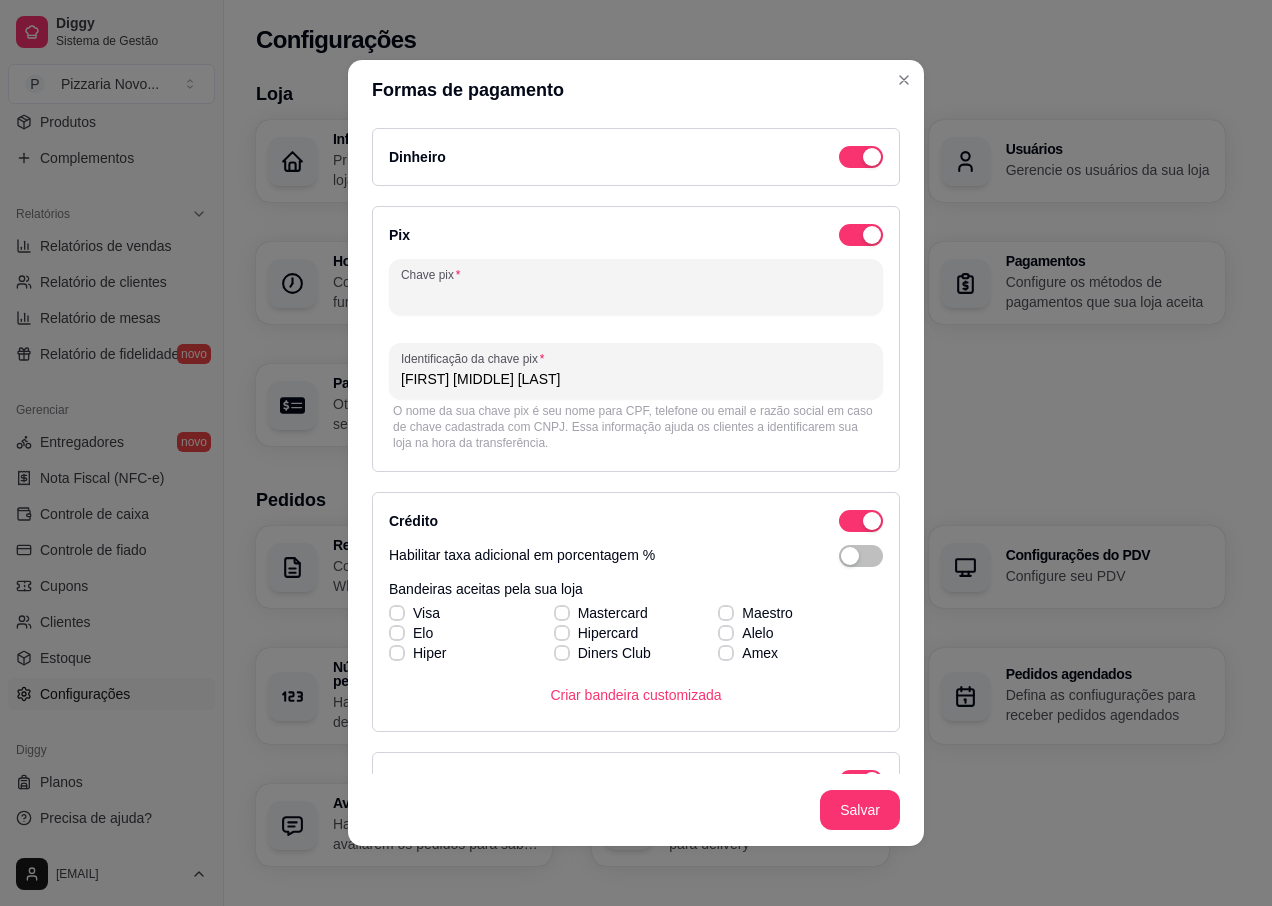 drag, startPoint x: 649, startPoint y: 284, endPoint x: 479, endPoint y: 291, distance: 170.14406 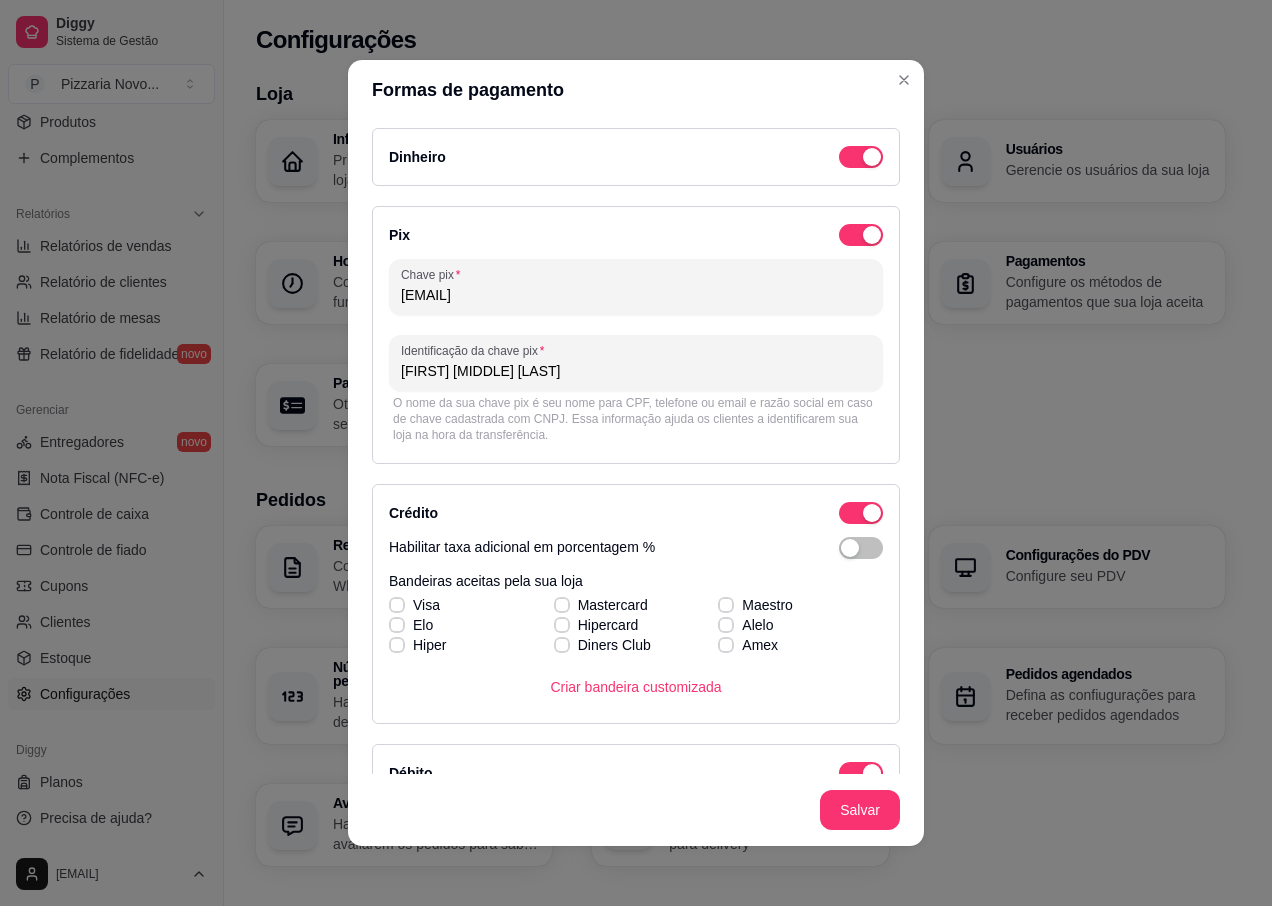click on "[EMAIL]" at bounding box center [636, 295] 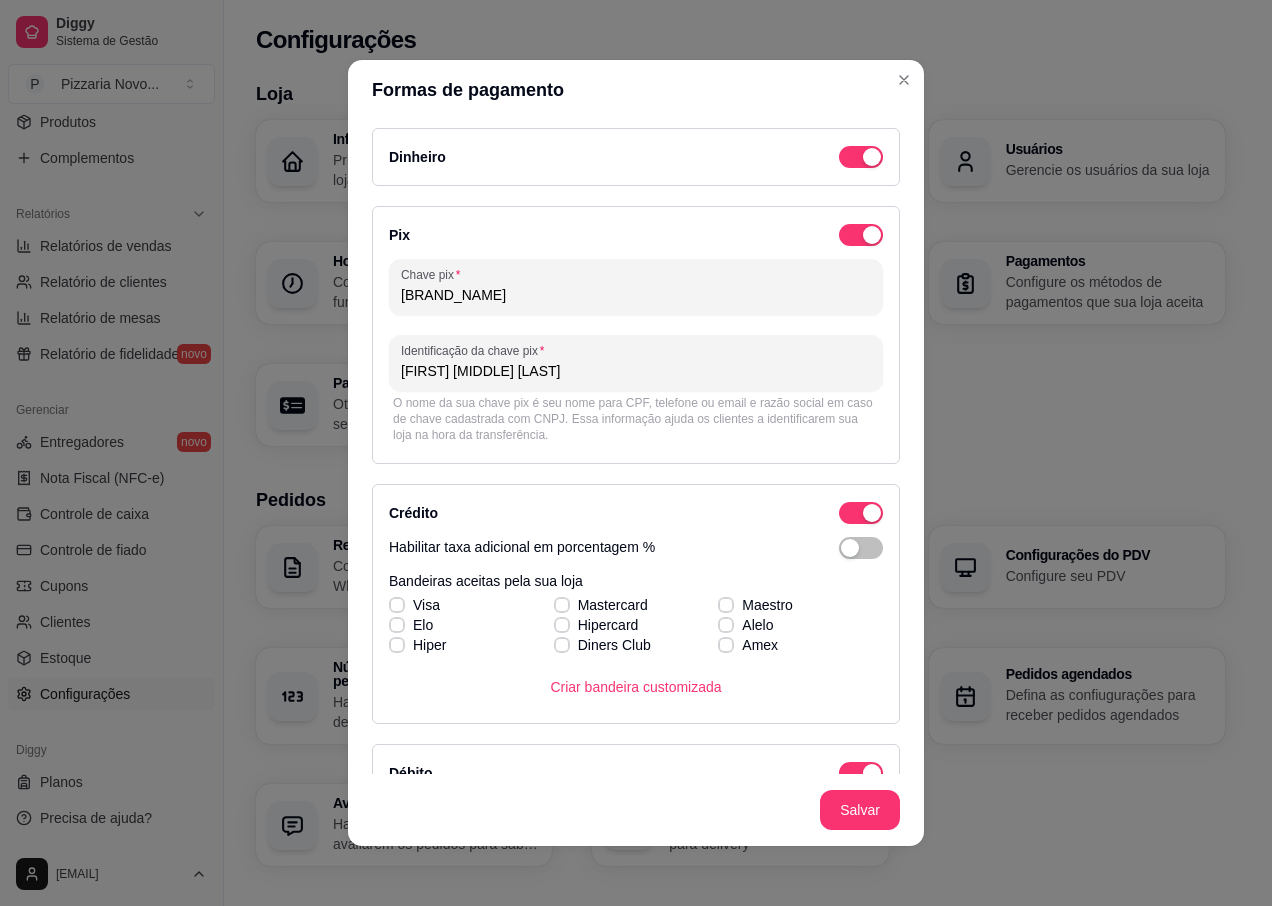 click on "[BRAND_NAME]" at bounding box center [636, 295] 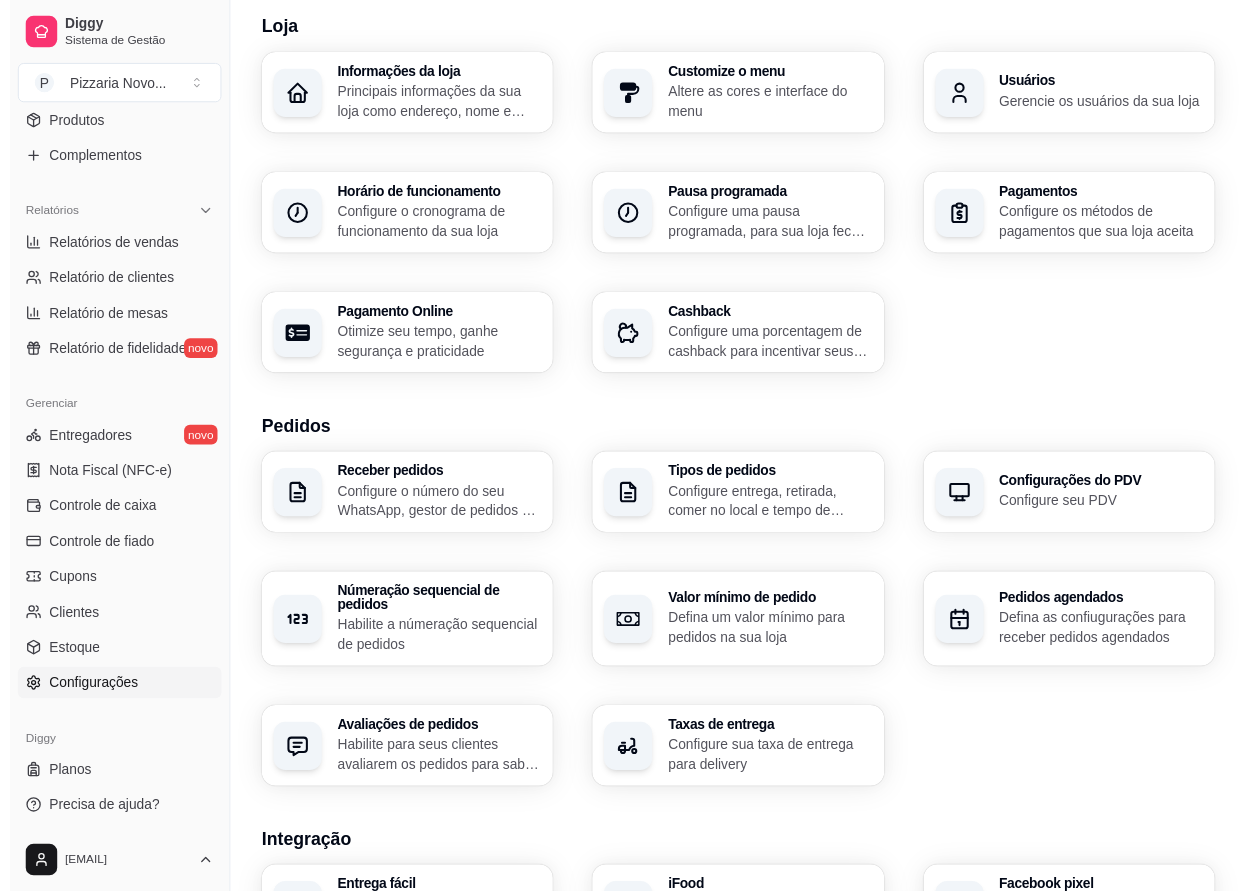 scroll, scrollTop: 0, scrollLeft: 0, axis: both 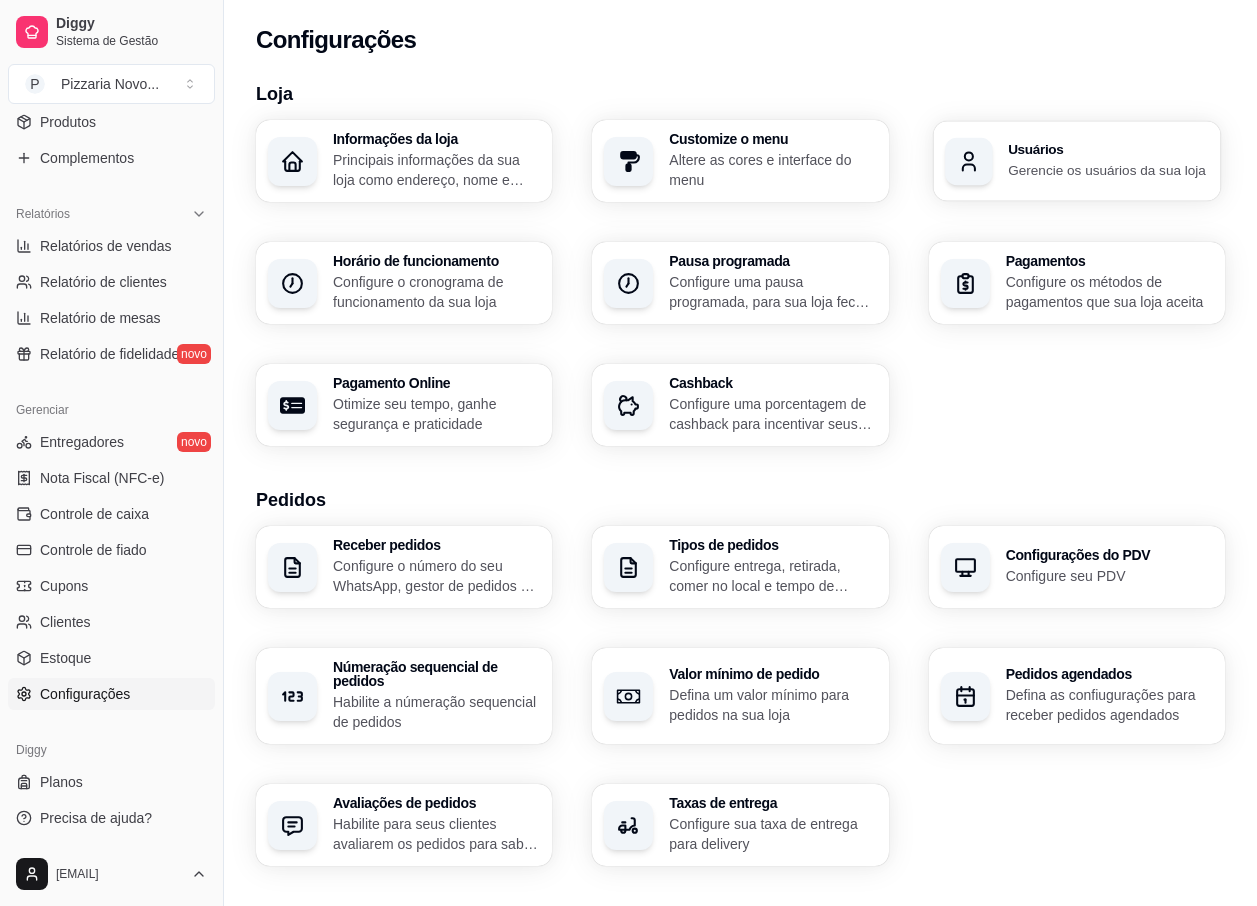 click on "Usuários Gerencie os usuários da sua loja" at bounding box center [1076, 161] 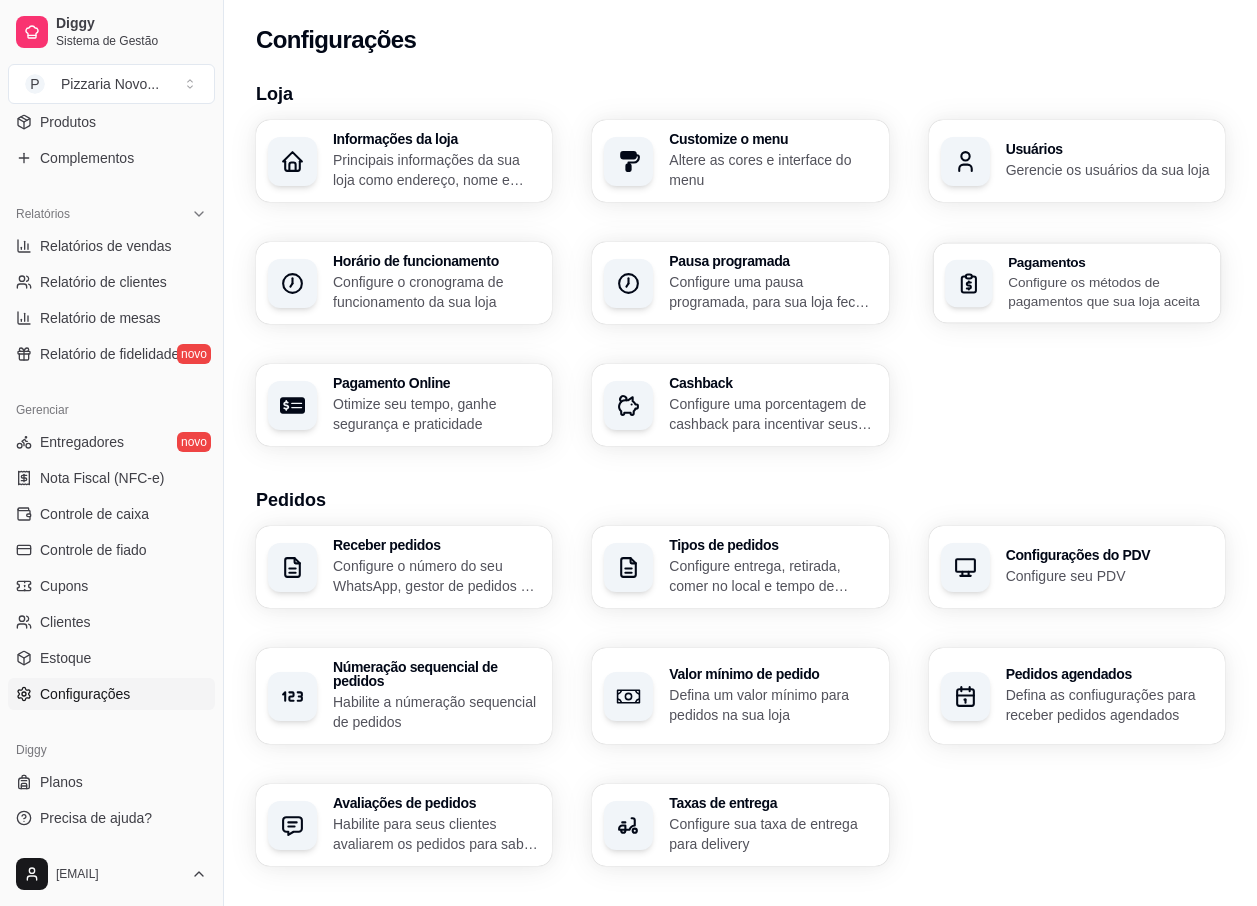 click at bounding box center (969, 283) 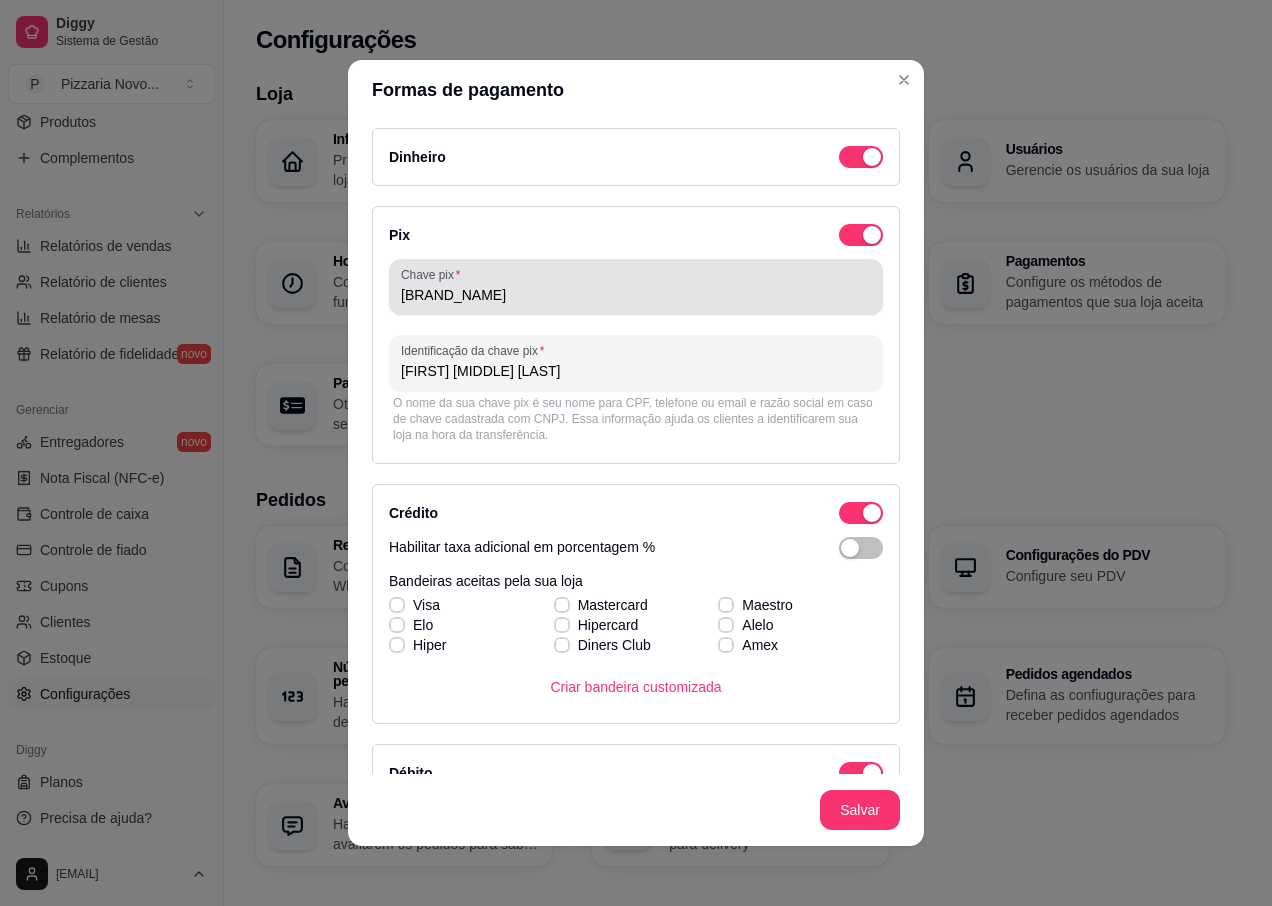 click on "[BRAND_NAME]" at bounding box center (636, 295) 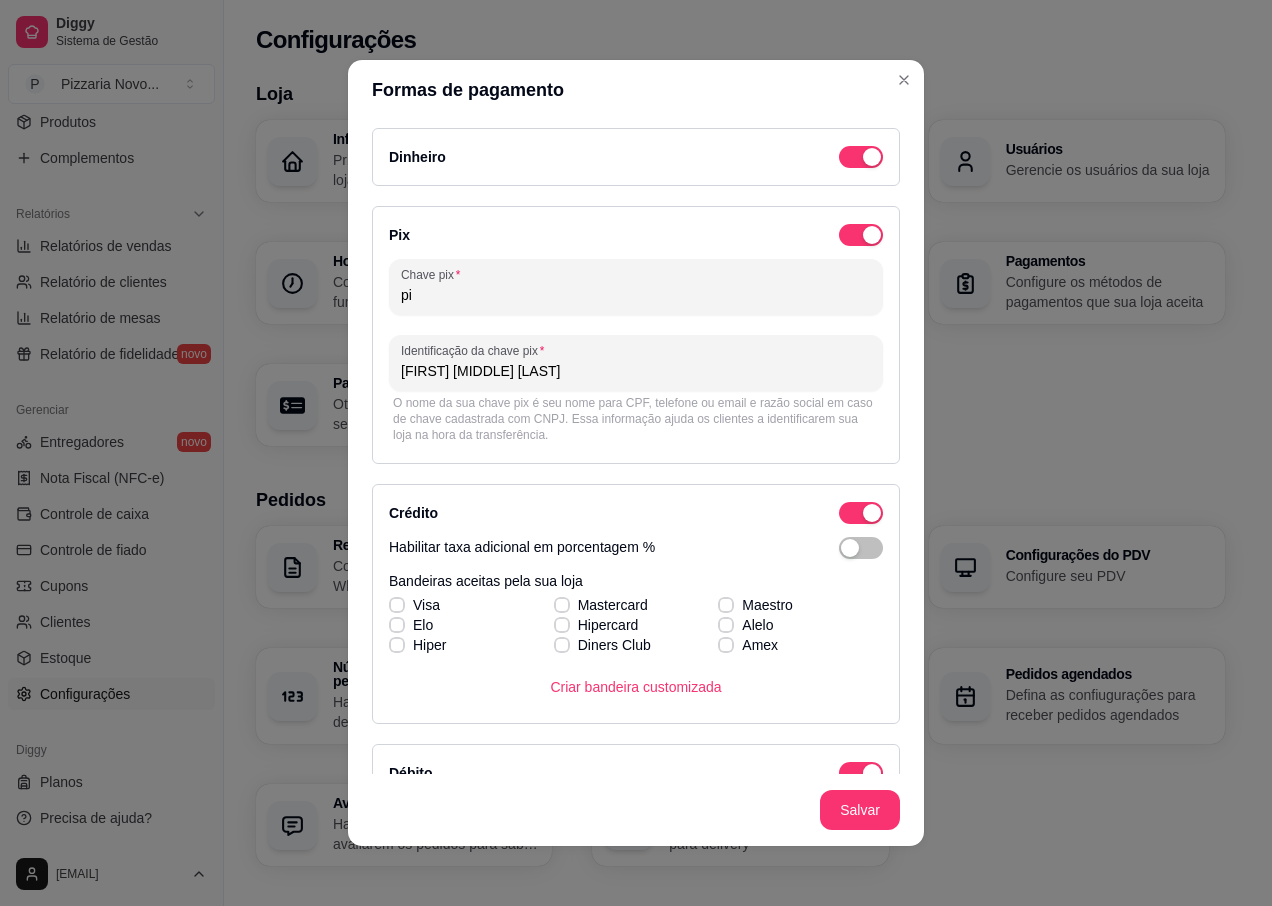 type on "p" 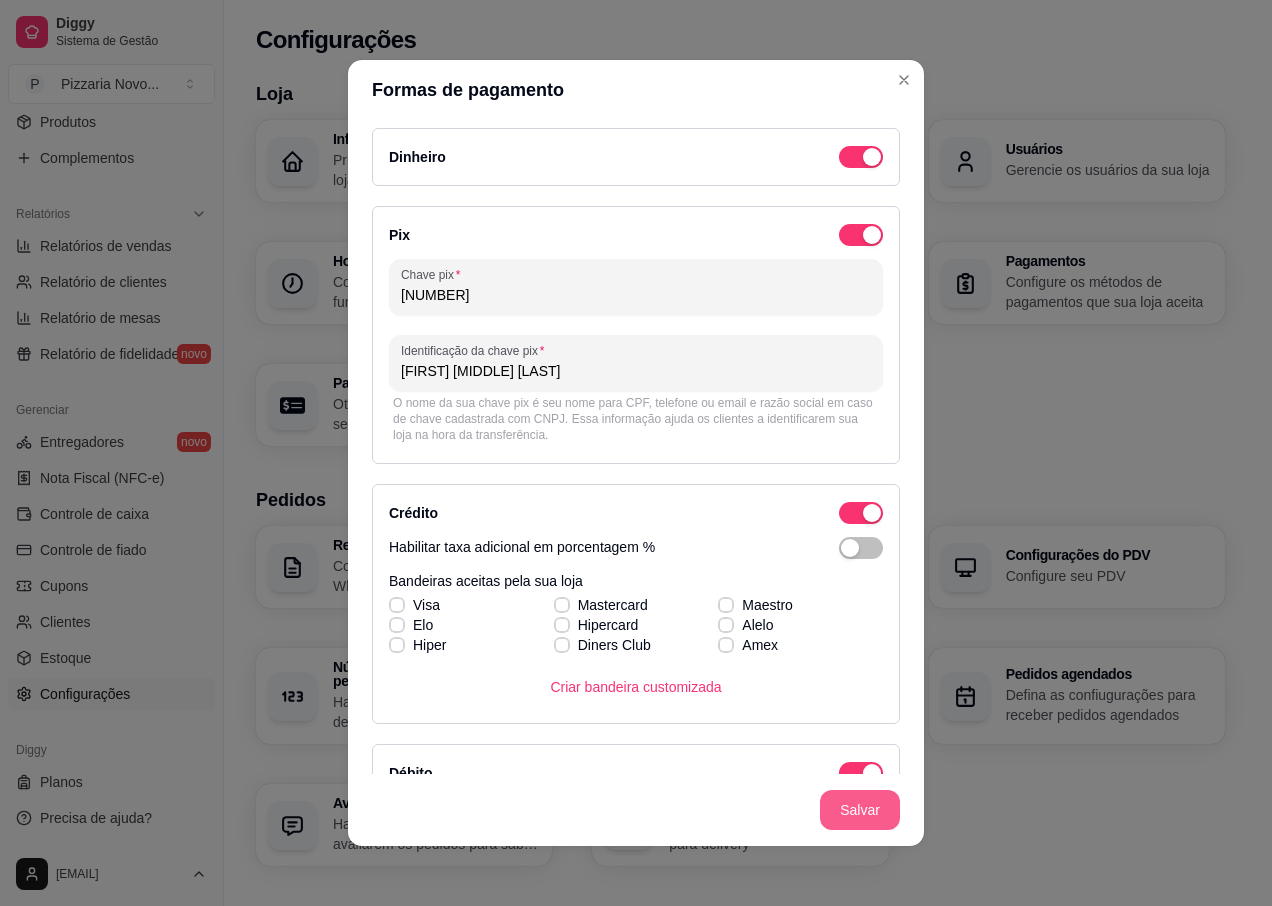 type on "[NUMBER]" 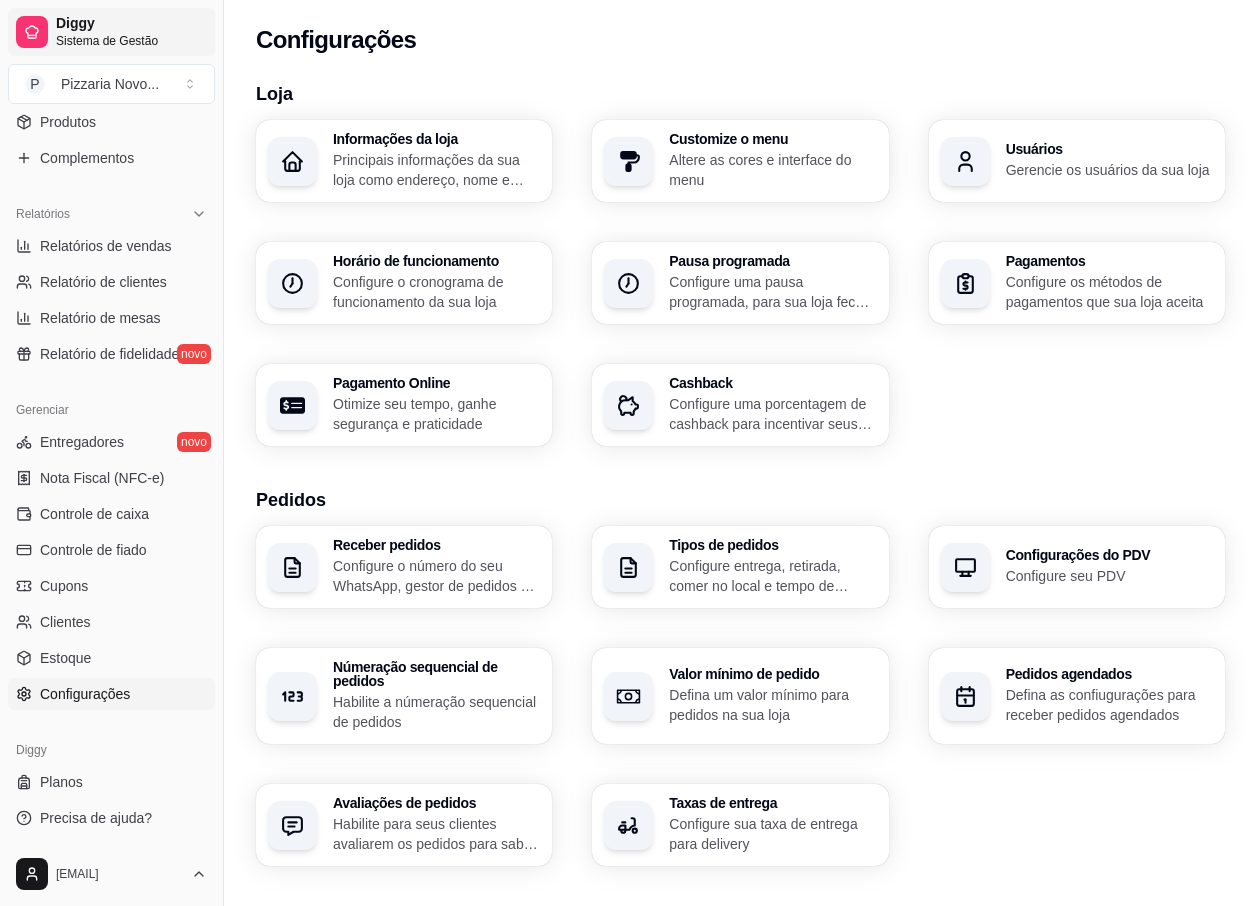 click on "Diggy" at bounding box center (131, 24) 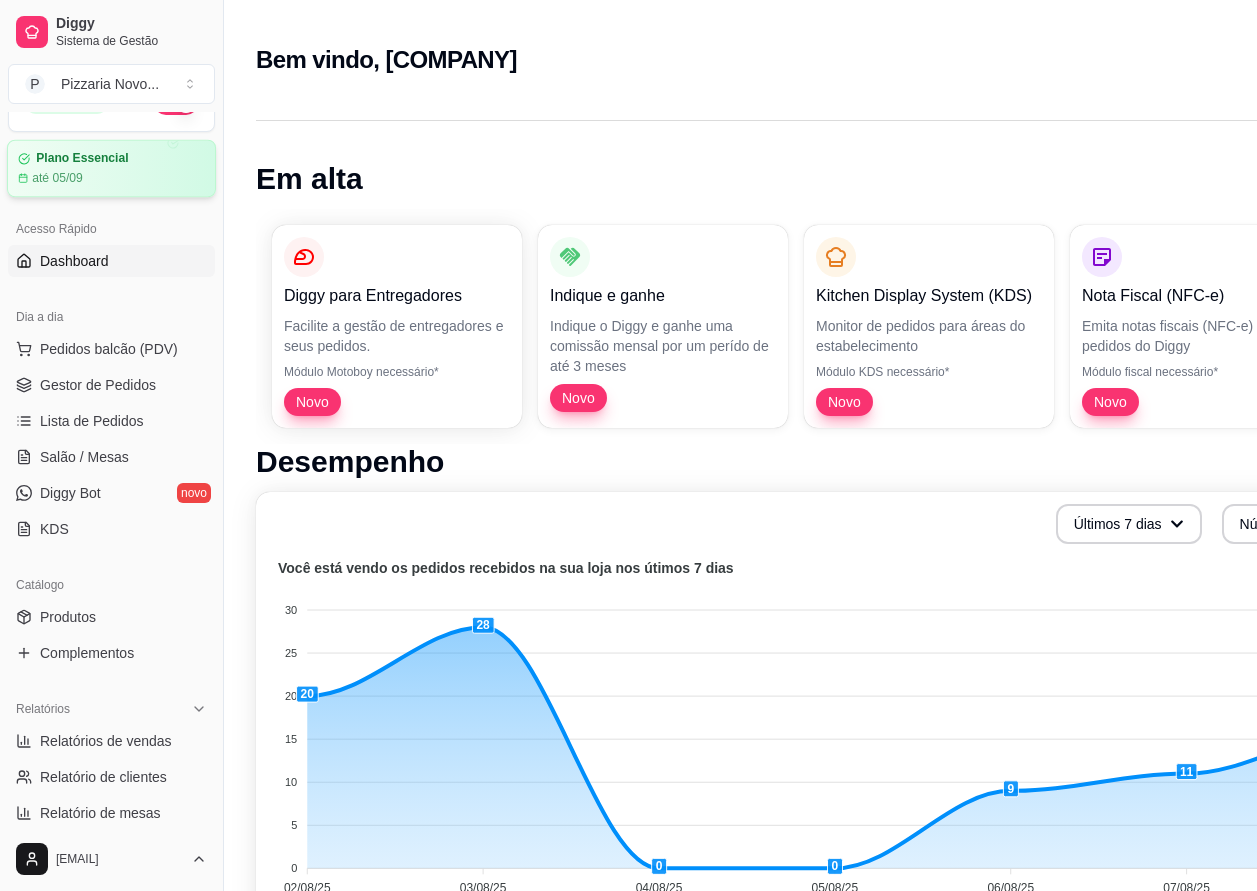 scroll, scrollTop: 0, scrollLeft: 0, axis: both 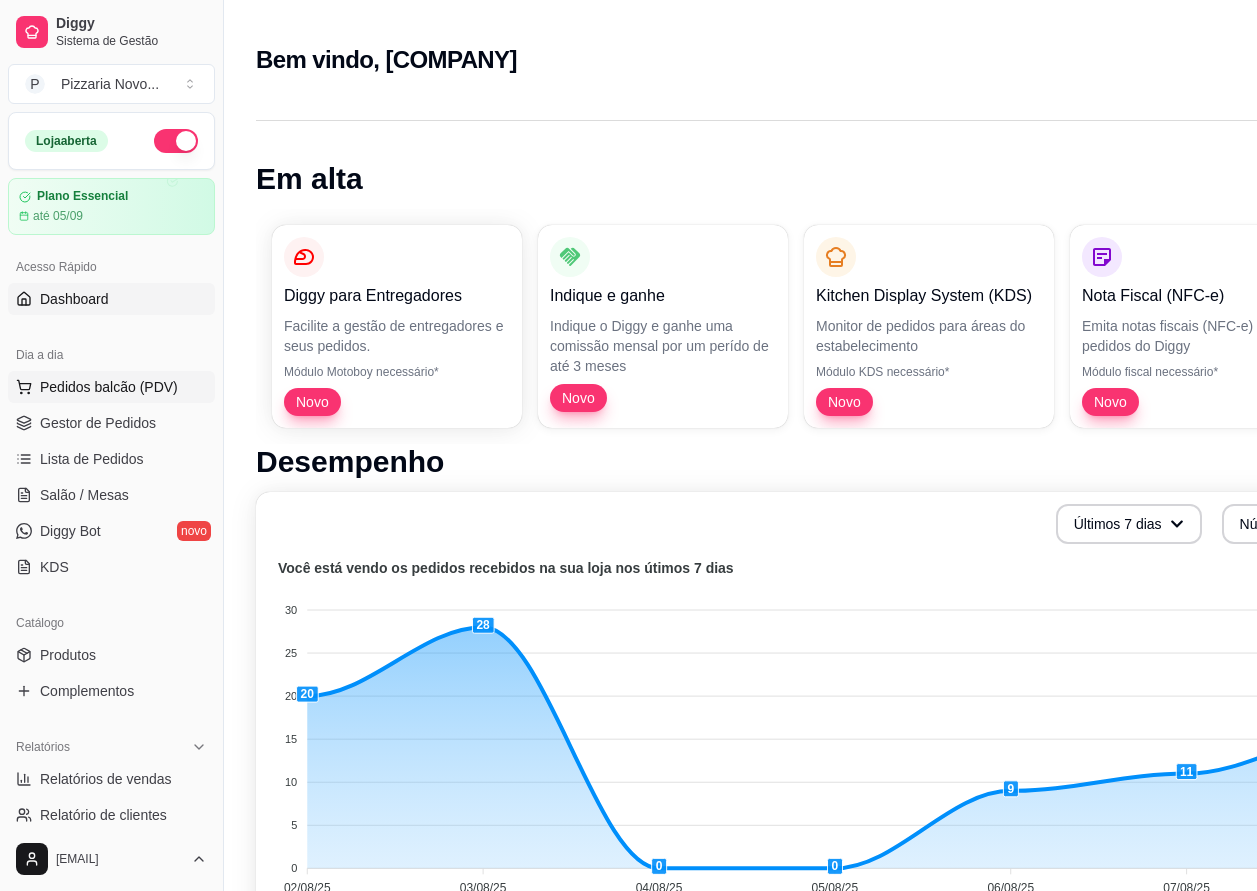 click on "Pedidos balcão (PDV)" at bounding box center (109, 387) 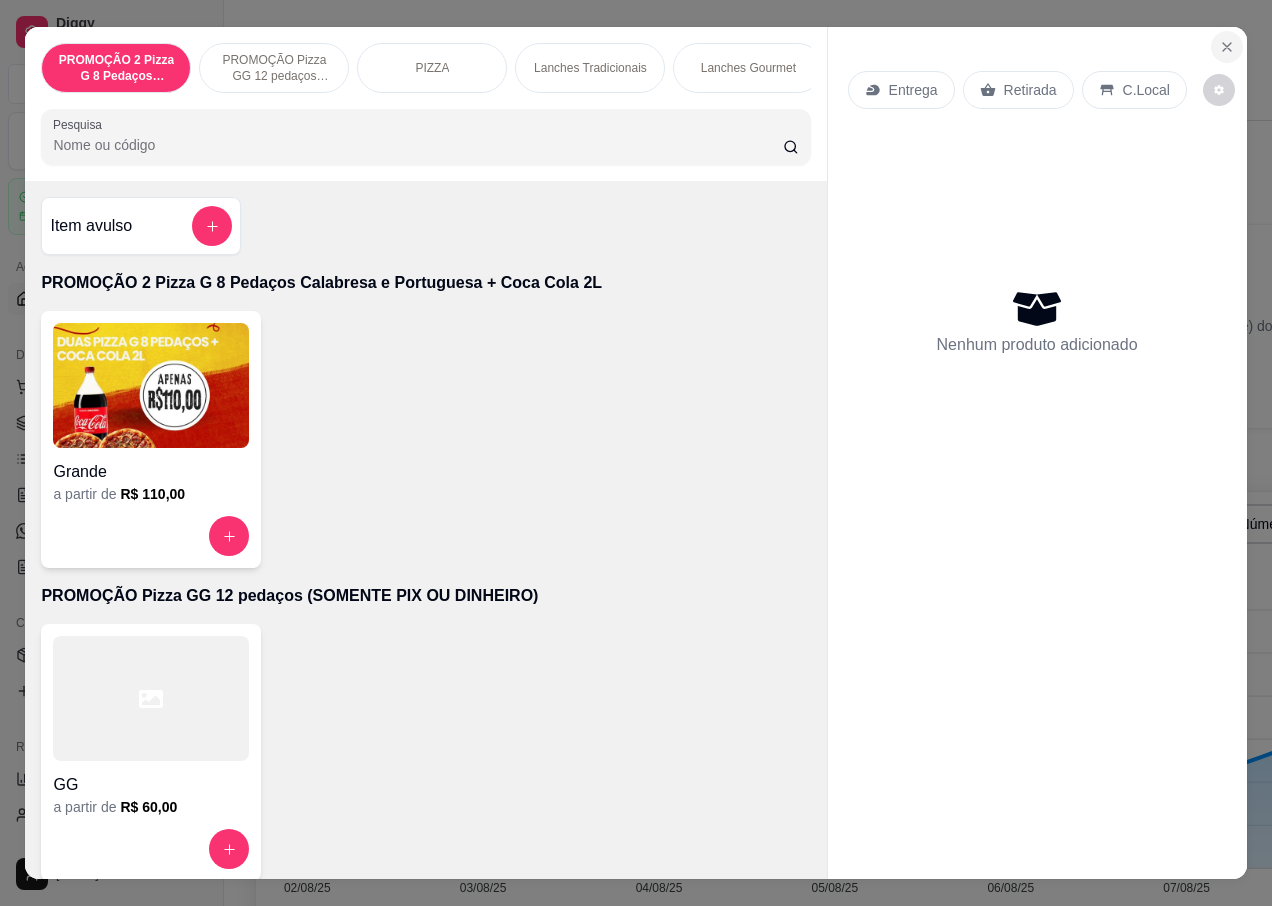 click 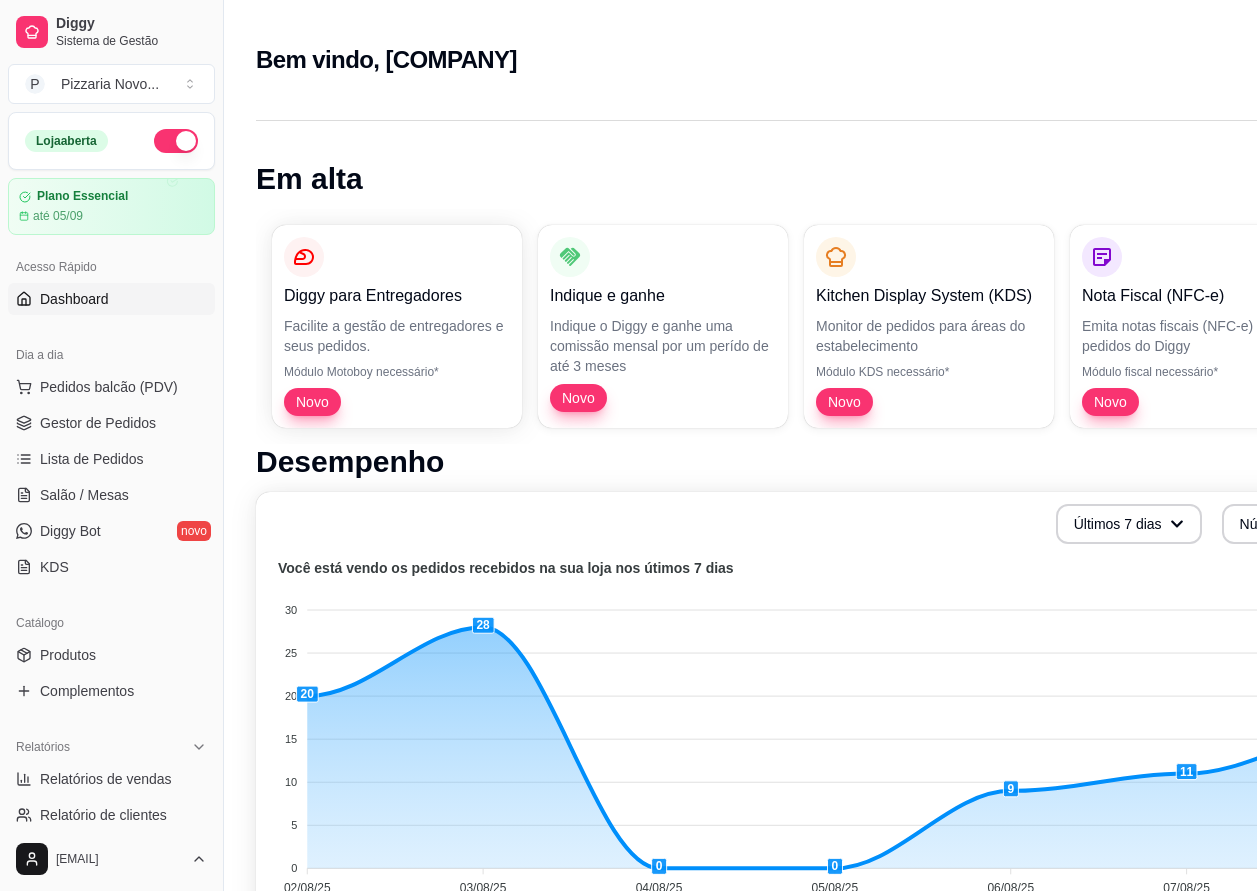click at bounding box center (176, 141) 